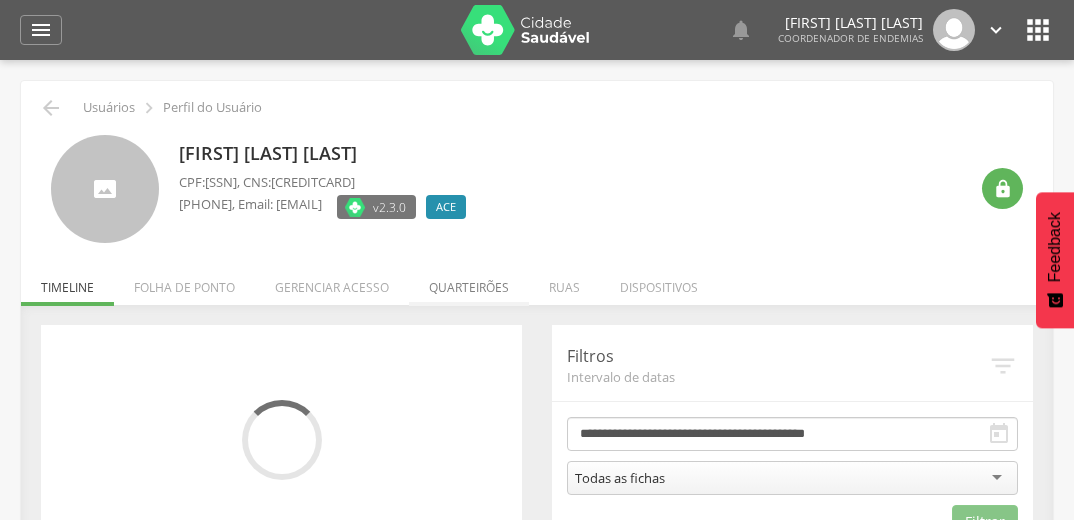 scroll, scrollTop: 0, scrollLeft: 0, axis: both 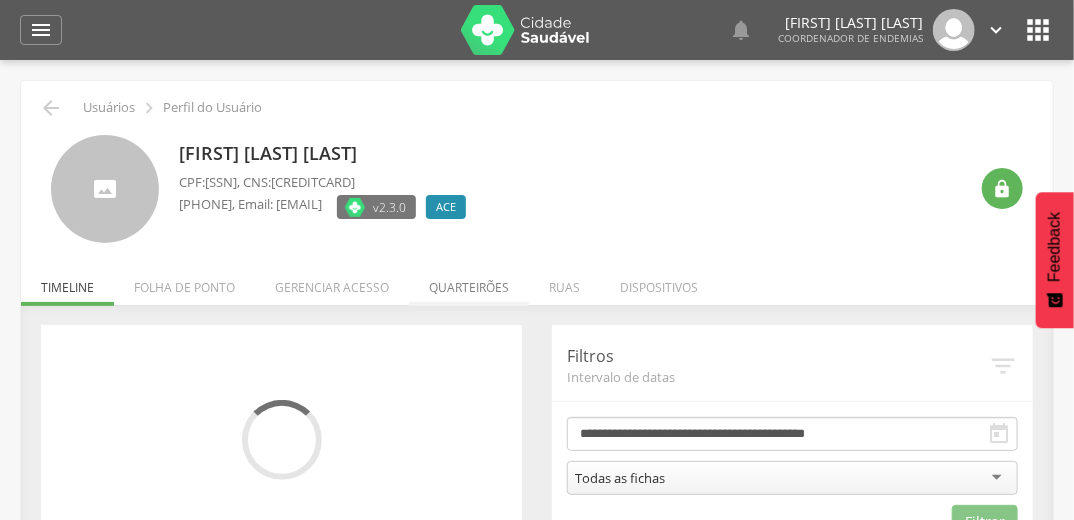 click on "Quarteirões" at bounding box center [469, 282] 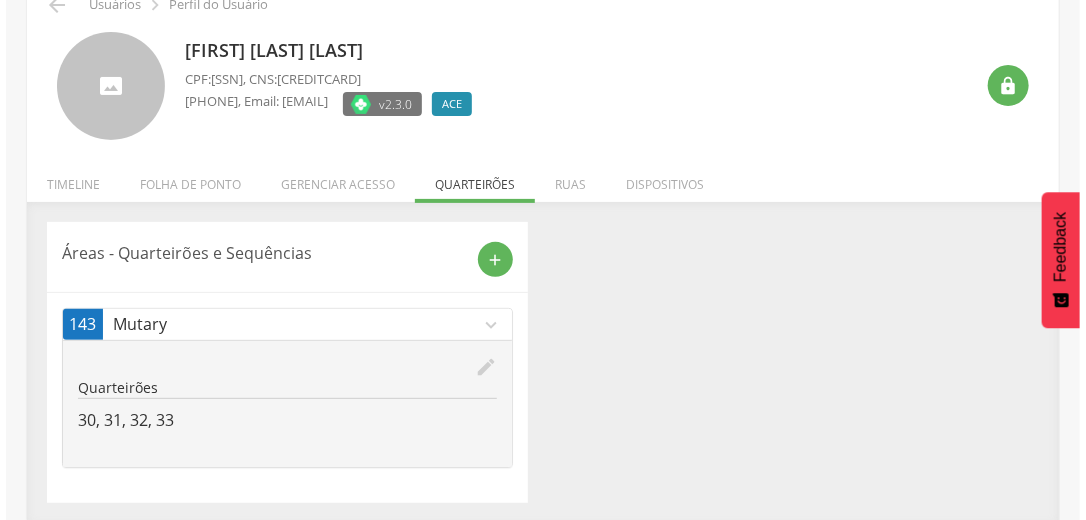 scroll, scrollTop: 105, scrollLeft: 0, axis: vertical 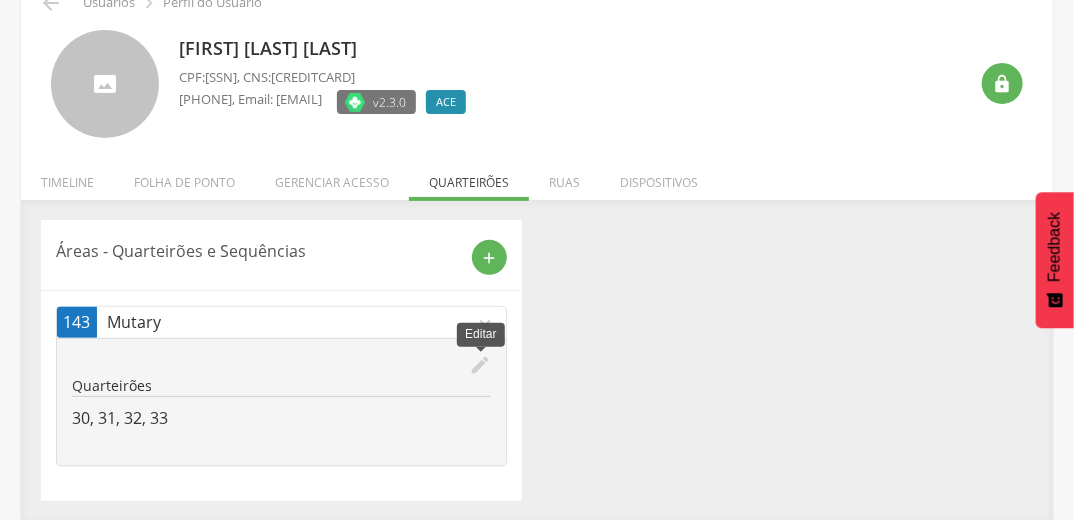 click on "edit" at bounding box center [480, 365] 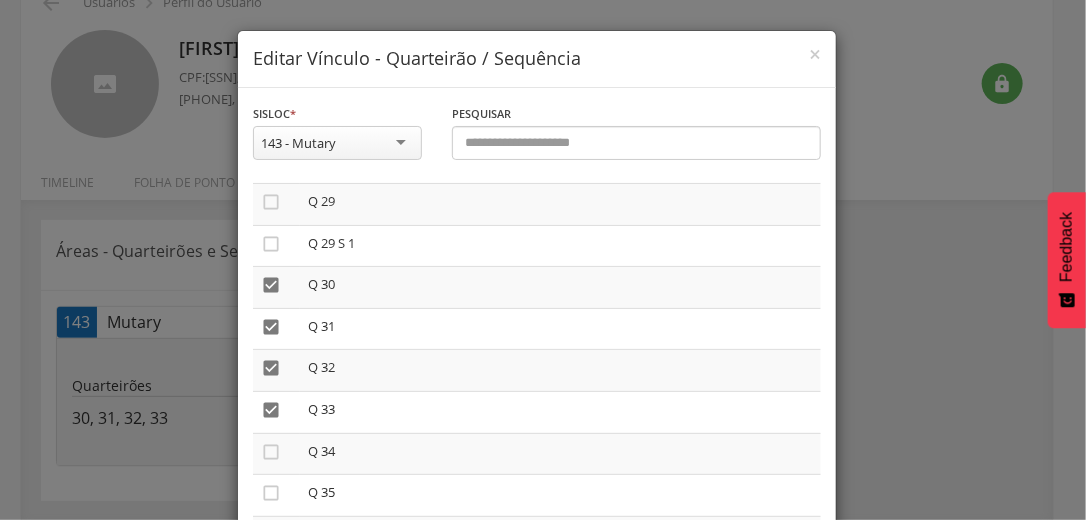 scroll, scrollTop: 1200, scrollLeft: 0, axis: vertical 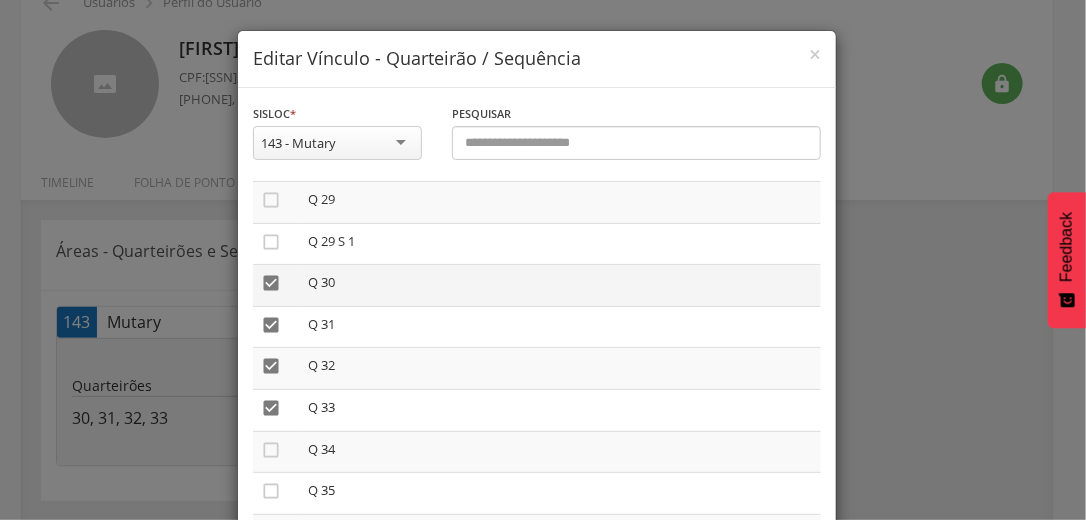click on "" at bounding box center [271, 283] 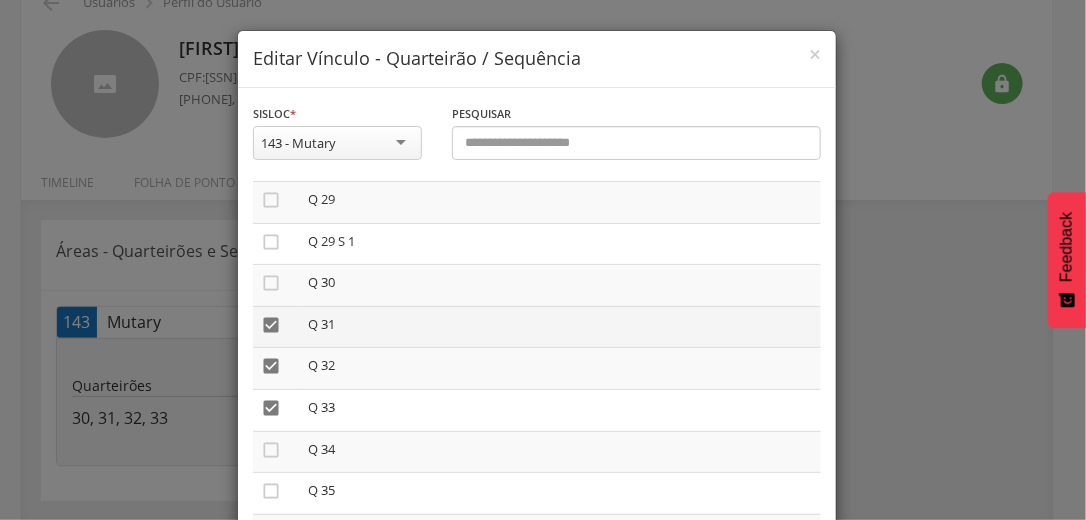 drag, startPoint x: 259, startPoint y: 322, endPoint x: 265, endPoint y: 347, distance: 25.70992 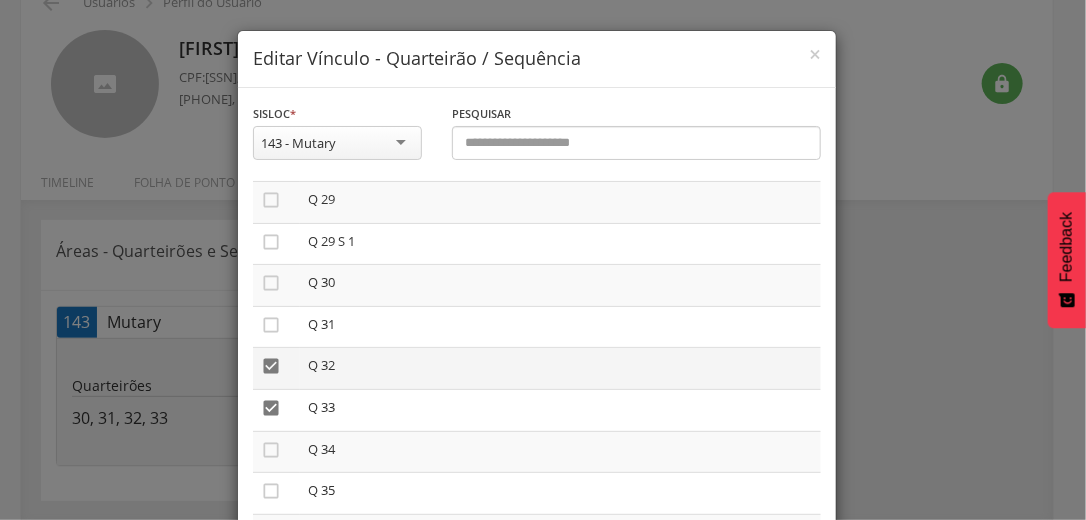 click on "" at bounding box center [271, 366] 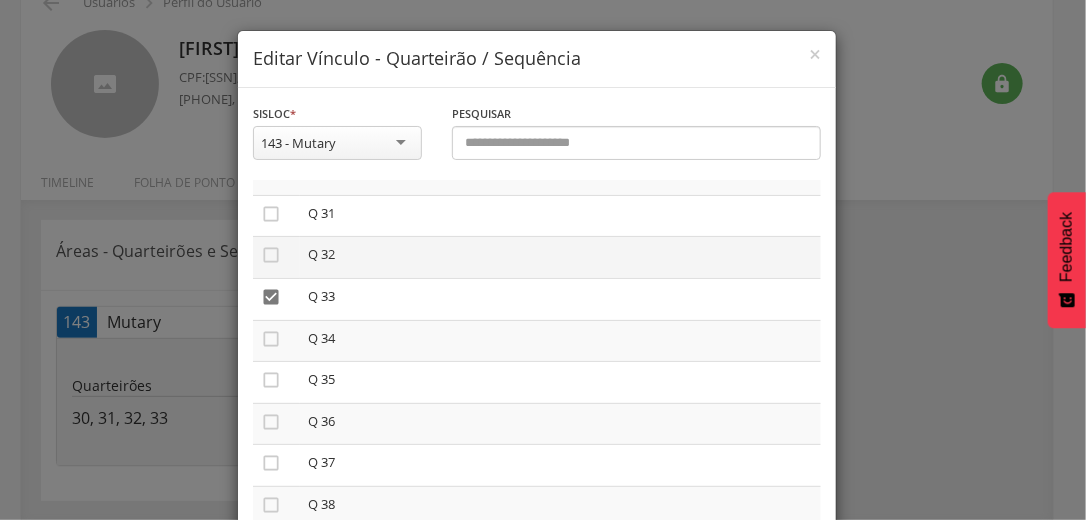 scroll, scrollTop: 1360, scrollLeft: 0, axis: vertical 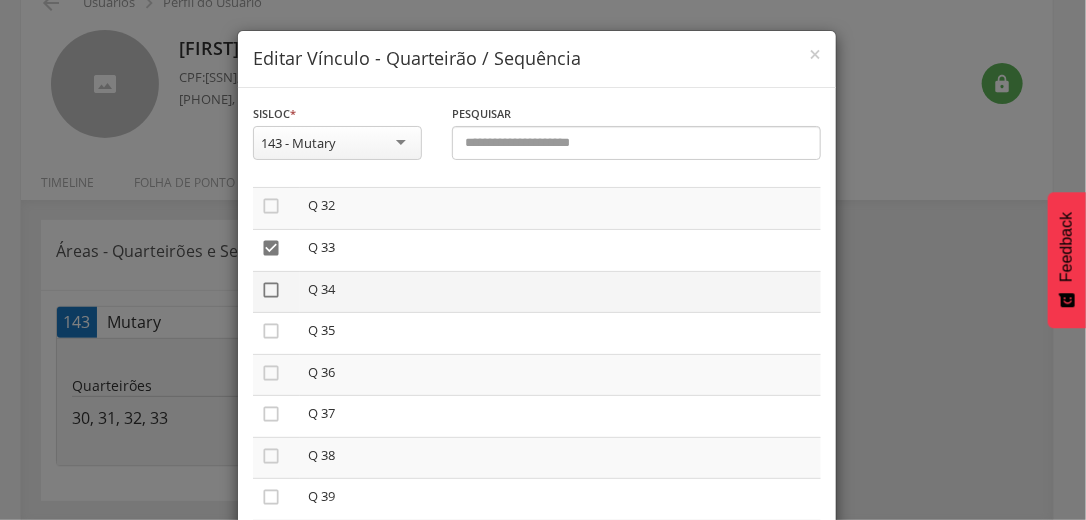 click on "" at bounding box center [271, 290] 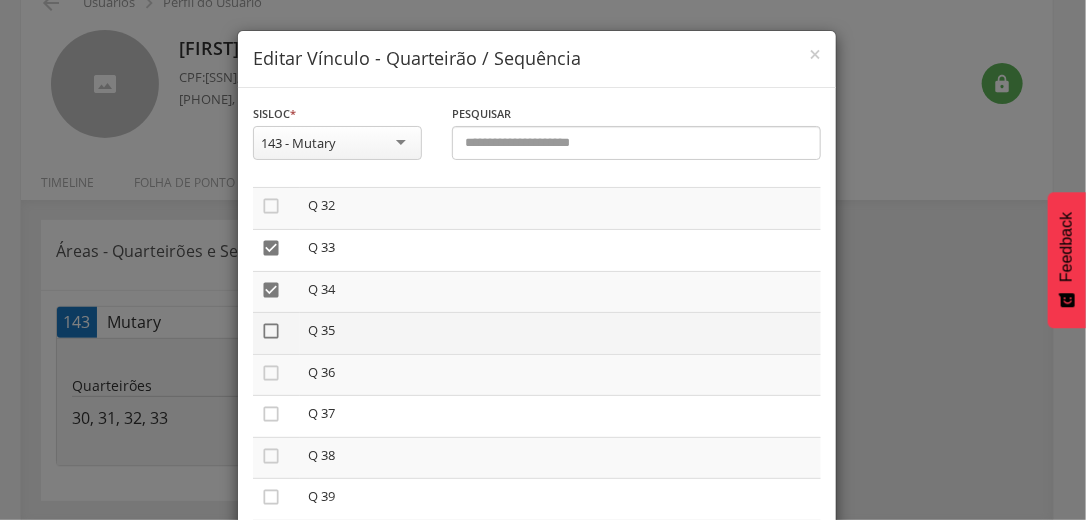 click on "" at bounding box center [271, 331] 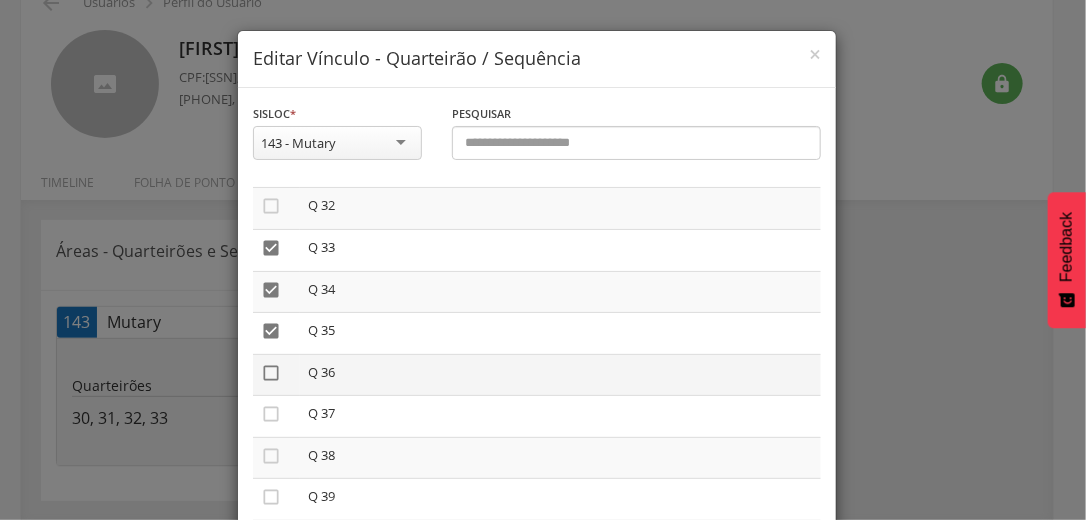click on "" at bounding box center [271, 373] 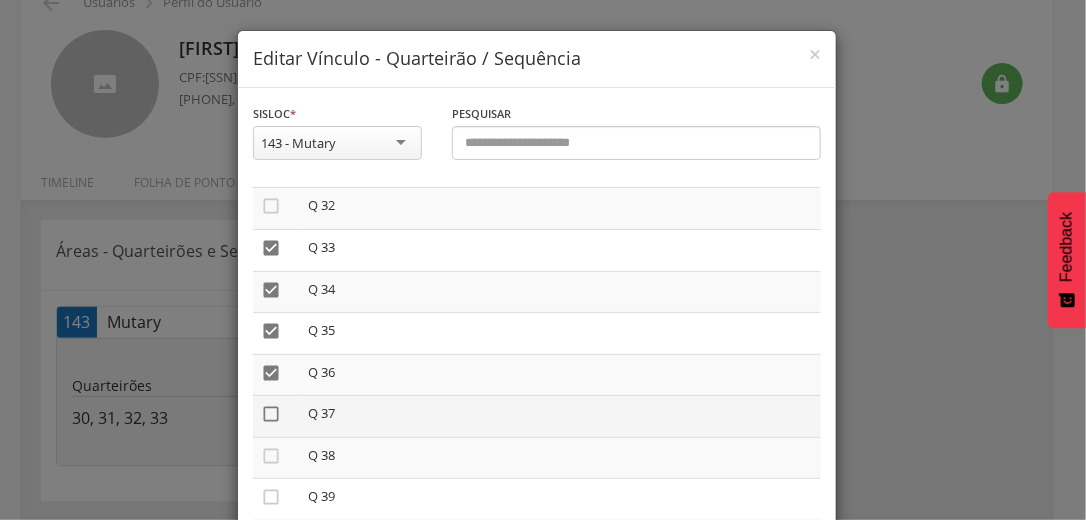click on "" at bounding box center [271, 414] 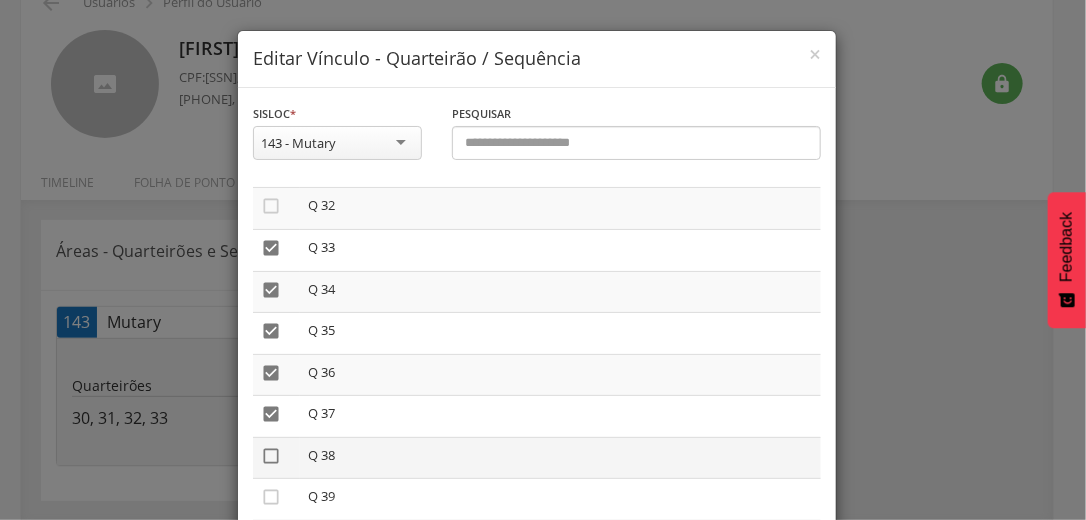 click on "" at bounding box center [271, 456] 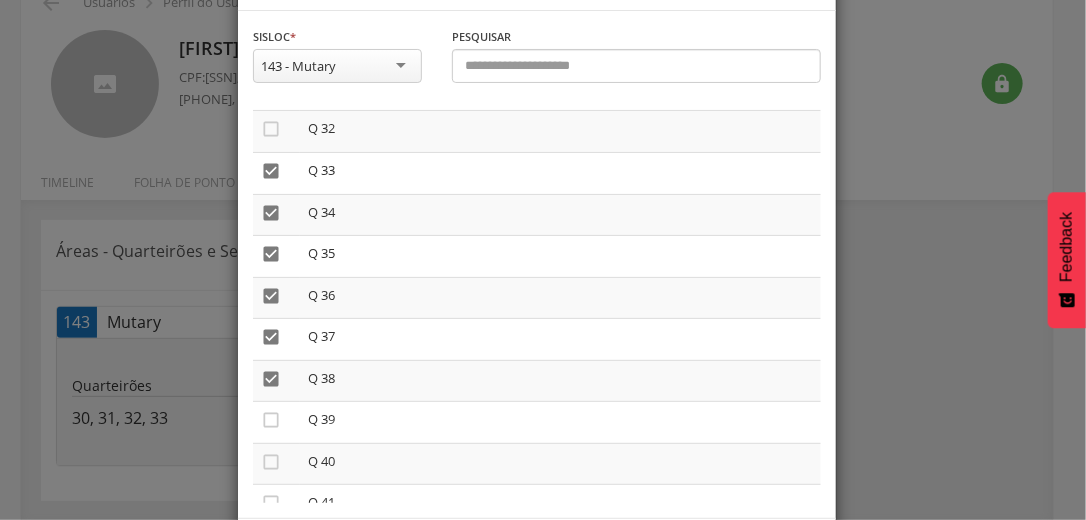 scroll, scrollTop: 169, scrollLeft: 0, axis: vertical 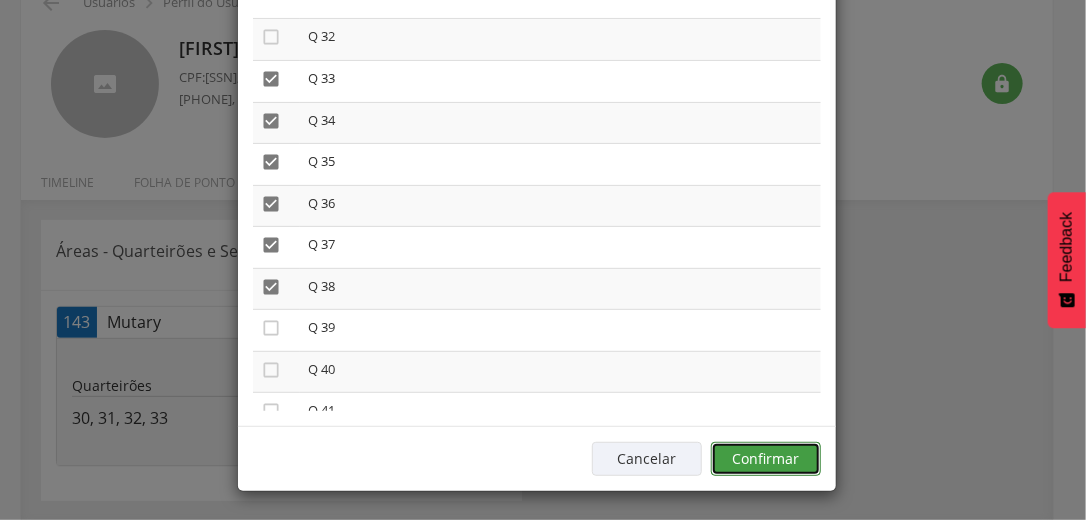 click on "Confirmar" at bounding box center (766, 459) 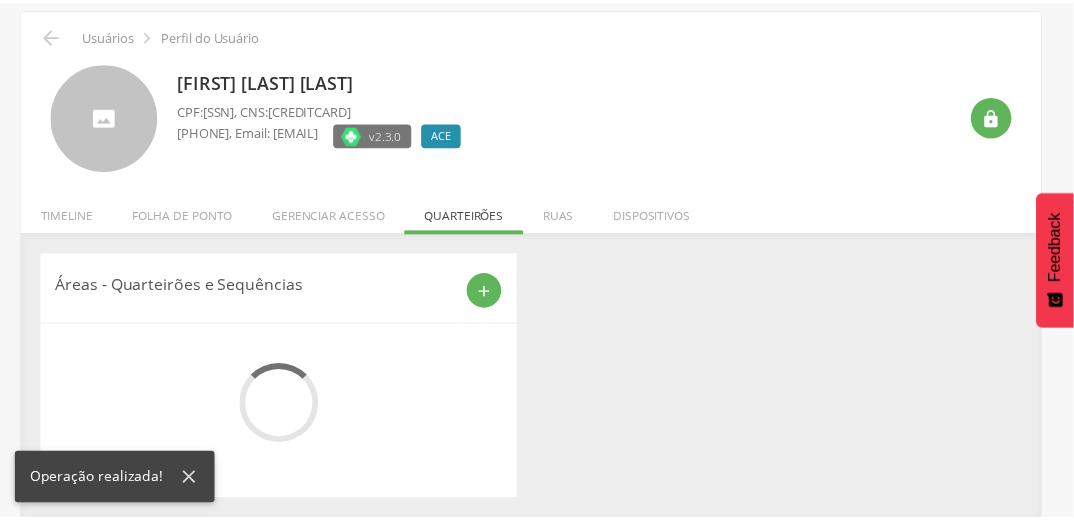 scroll, scrollTop: 105, scrollLeft: 0, axis: vertical 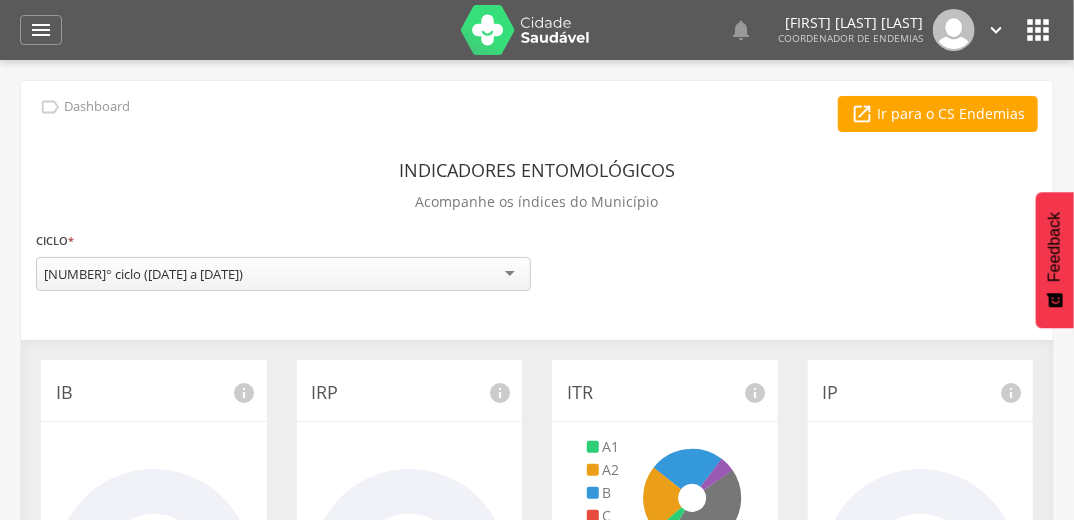 click on "" at bounding box center [1038, 30] 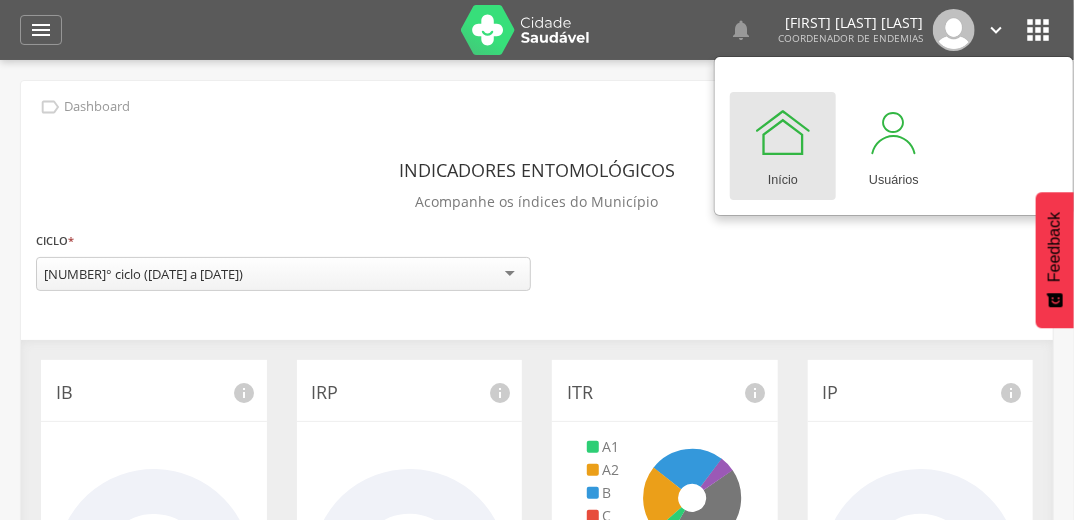 click at bounding box center [783, 132] 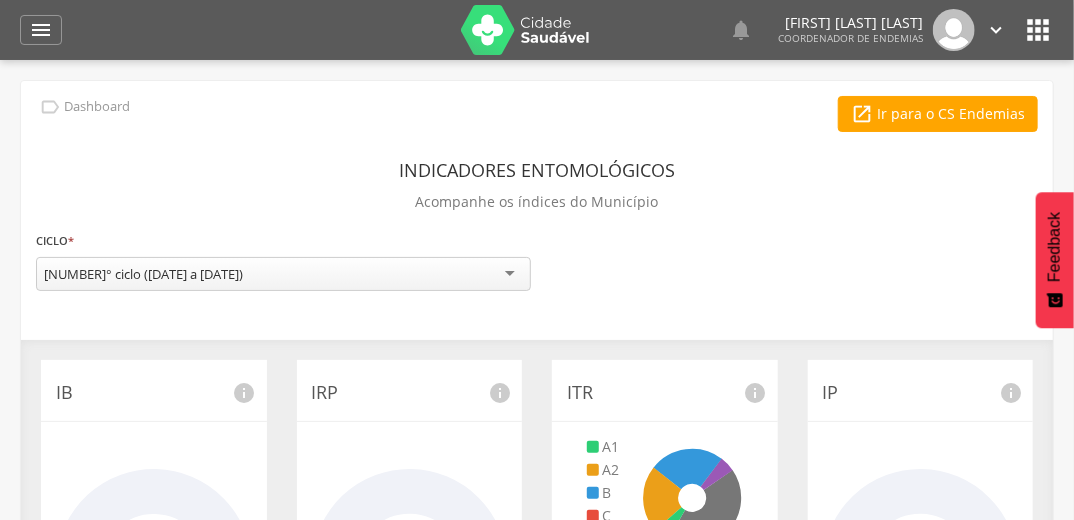 click on "Indicadores Entomológicos
Acompanhe os índices do Município" at bounding box center [537, 189] 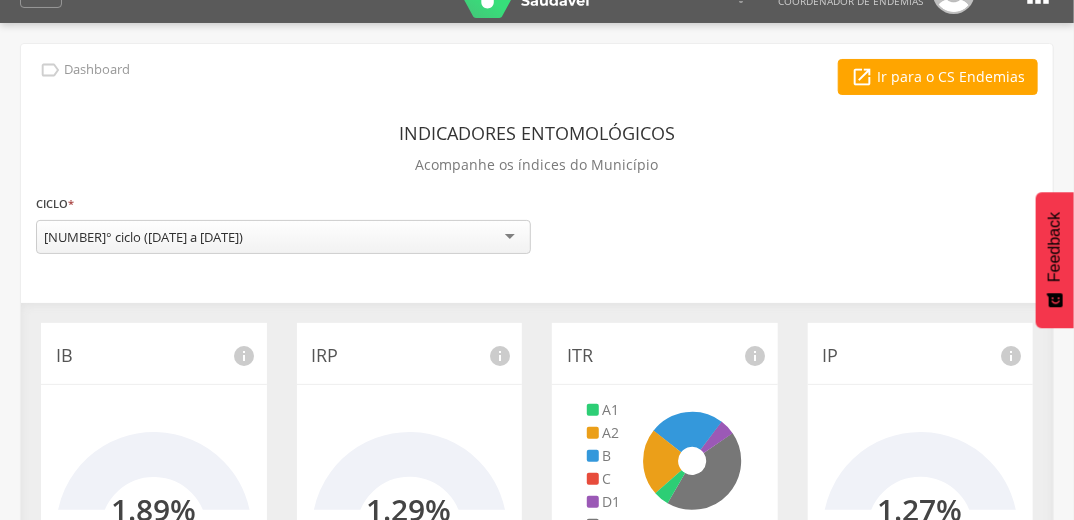 scroll, scrollTop: 0, scrollLeft: 0, axis: both 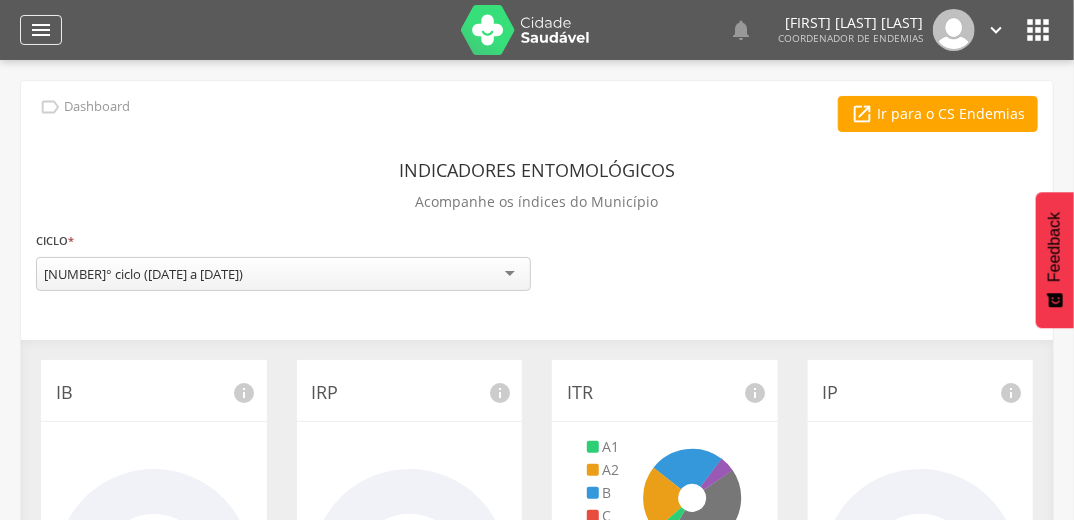 click on "" at bounding box center (41, 30) 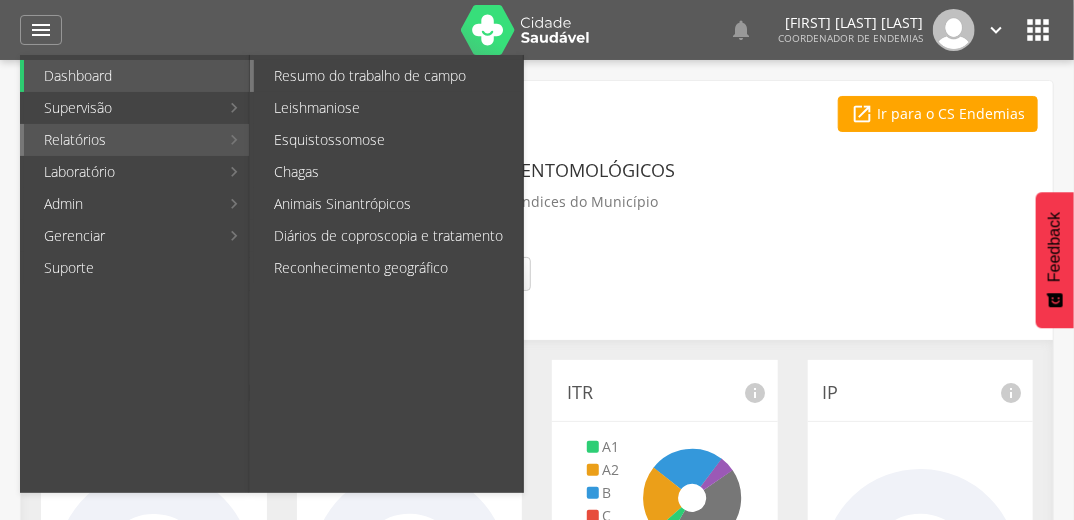 click on "Resumo do trabalho de campo" at bounding box center (388, 76) 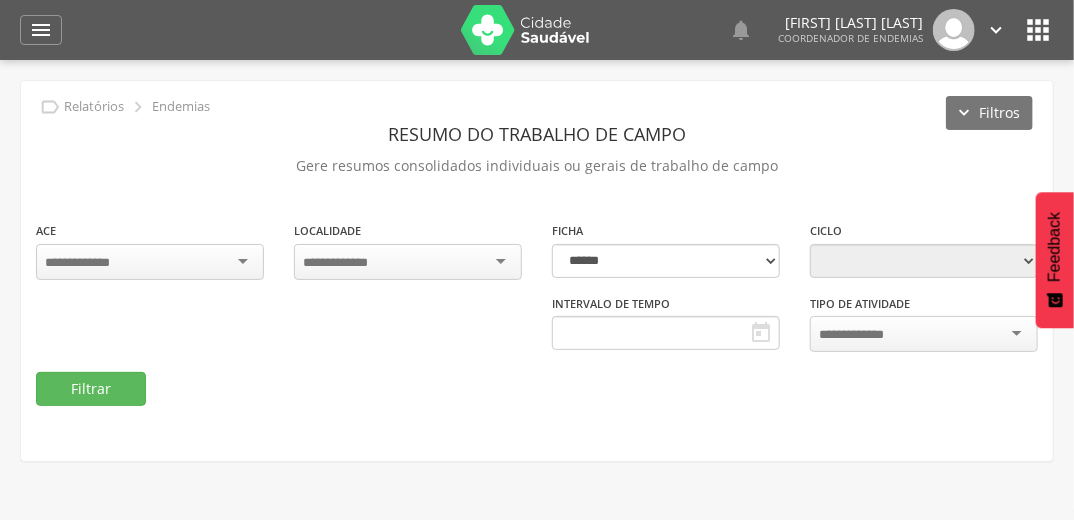 type on "**********" 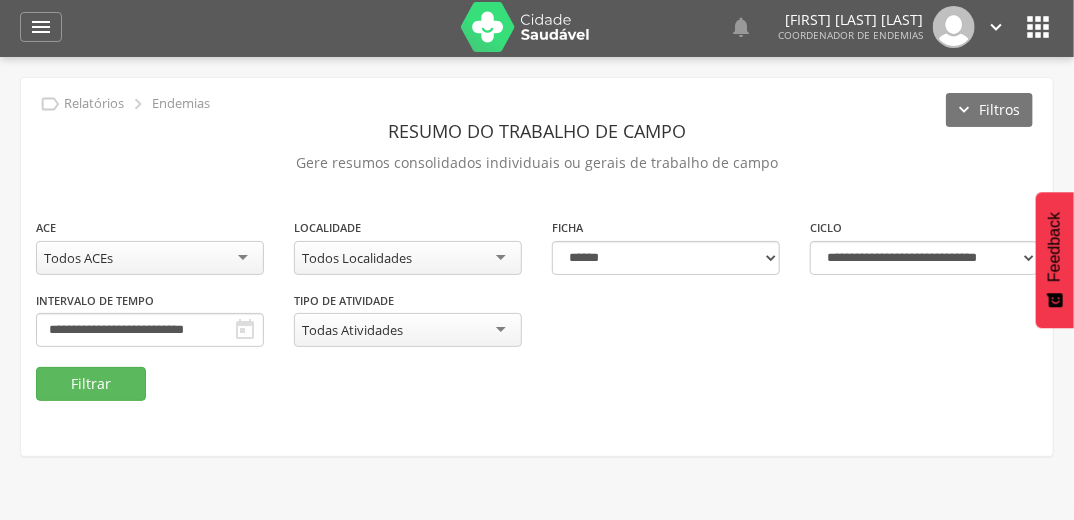 scroll, scrollTop: 60, scrollLeft: 0, axis: vertical 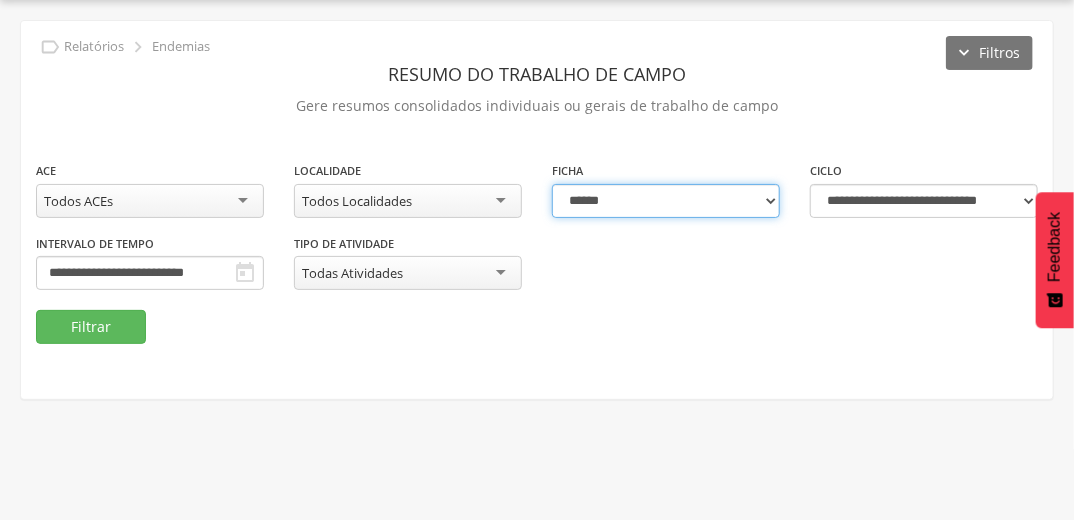 click on "**********" at bounding box center [666, 201] 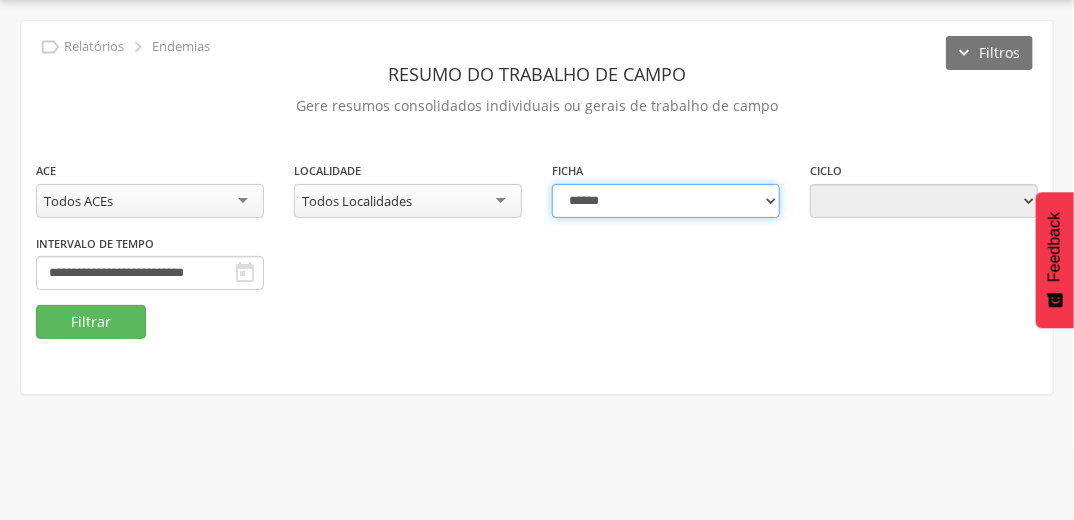 type on "**********" 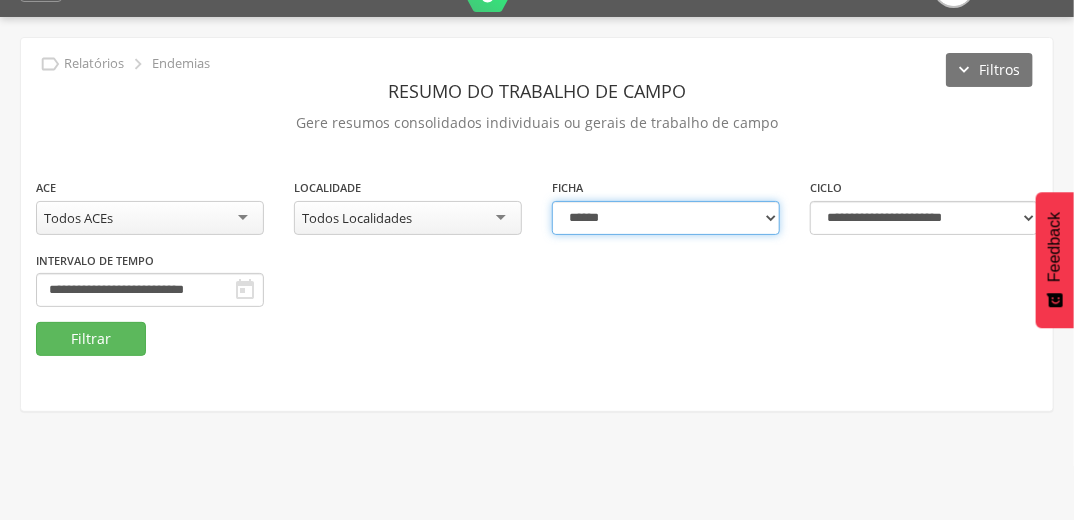 scroll, scrollTop: 60, scrollLeft: 0, axis: vertical 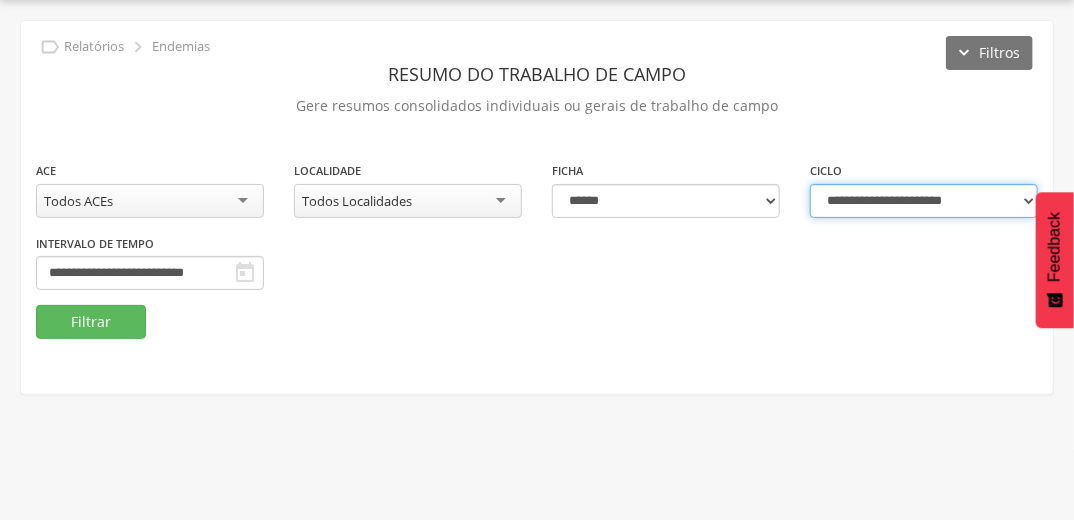 click on "**********" at bounding box center [924, 201] 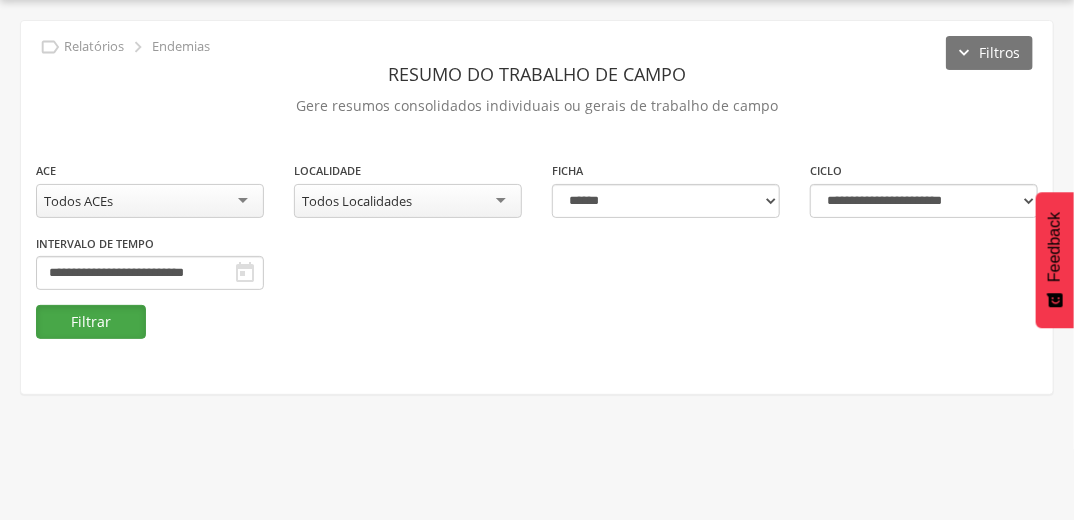 click on "Filtrar" at bounding box center [91, 322] 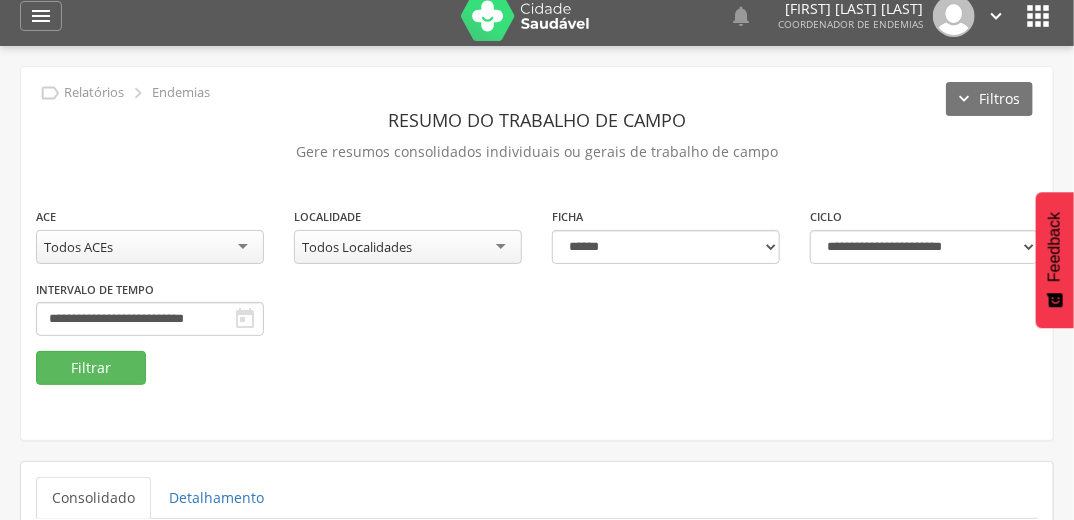 scroll, scrollTop: 0, scrollLeft: 0, axis: both 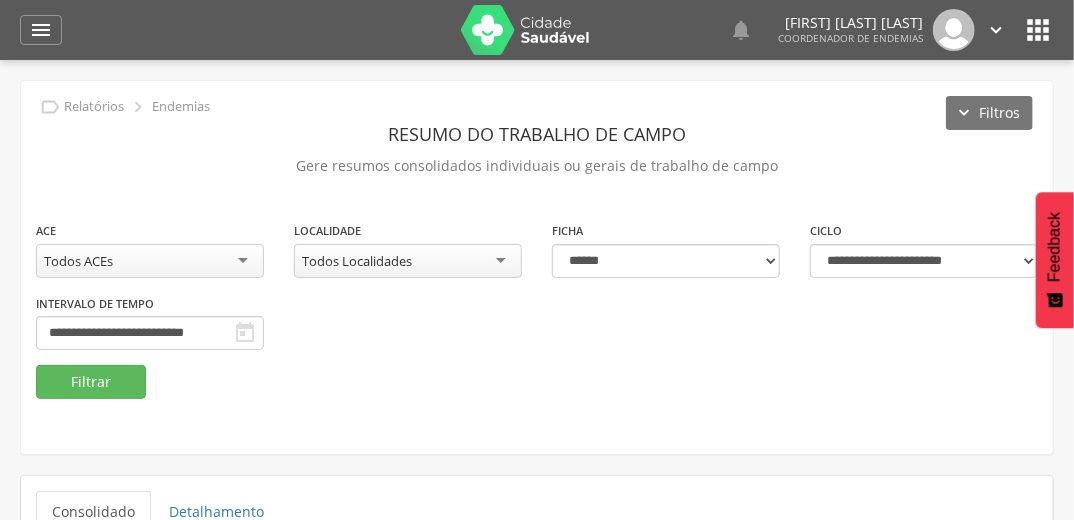 click on "Todos Localidades" at bounding box center (408, 261) 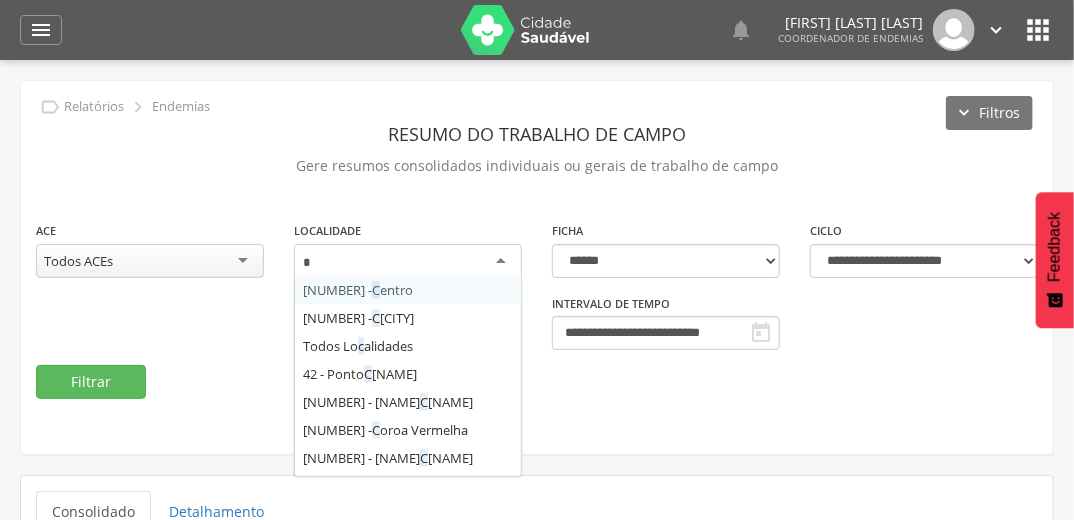 type on "**" 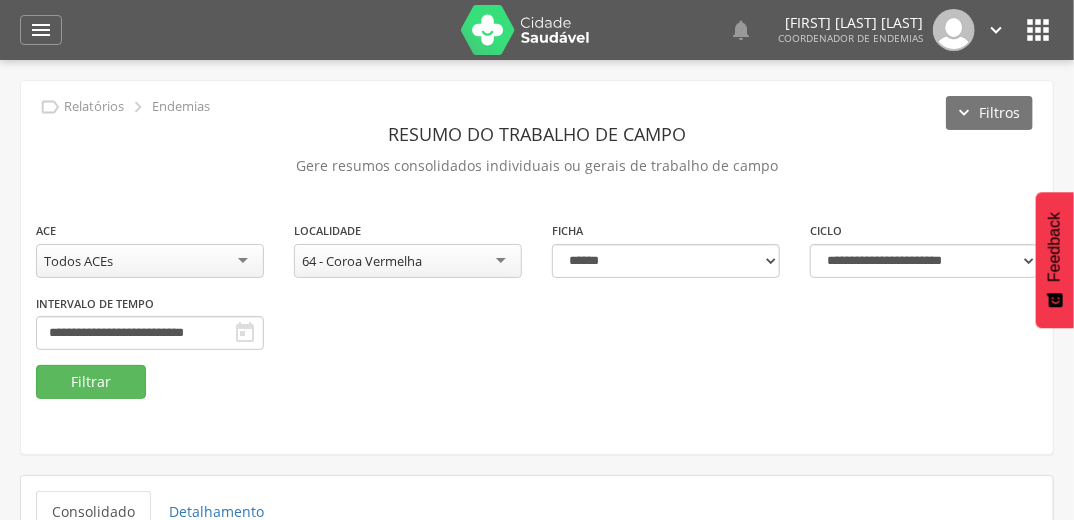 scroll, scrollTop: 0, scrollLeft: 0, axis: both 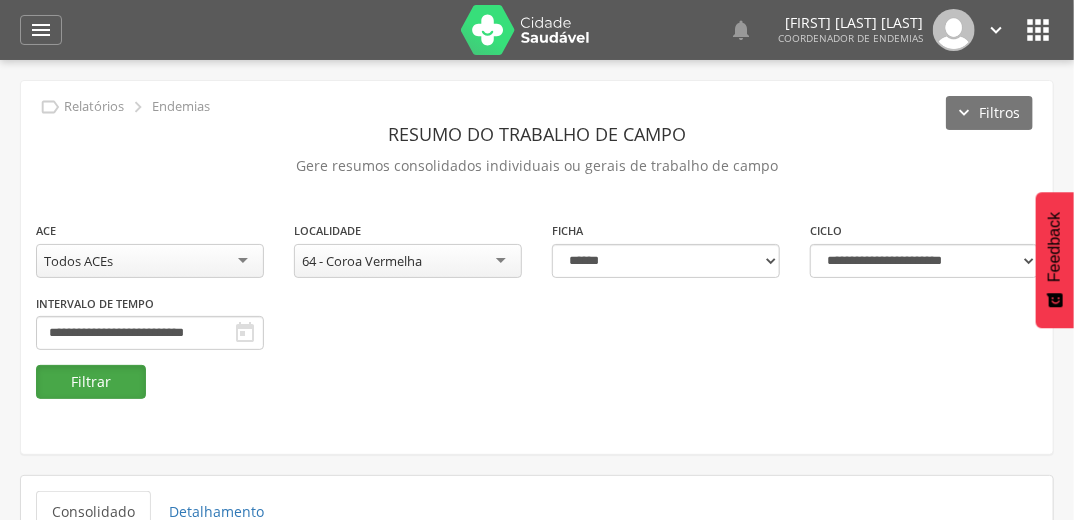 click on "Filtrar" at bounding box center (91, 382) 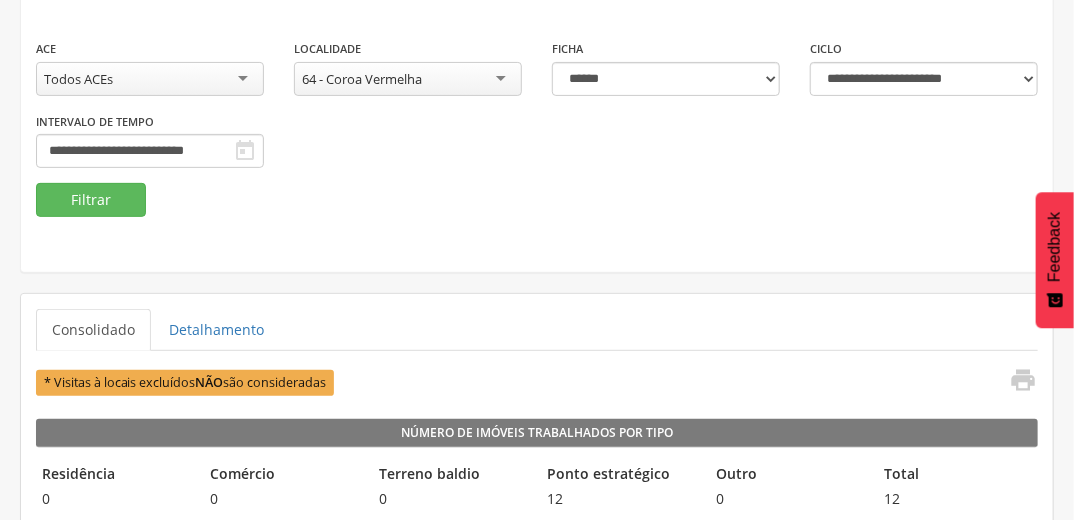scroll, scrollTop: 80, scrollLeft: 0, axis: vertical 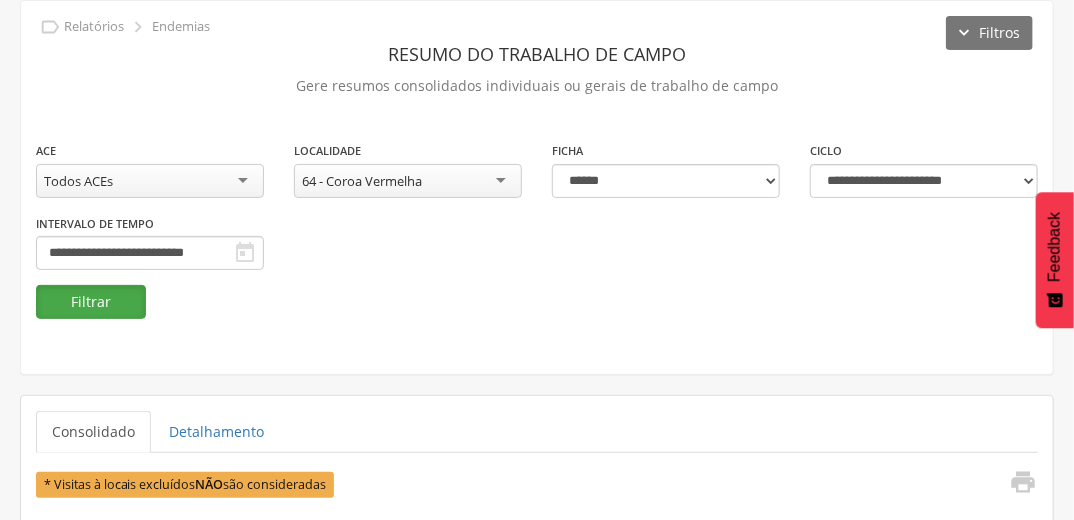 click on "Filtrar" at bounding box center [91, 302] 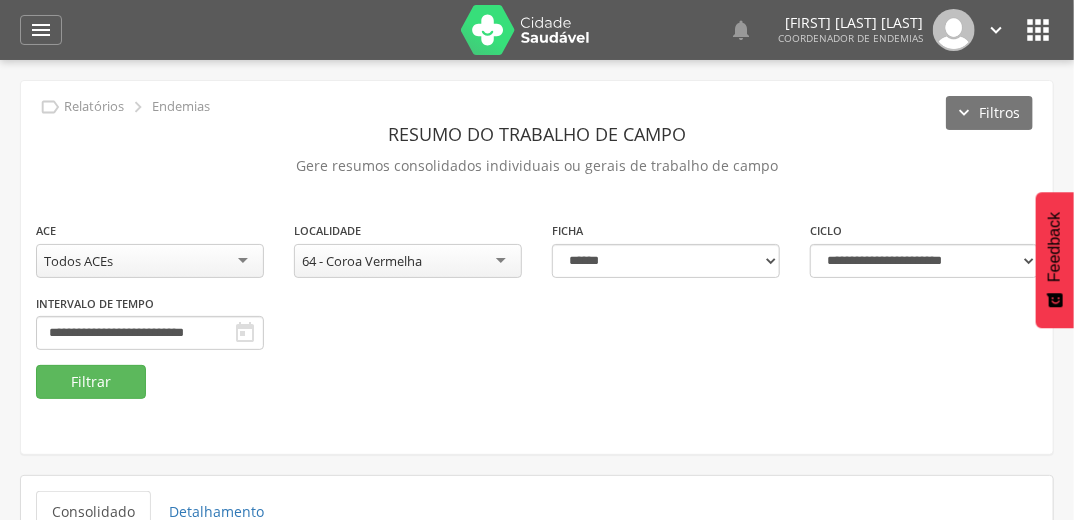 scroll, scrollTop: 0, scrollLeft: 0, axis: both 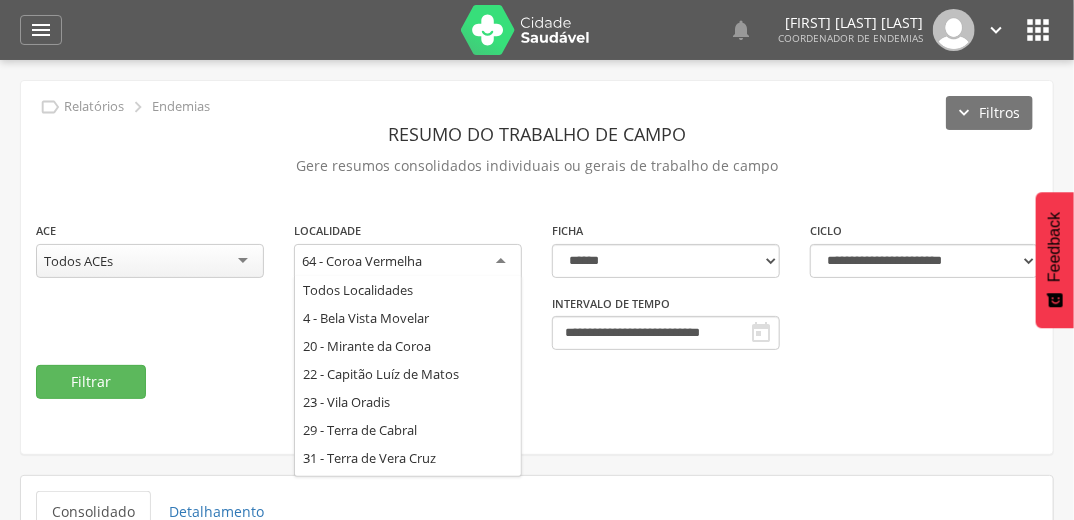click on "64 - Coroa Vermelha" at bounding box center (408, 262) 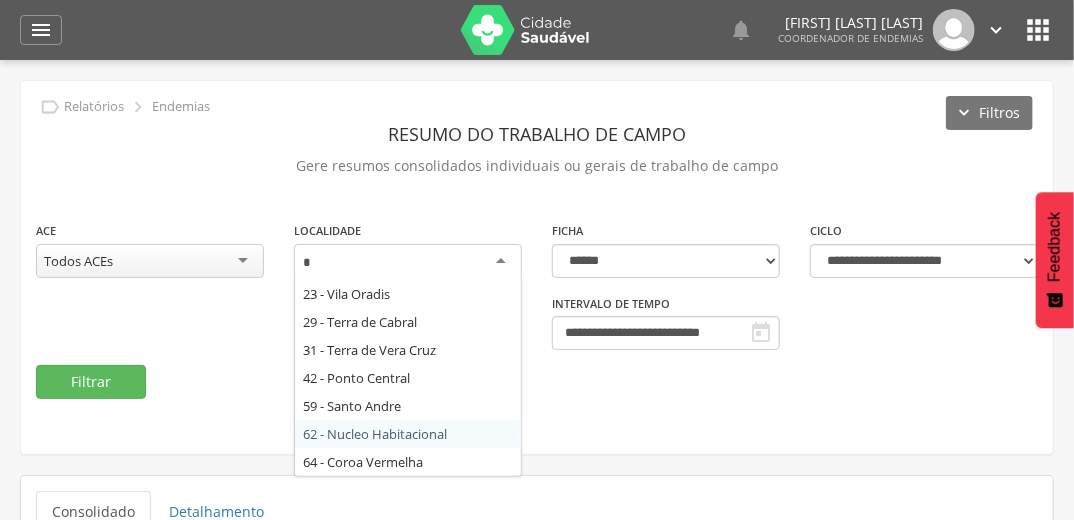 scroll, scrollTop: 0, scrollLeft: 0, axis: both 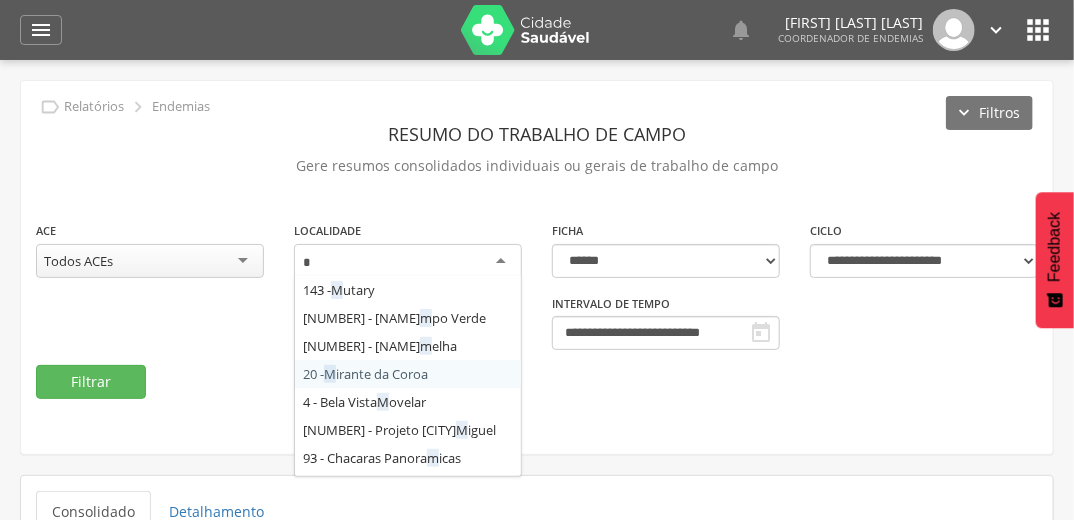 type on "**" 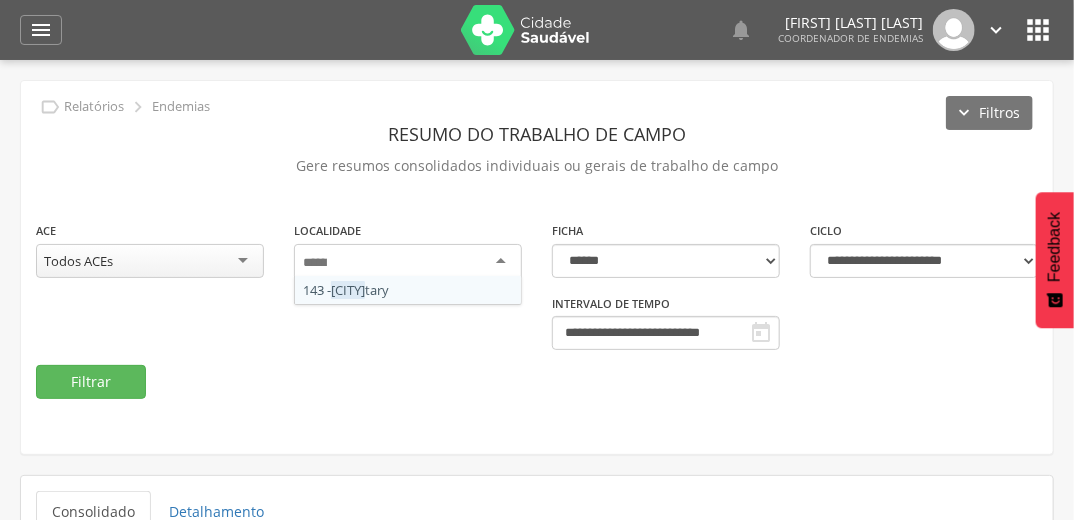 scroll, scrollTop: 0, scrollLeft: 0, axis: both 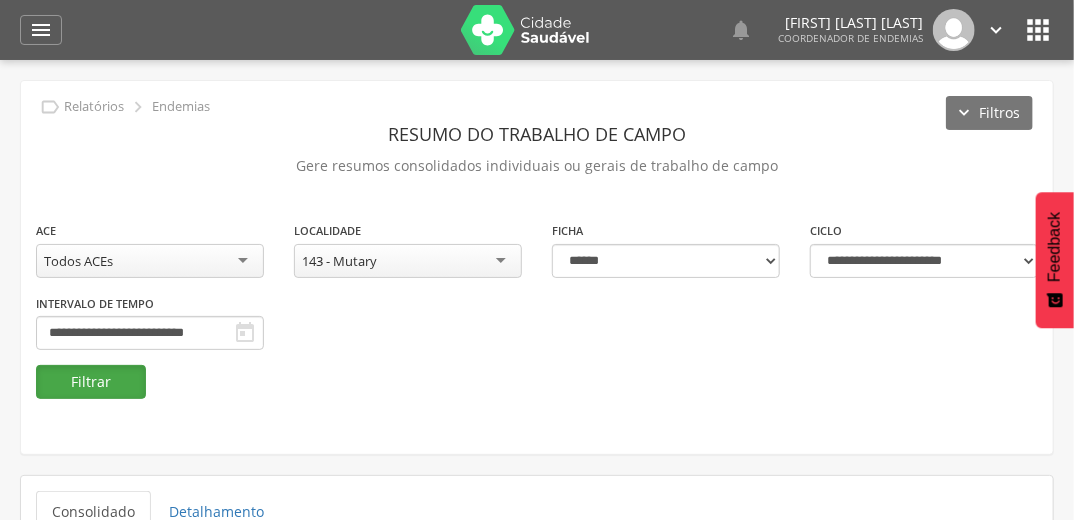 click on "Filtrar" at bounding box center [91, 382] 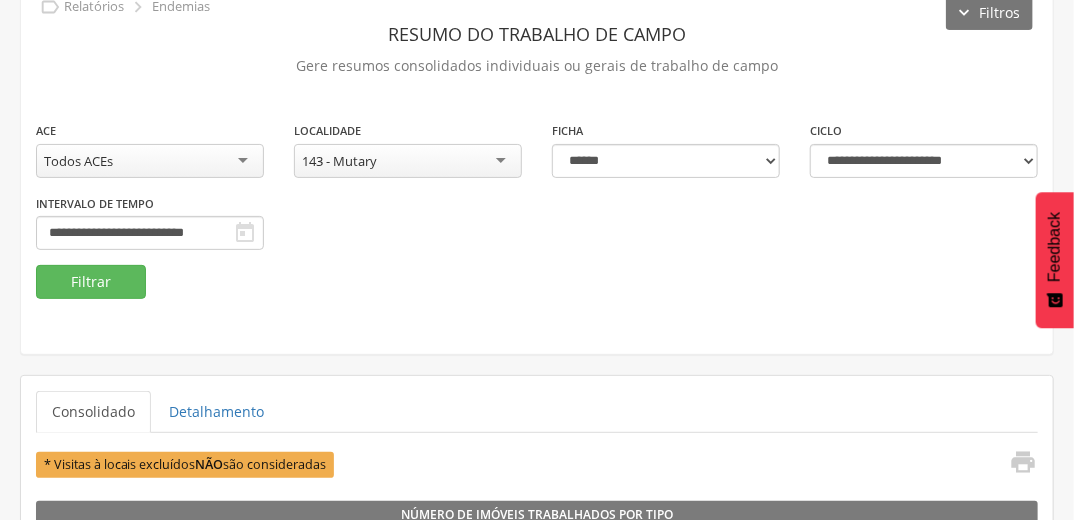 scroll, scrollTop: 0, scrollLeft: 0, axis: both 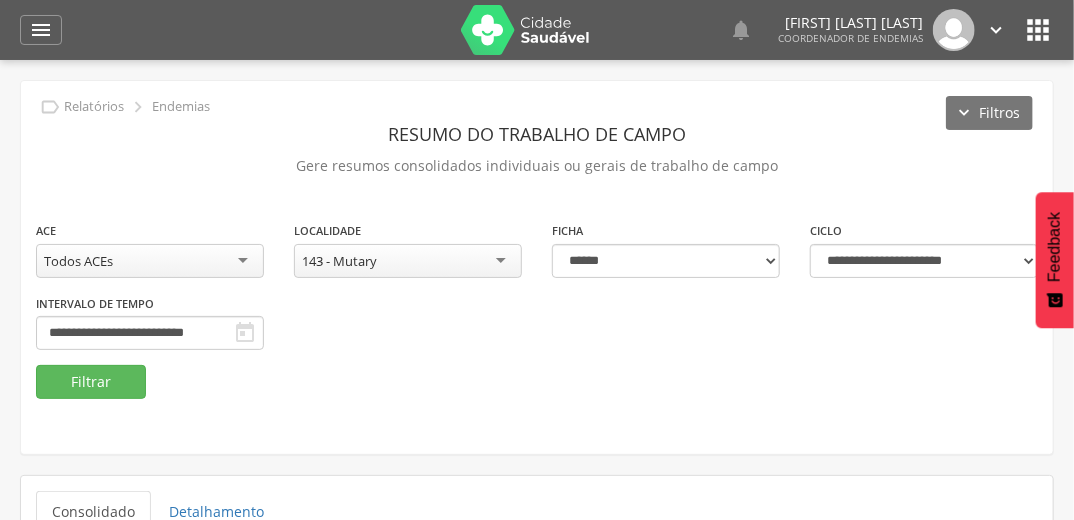 click on "143 - Mutary" at bounding box center (408, 261) 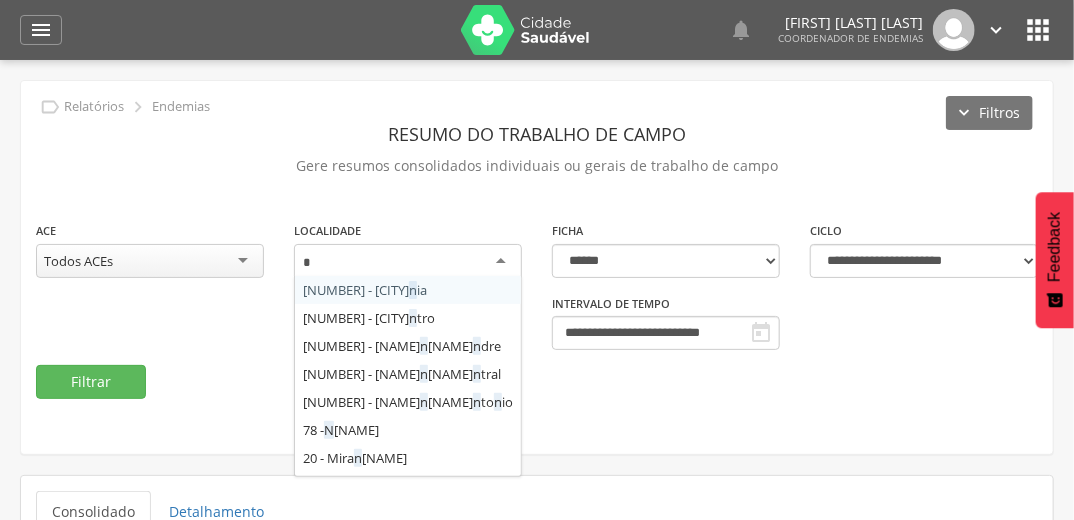 scroll, scrollTop: 0, scrollLeft: 0, axis: both 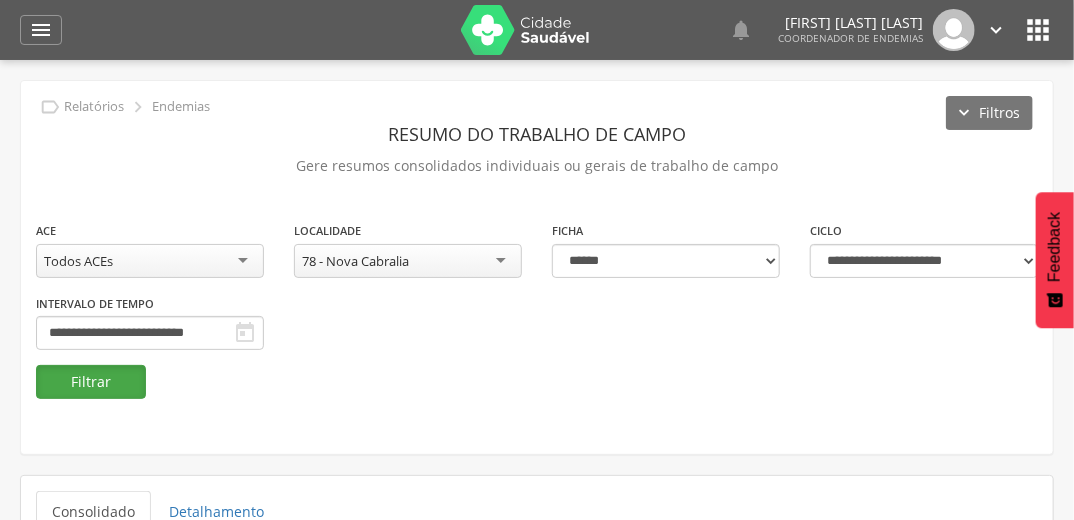 click on "Filtrar" at bounding box center [91, 382] 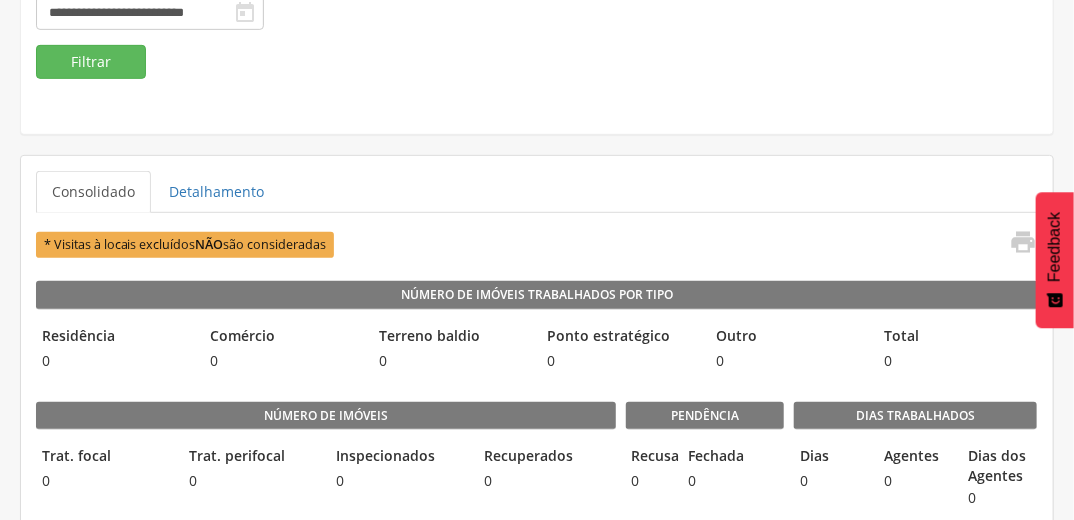 scroll, scrollTop: 0, scrollLeft: 0, axis: both 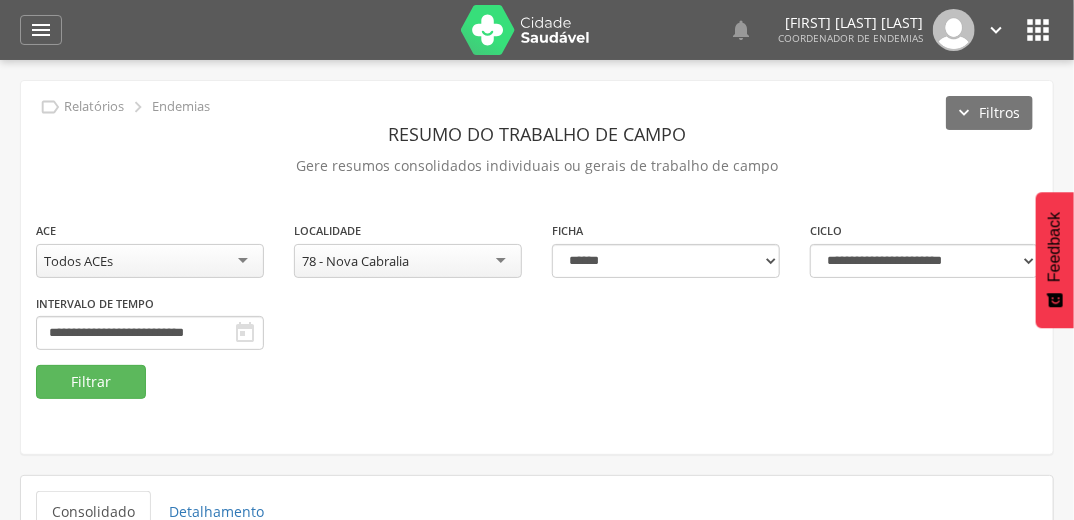 click on "78 - Nova Cabralia" at bounding box center (408, 261) 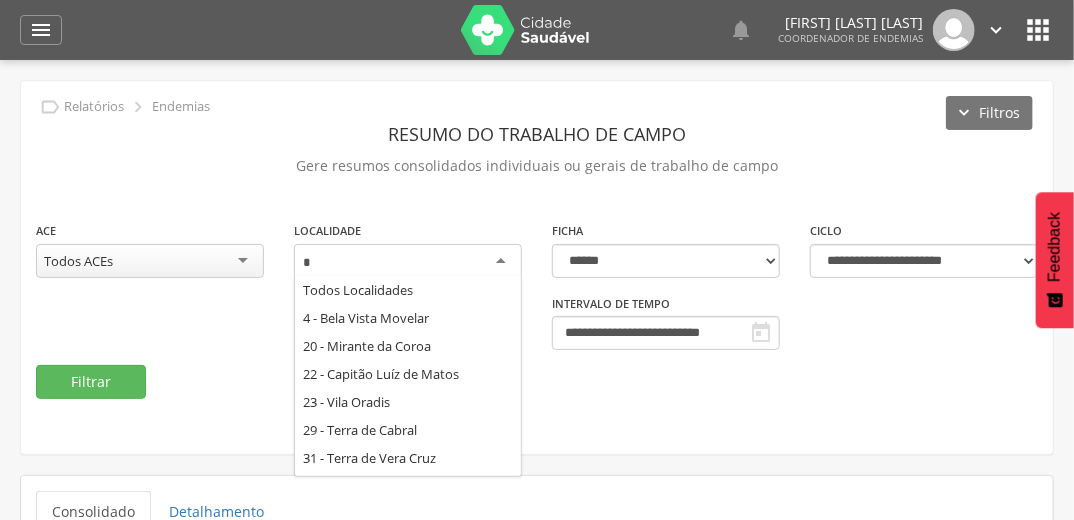 scroll, scrollTop: 0, scrollLeft: 0, axis: both 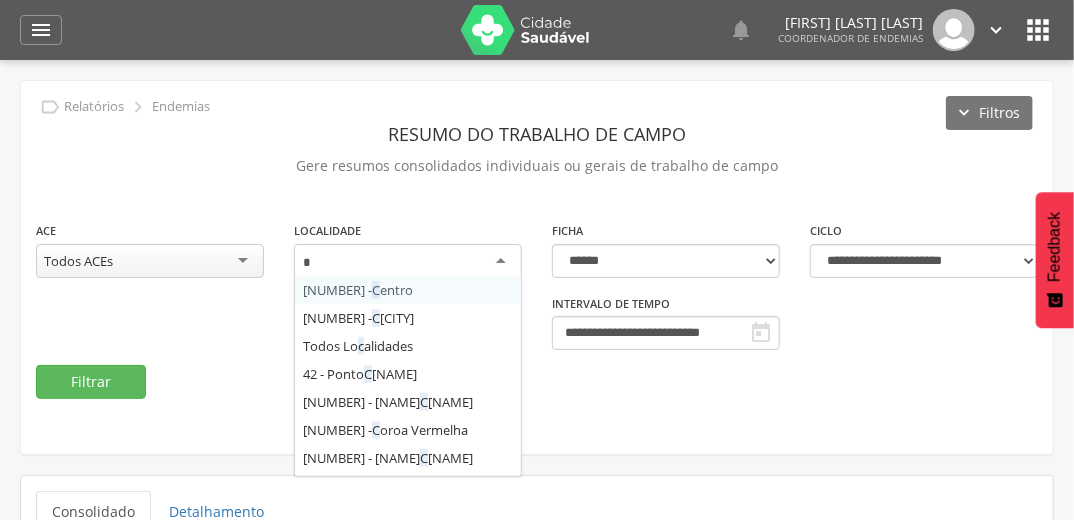 type on "**" 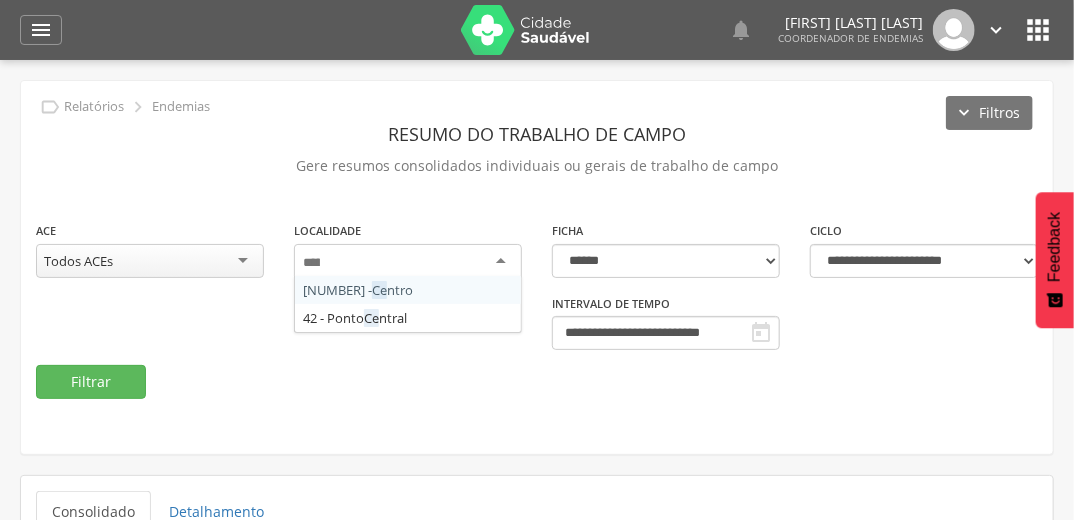 scroll, scrollTop: 0, scrollLeft: 0, axis: both 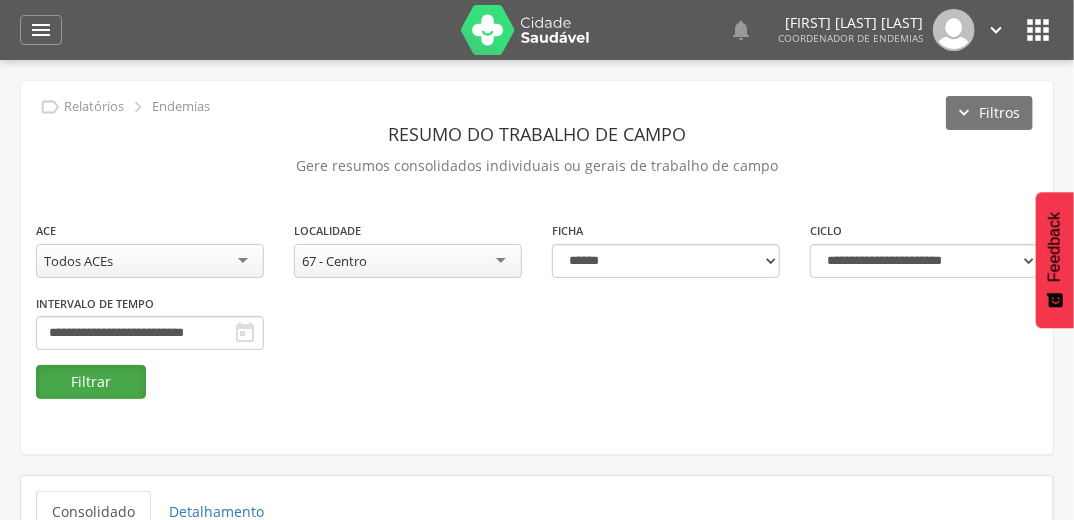 click on "Filtrar" at bounding box center [91, 382] 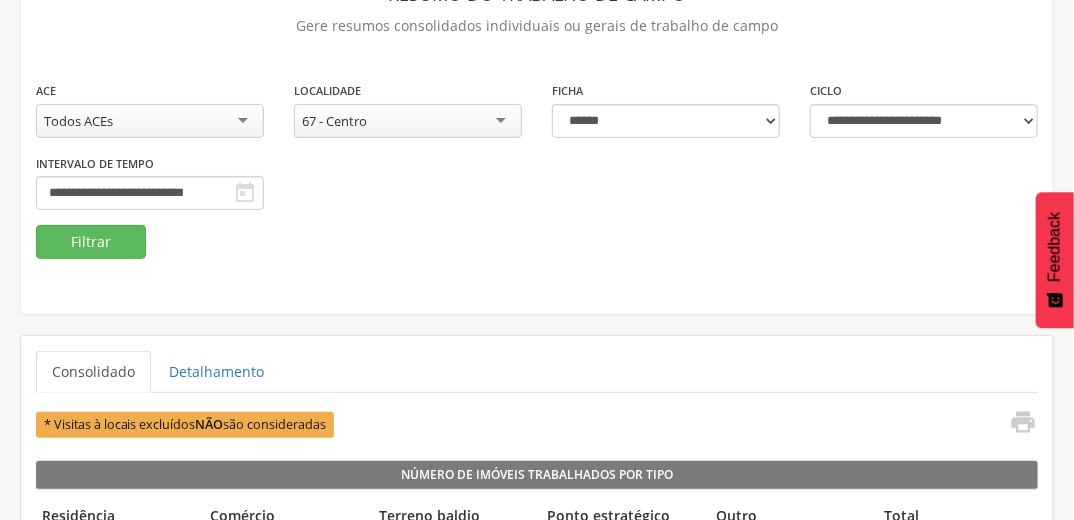 scroll, scrollTop: 120, scrollLeft: 0, axis: vertical 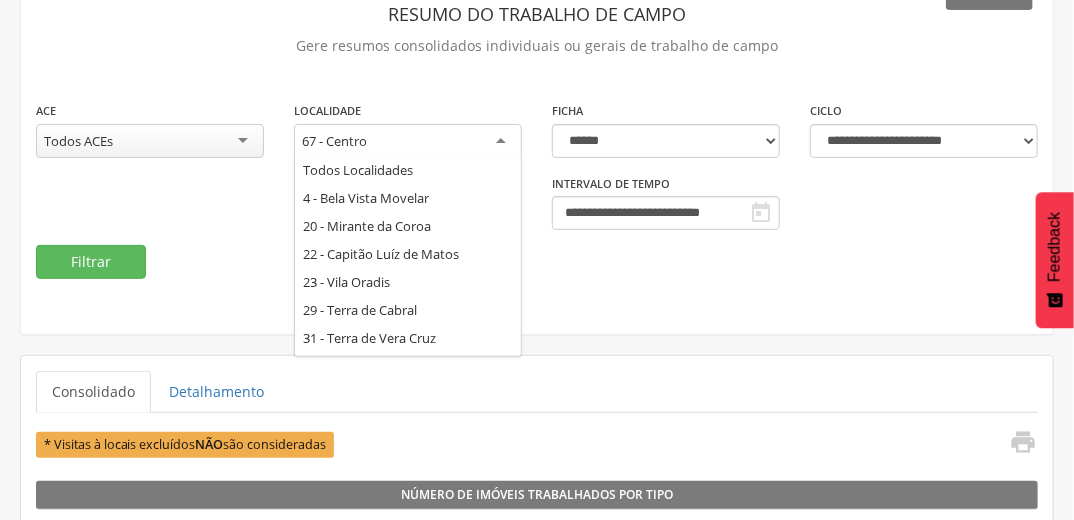 click on "67 - Centro" at bounding box center (408, 142) 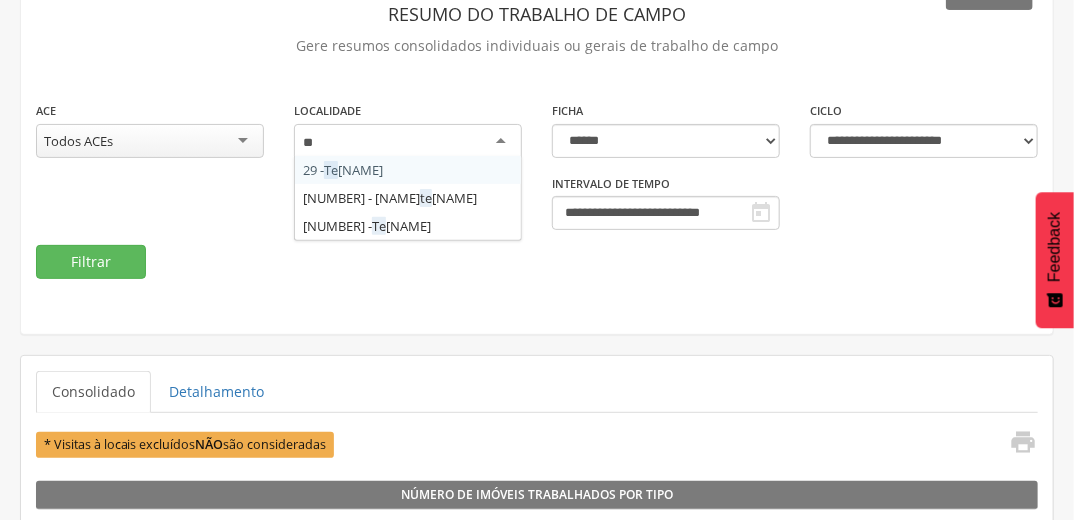 scroll, scrollTop: 0, scrollLeft: 0, axis: both 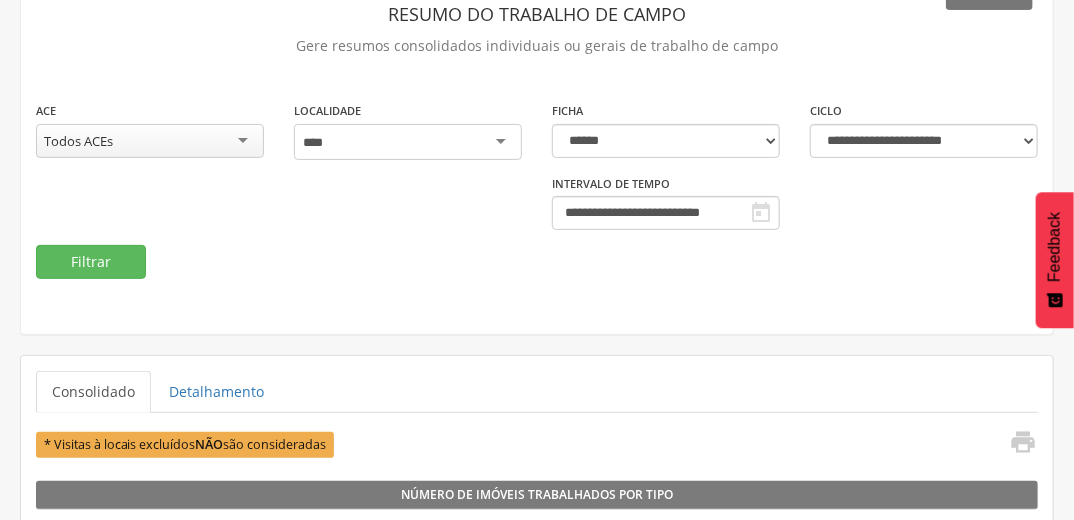 click at bounding box center (408, 142) 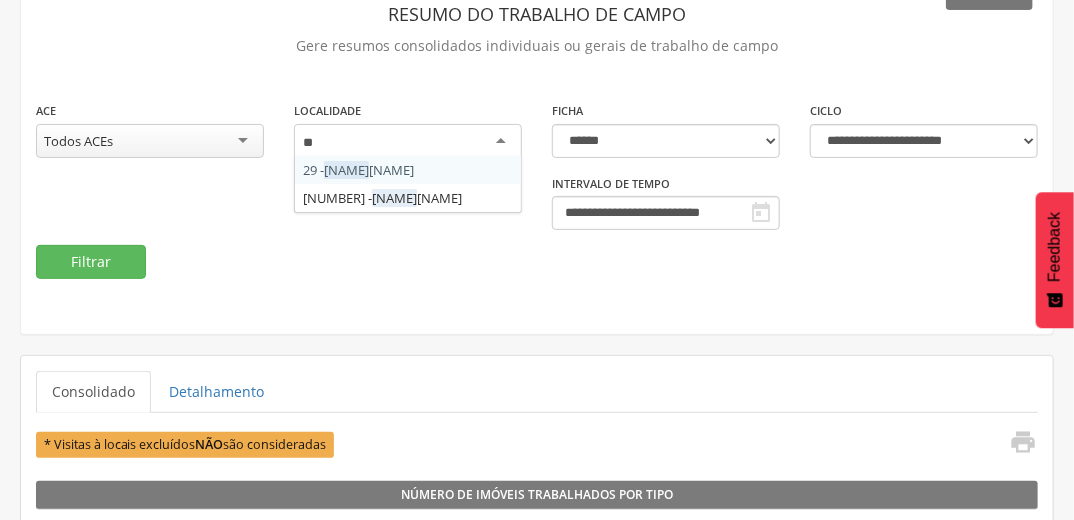 type on "*" 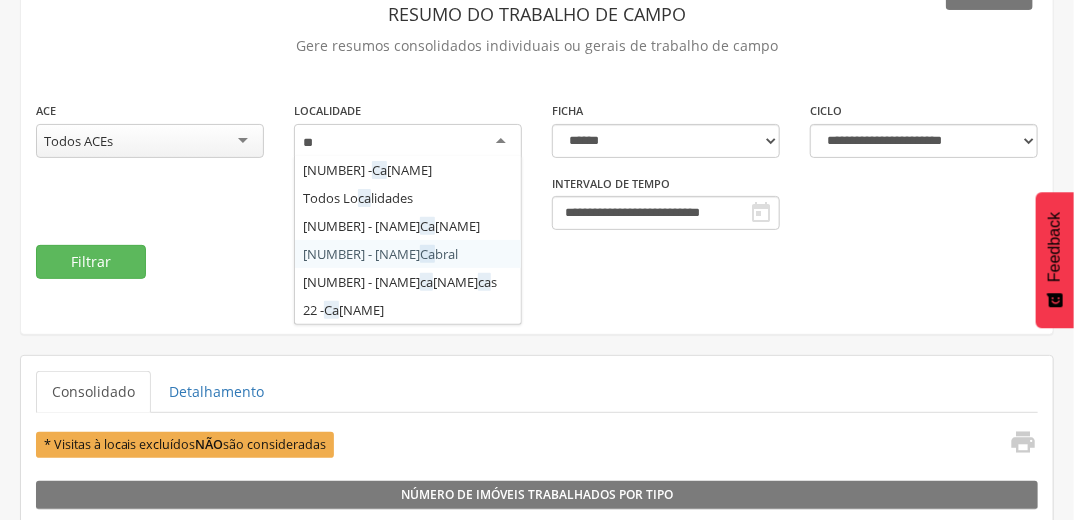 type on "***" 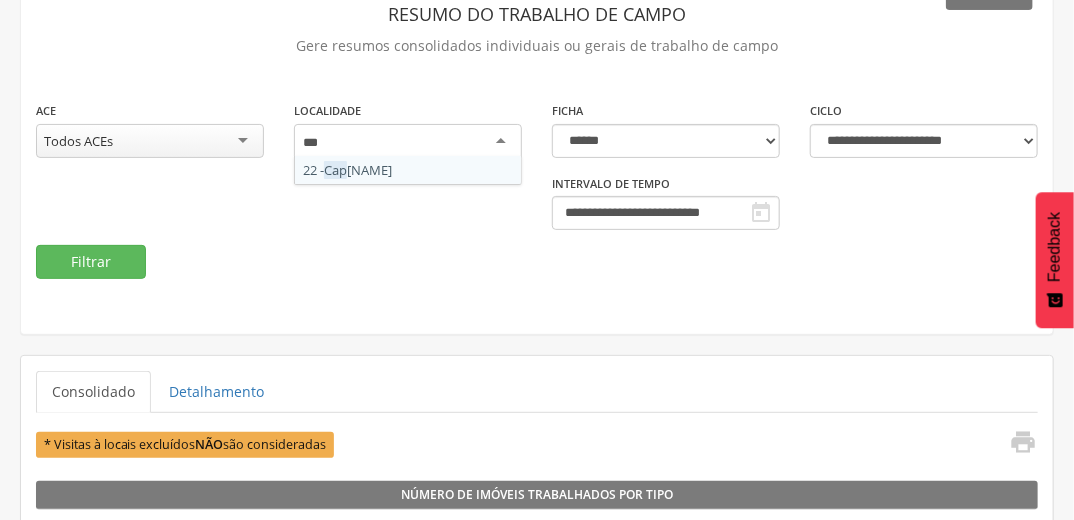 scroll, scrollTop: 40, scrollLeft: 0, axis: vertical 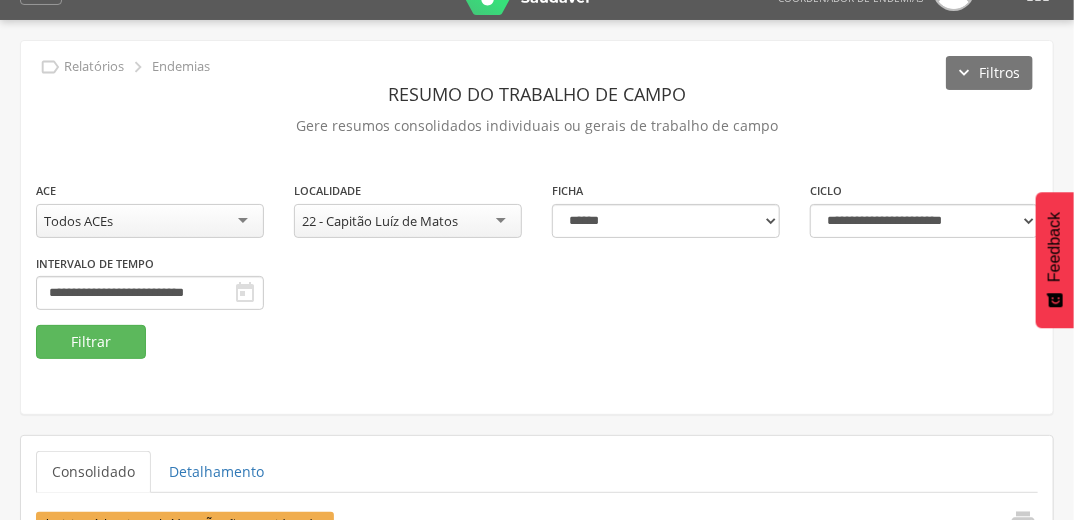 drag, startPoint x: 491, startPoint y: 251, endPoint x: 467, endPoint y: 257, distance: 24.738634 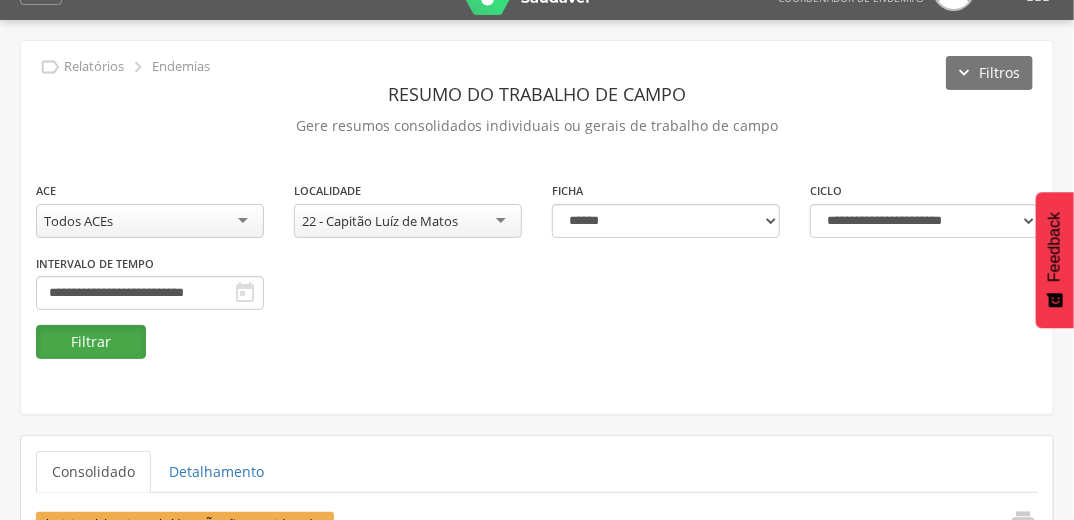 click on "Filtrar" at bounding box center (91, 342) 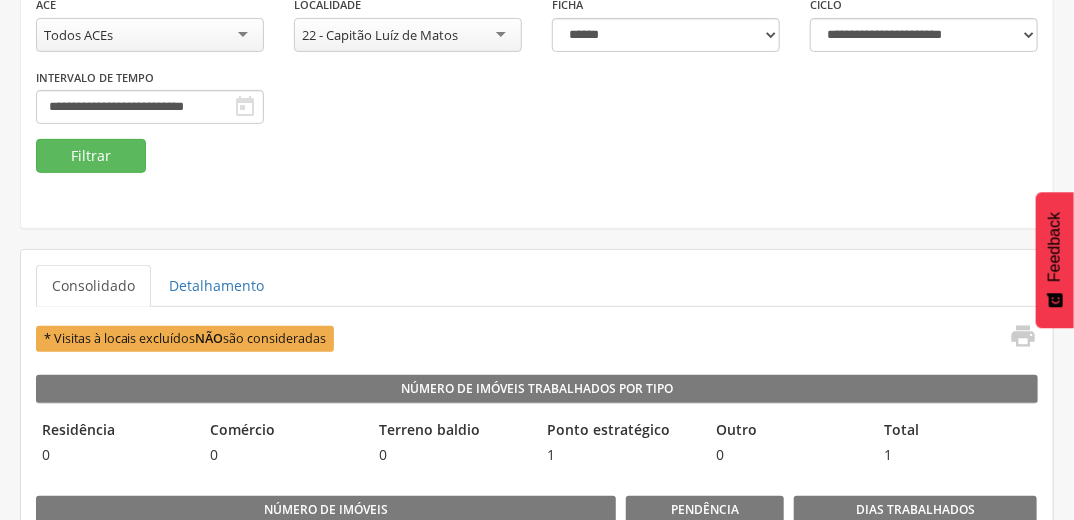 scroll, scrollTop: 176, scrollLeft: 0, axis: vertical 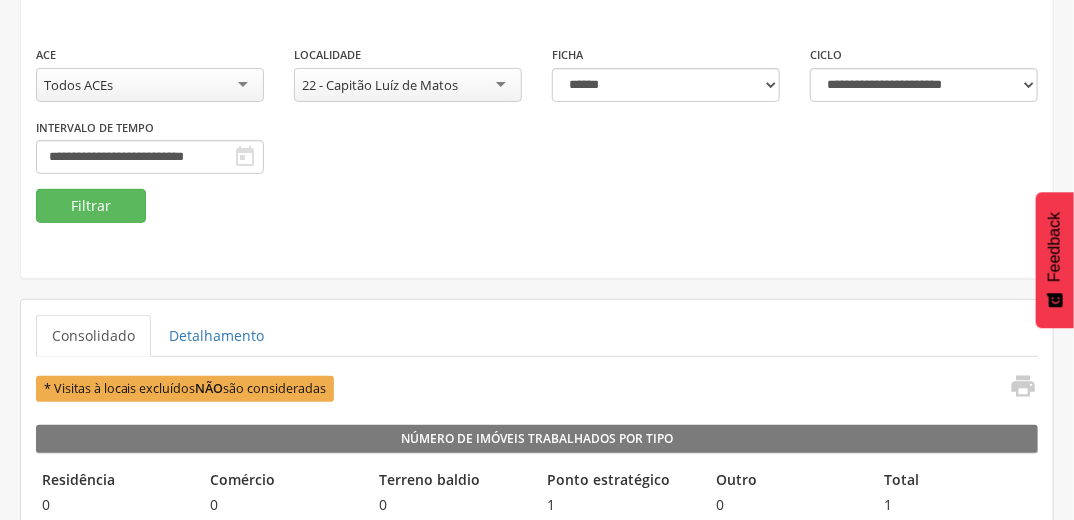 click on "22 - Capitão Luíz de Matos" at bounding box center (408, 85) 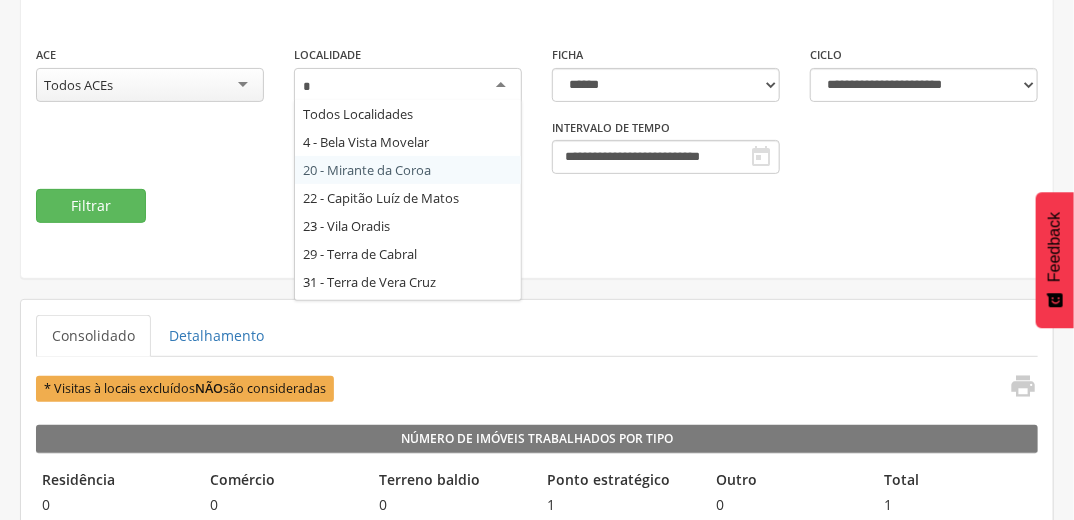 scroll, scrollTop: 24, scrollLeft: 0, axis: vertical 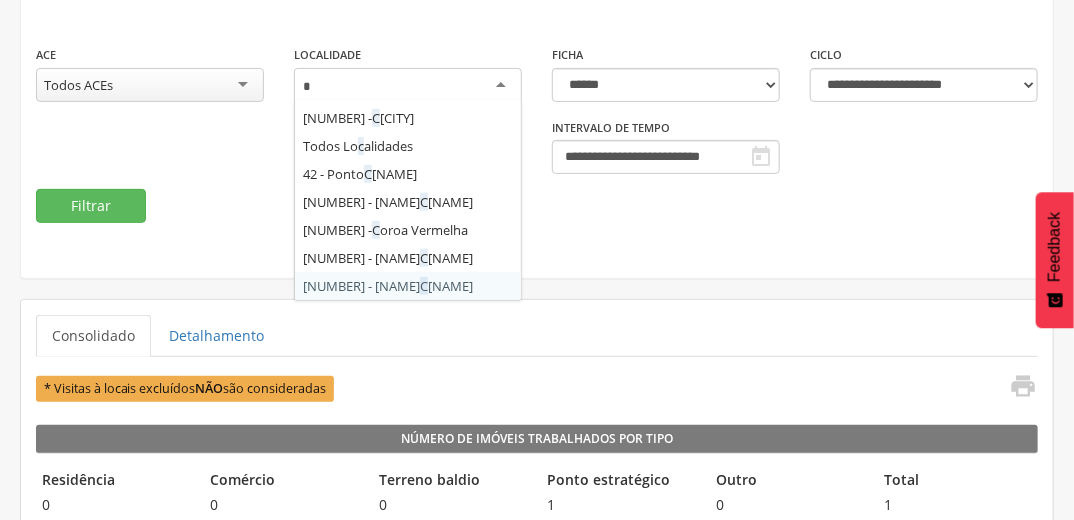 type on "**" 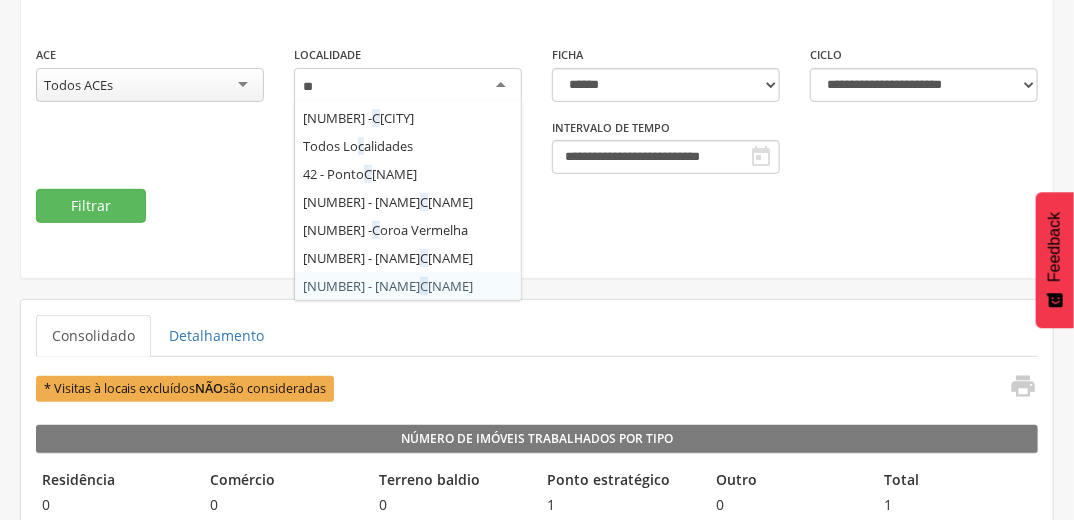 scroll, scrollTop: 0, scrollLeft: 0, axis: both 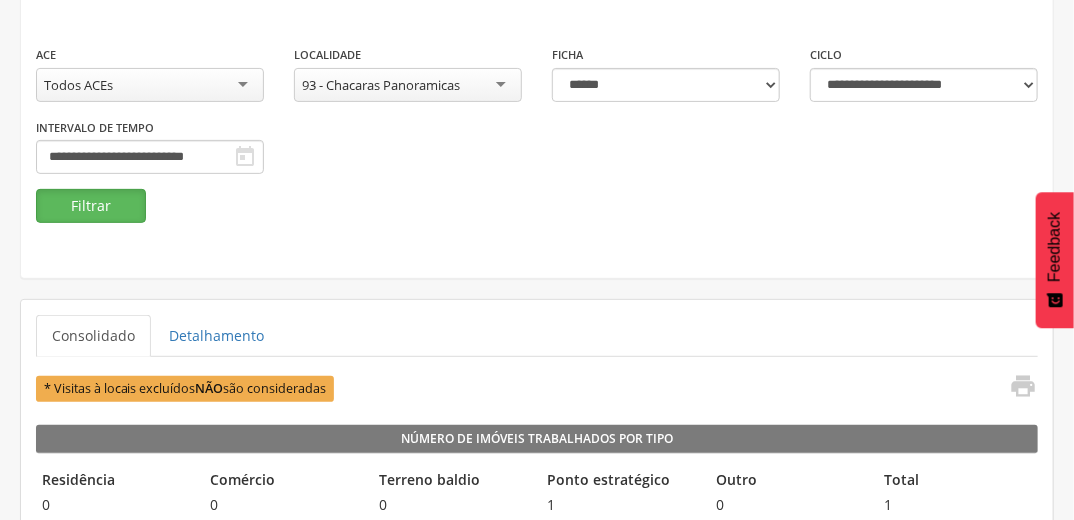 click on "Filtrar" at bounding box center [91, 206] 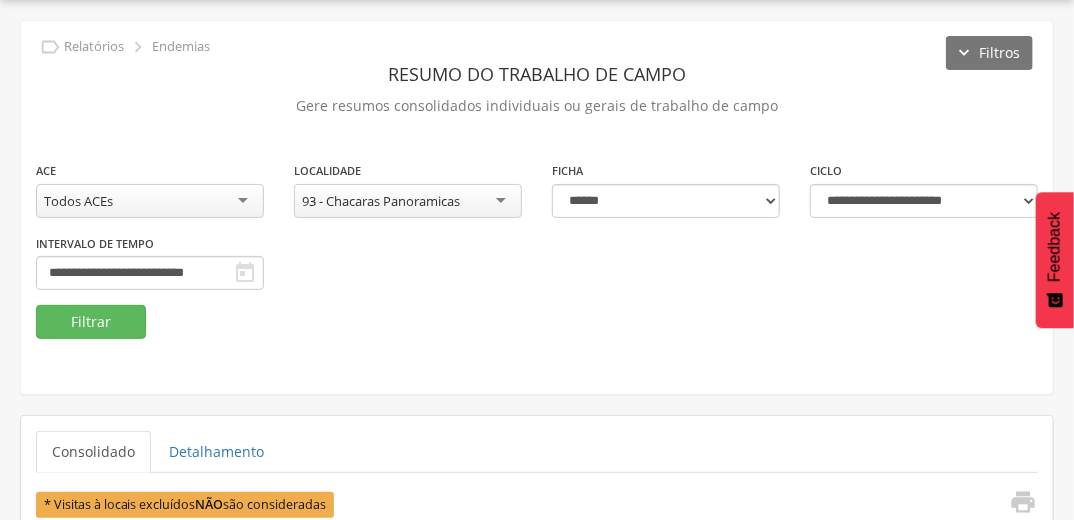 scroll, scrollTop: 16, scrollLeft: 0, axis: vertical 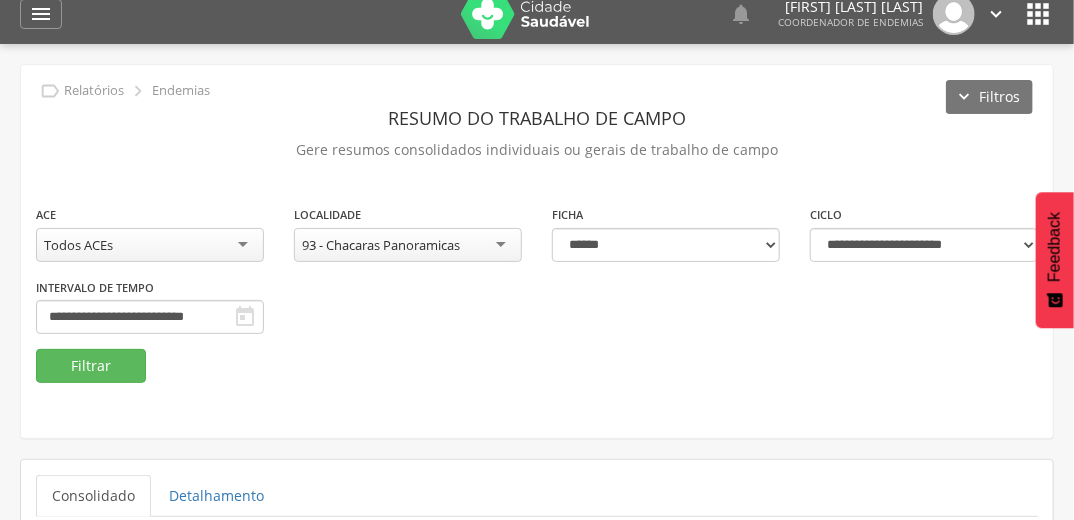 click on "93 - Chacaras Panoramicas" at bounding box center [408, 245] 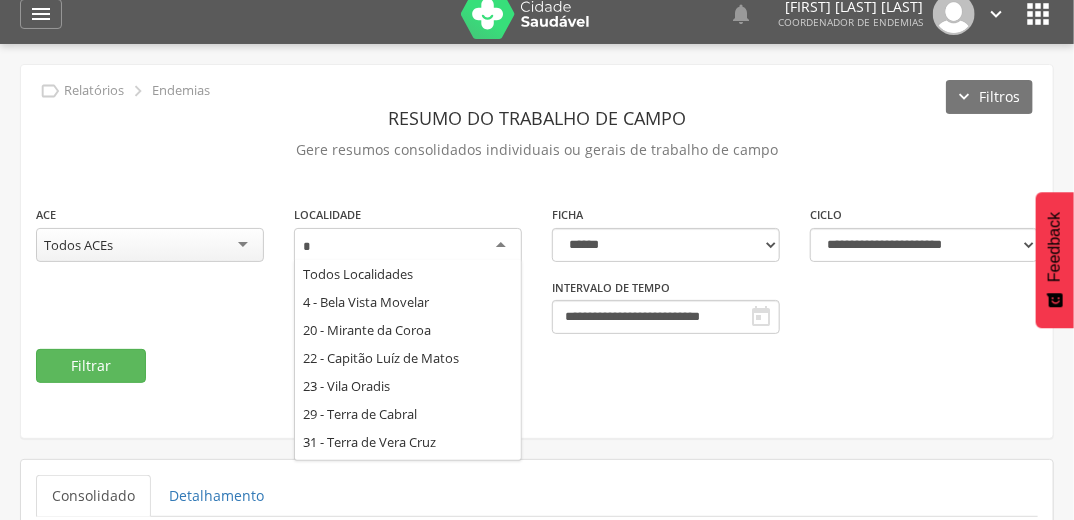 scroll, scrollTop: 0, scrollLeft: 0, axis: both 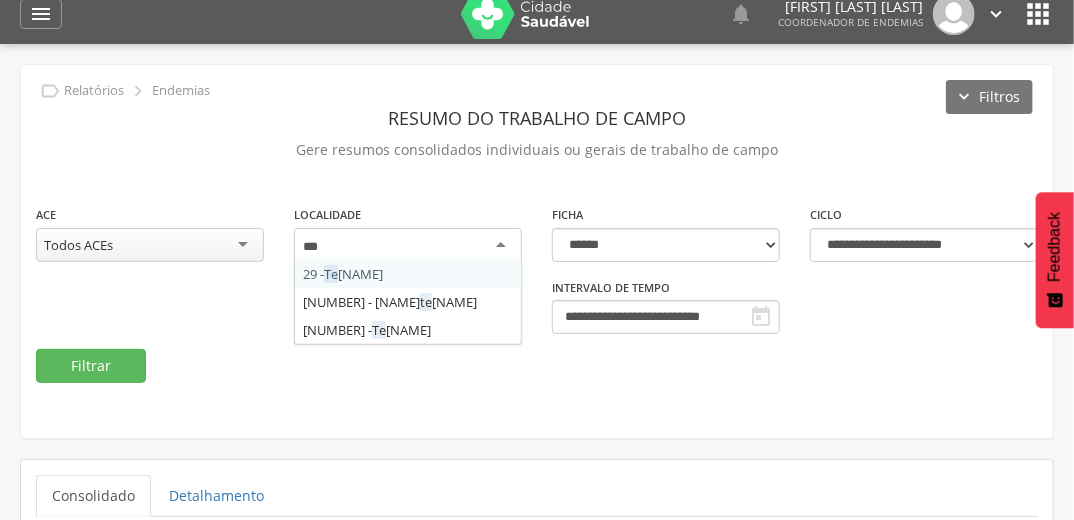 type on "****" 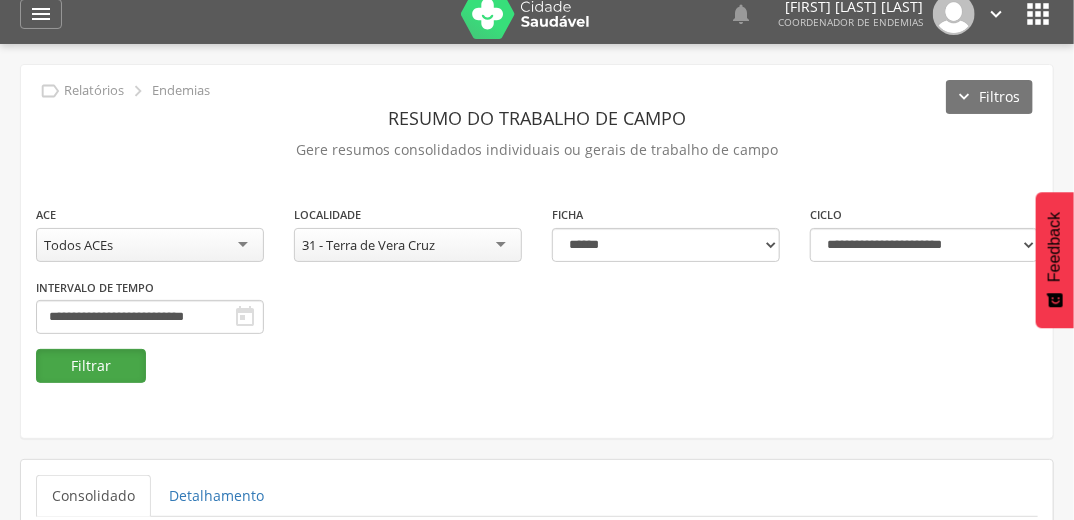 click on "Filtrar" at bounding box center [91, 366] 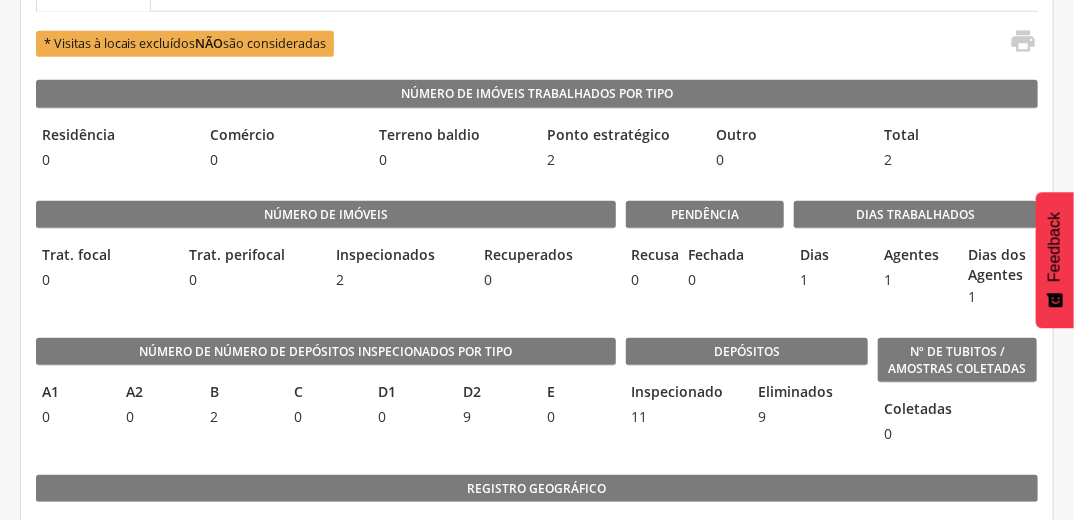 scroll, scrollTop: 176, scrollLeft: 0, axis: vertical 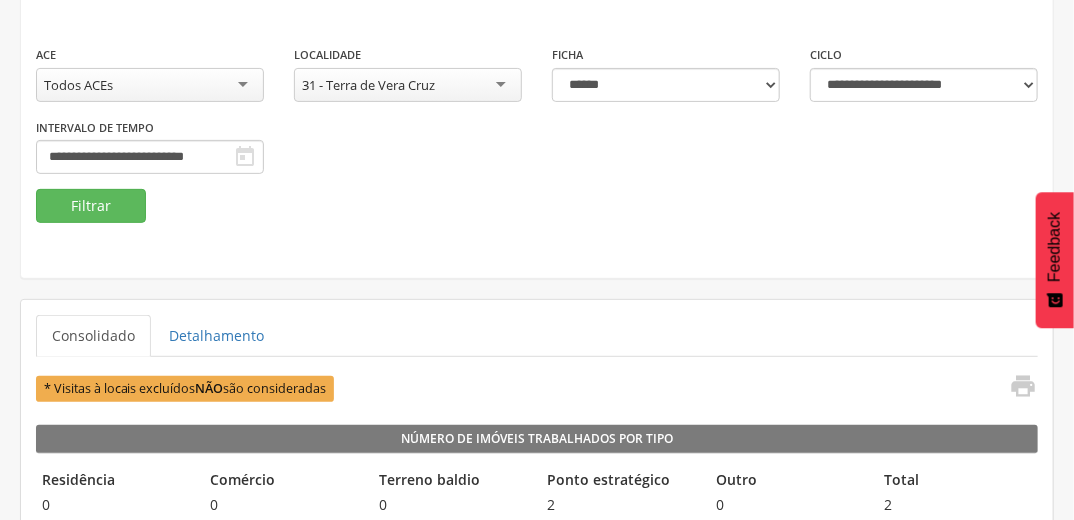 click on "31 - Terra de Vera Cruz" at bounding box center (408, 85) 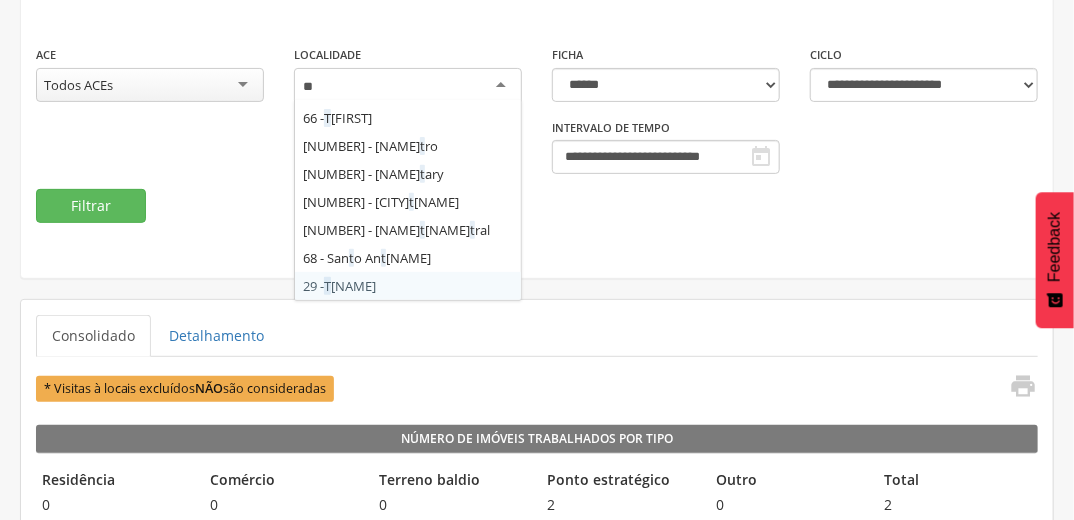 scroll, scrollTop: 0, scrollLeft: 0, axis: both 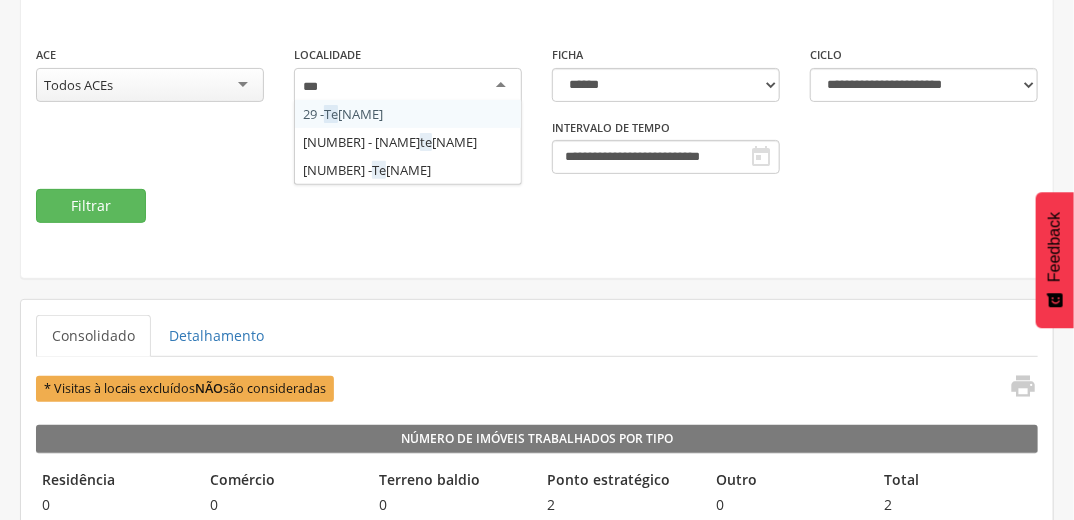 type on "****" 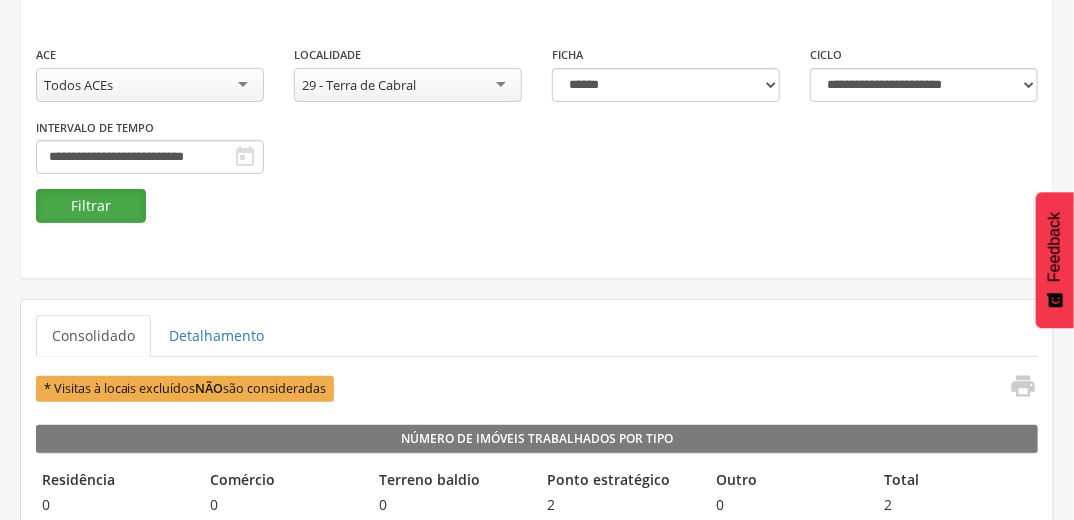 click on "Filtrar" at bounding box center [91, 206] 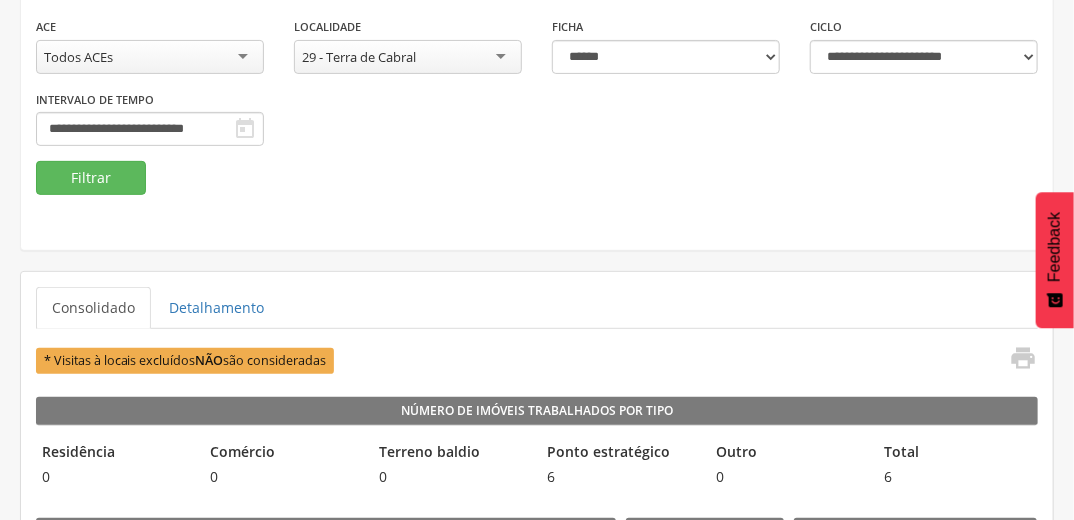 scroll, scrollTop: 200, scrollLeft: 0, axis: vertical 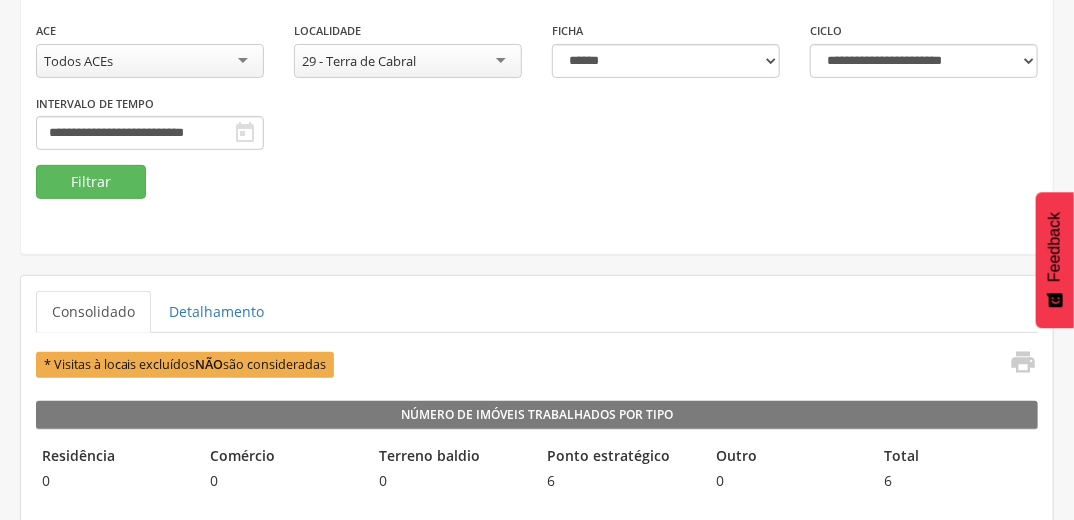 click on "29 - Terra de Cabral" at bounding box center (408, 61) 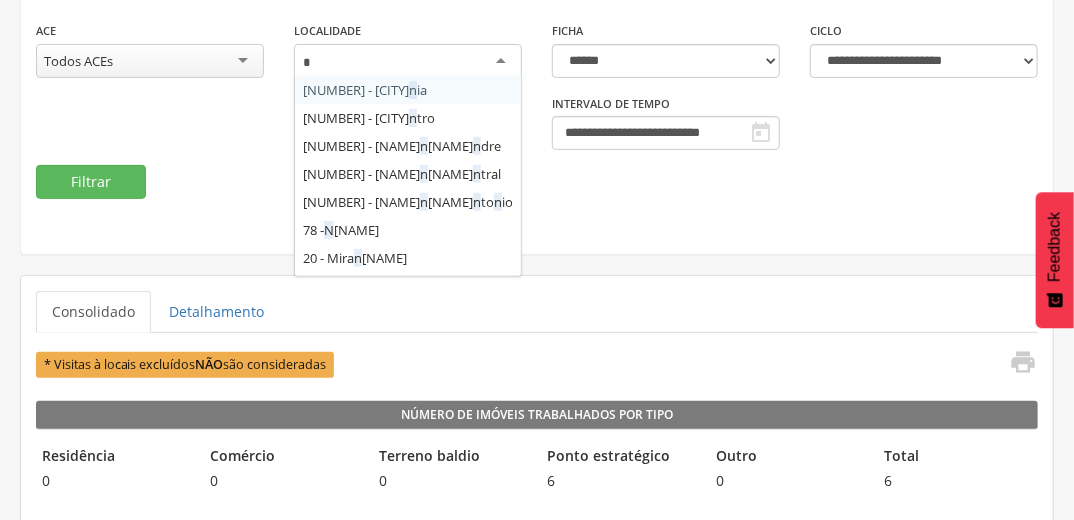 type on "**" 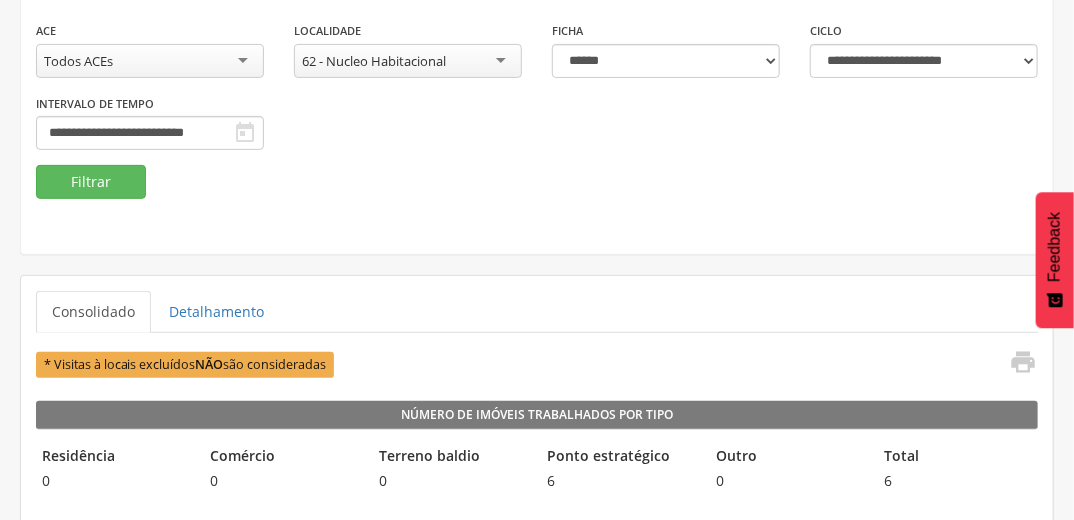 scroll, scrollTop: 0, scrollLeft: 0, axis: both 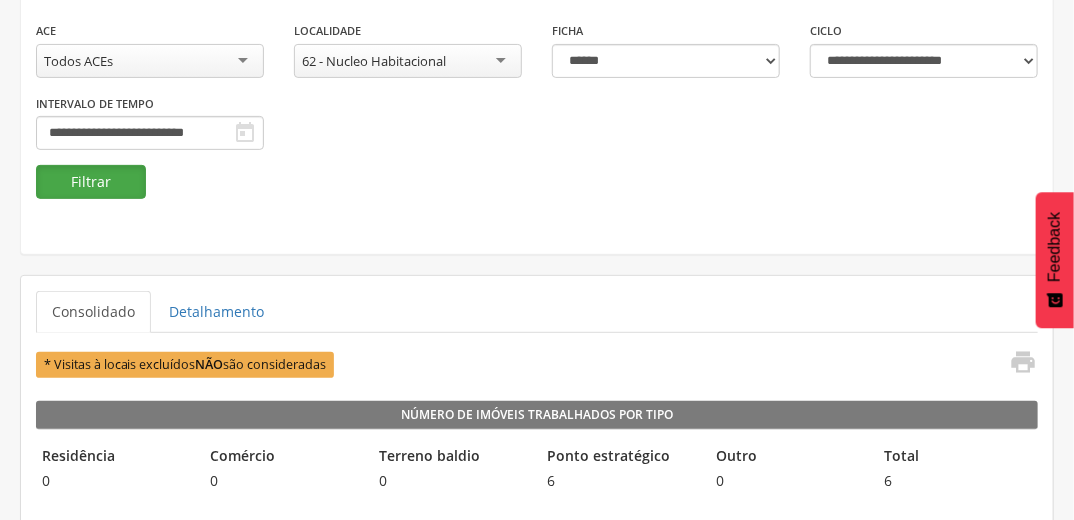 click on "Filtrar" at bounding box center [91, 182] 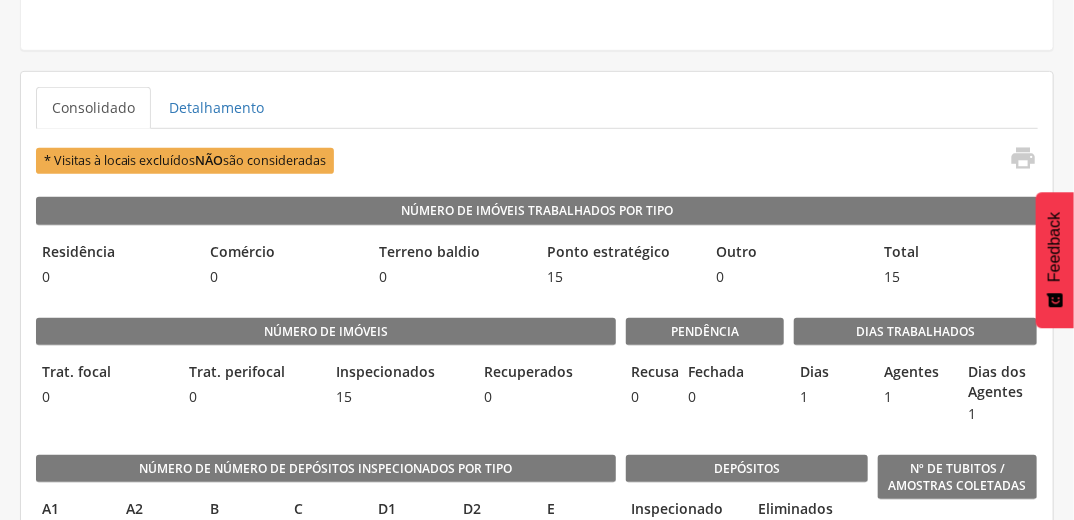 scroll, scrollTop: 187, scrollLeft: 0, axis: vertical 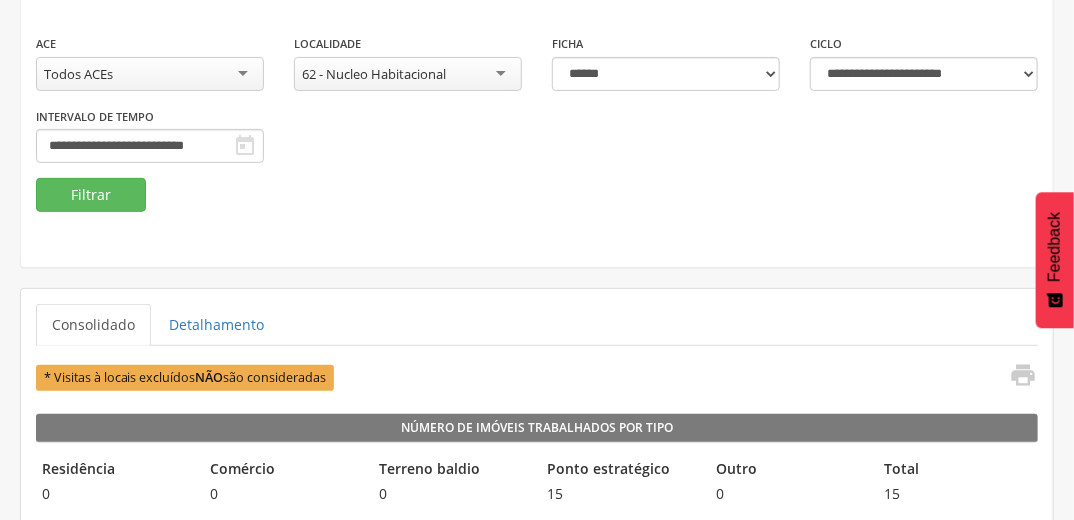 click on "62 - Nucleo Habitacional" at bounding box center (408, 74) 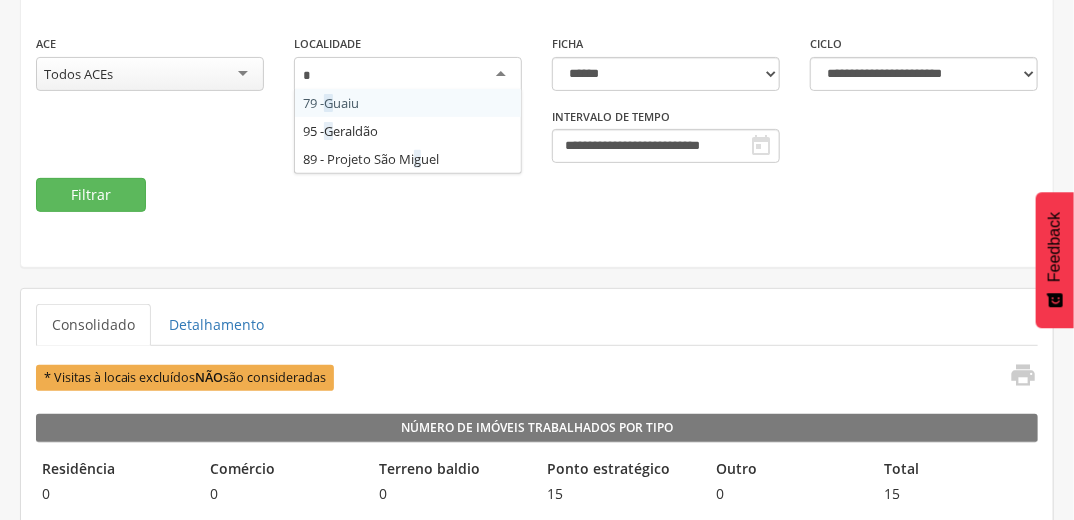 scroll, scrollTop: 0, scrollLeft: 0, axis: both 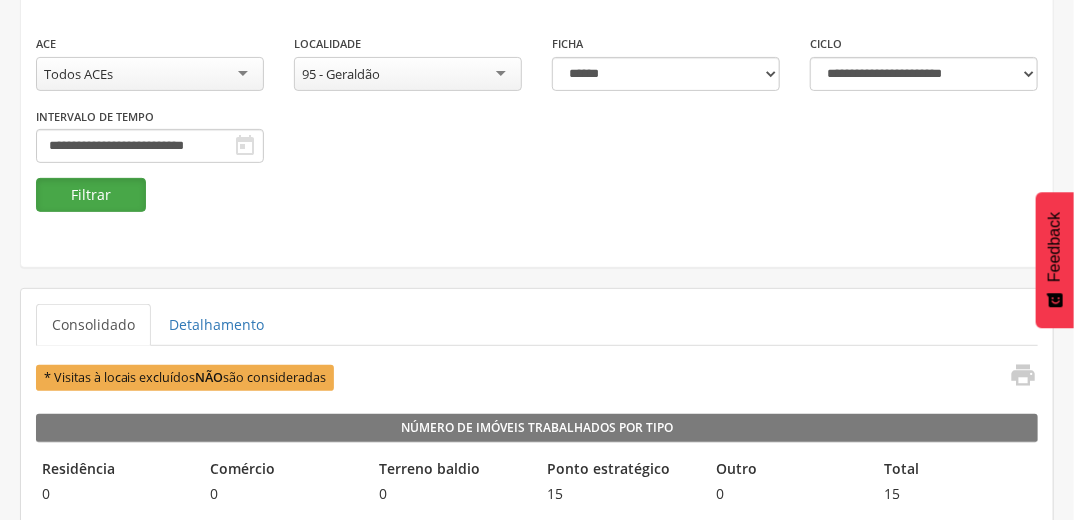 click on "Filtrar" at bounding box center (91, 195) 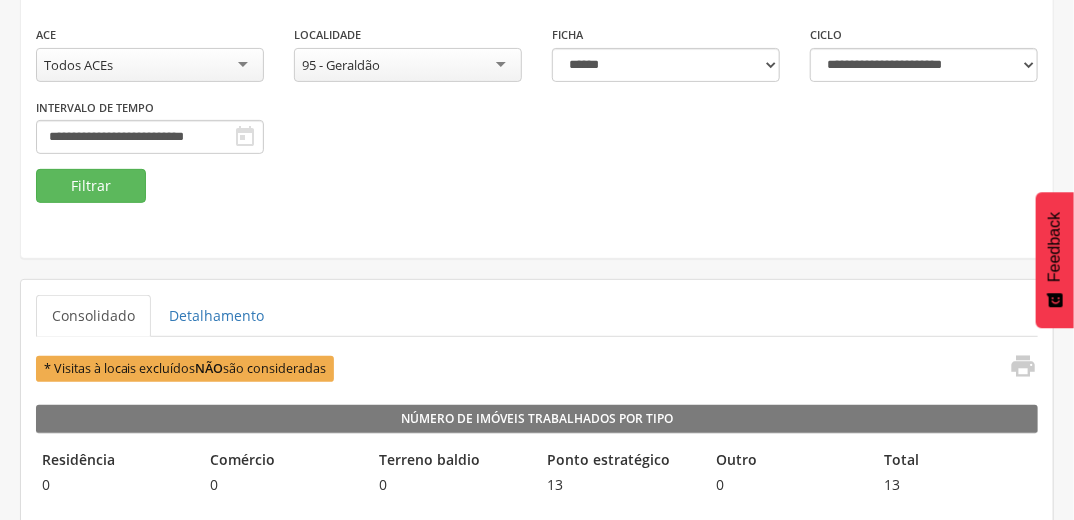 scroll, scrollTop: 151, scrollLeft: 0, axis: vertical 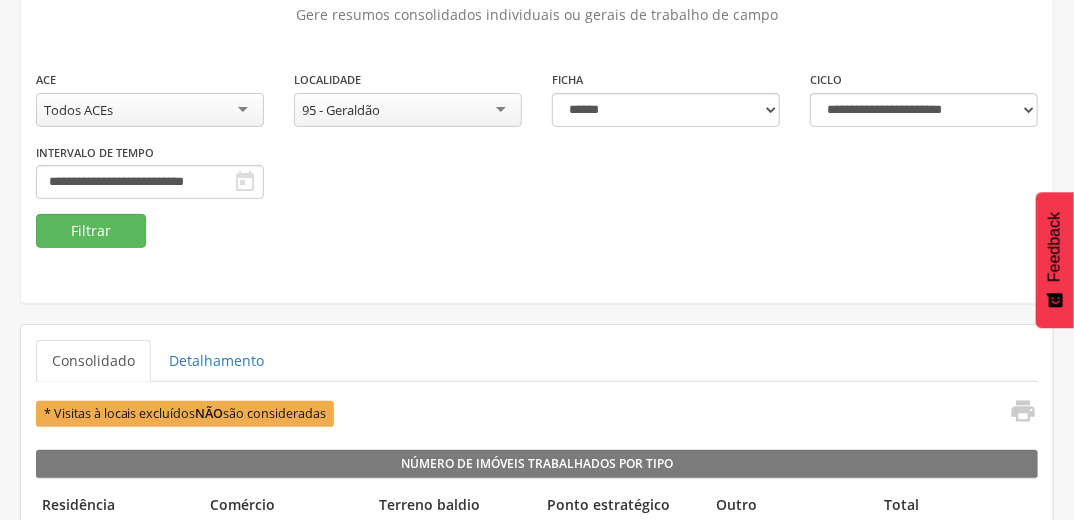 click on "95 - Geraldão" at bounding box center (408, 110) 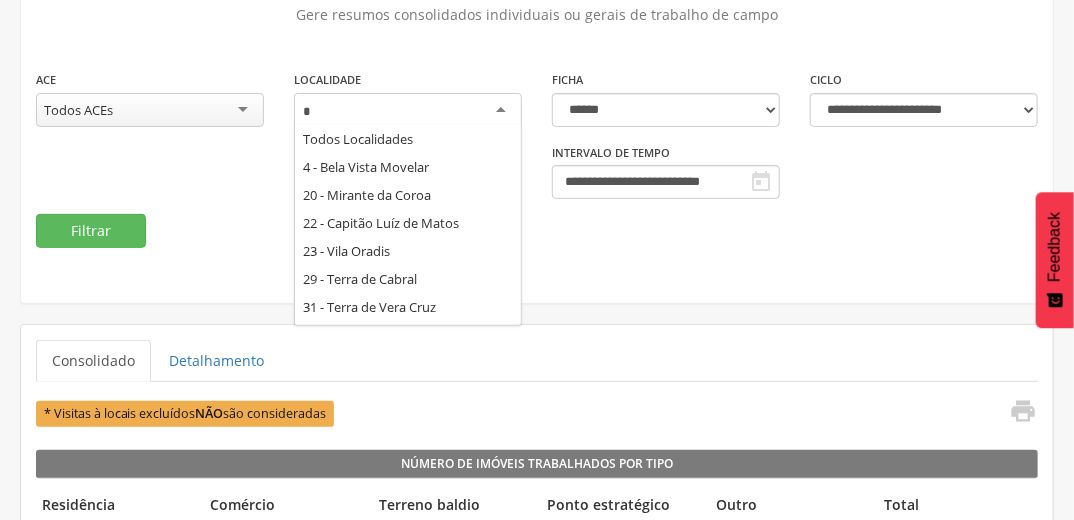 scroll, scrollTop: 0, scrollLeft: 0, axis: both 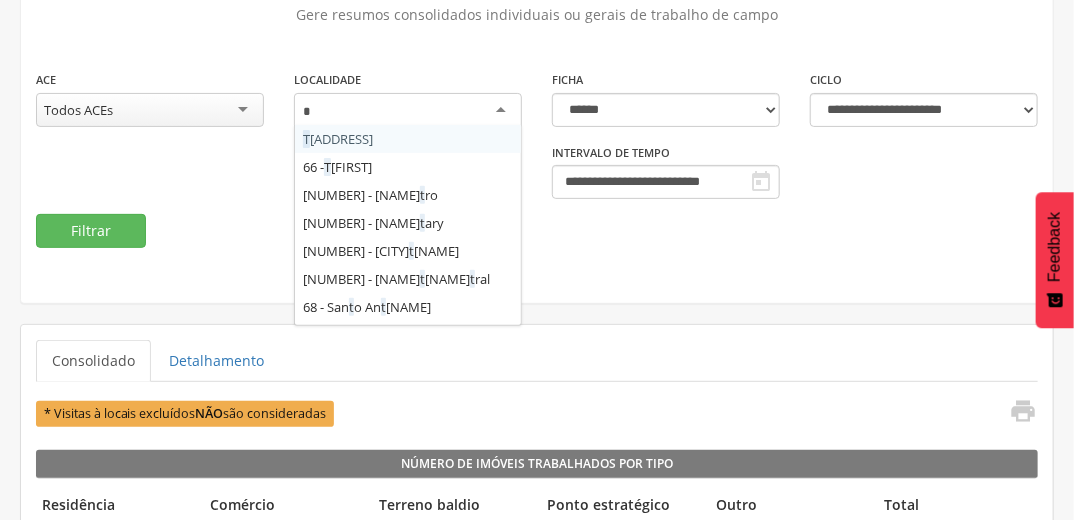 type on "**" 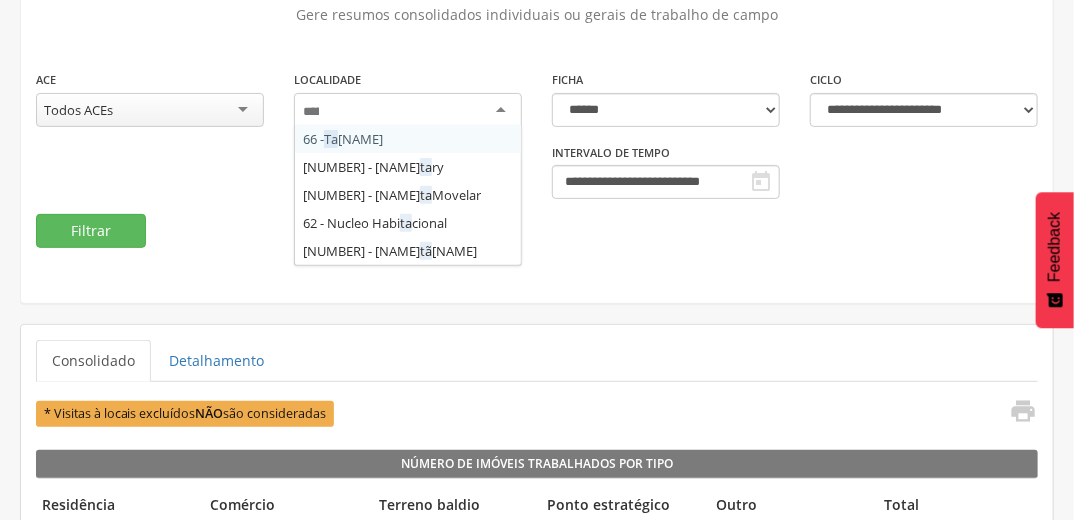 scroll, scrollTop: 0, scrollLeft: 0, axis: both 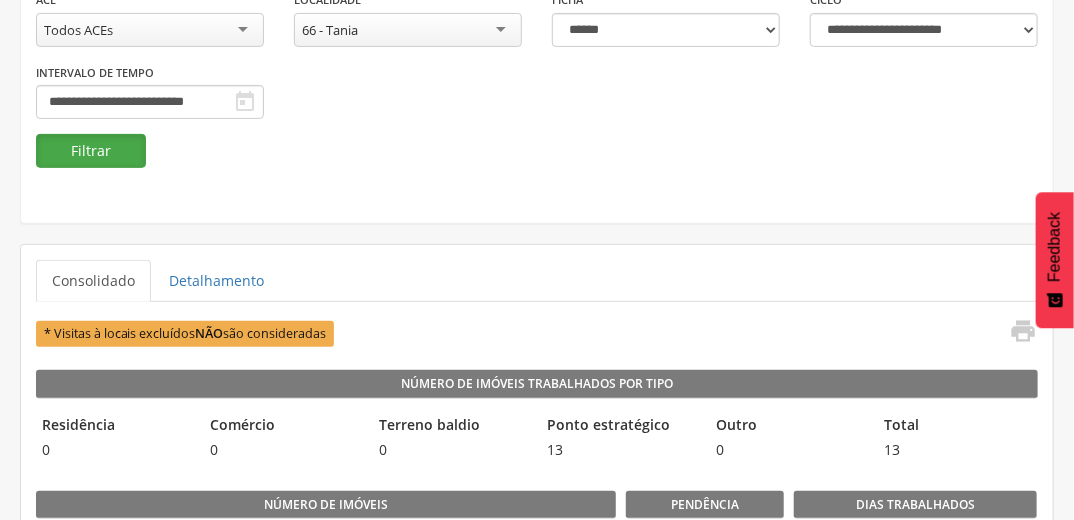 click on "Filtrar" at bounding box center [91, 151] 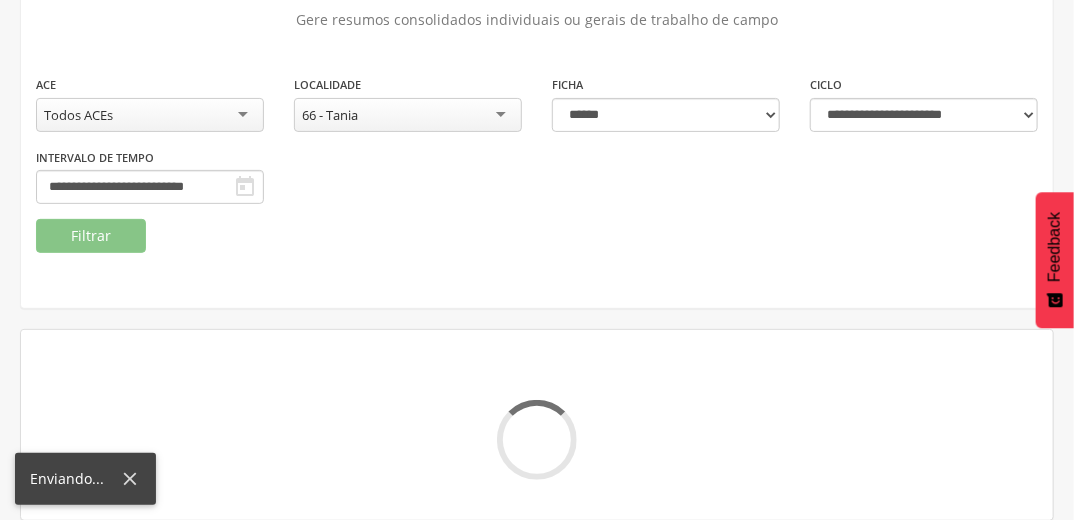 scroll, scrollTop: 231, scrollLeft: 0, axis: vertical 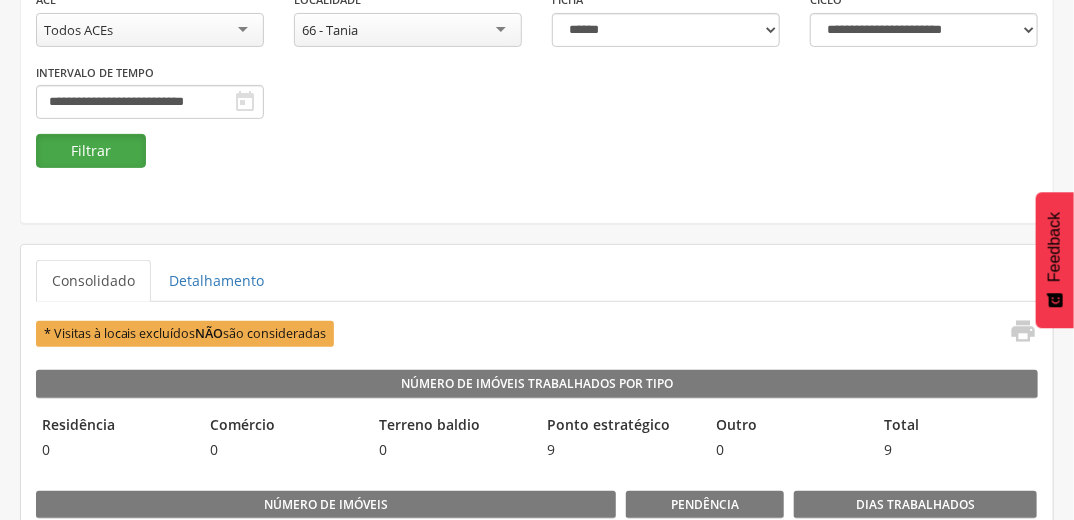 click on "Filtrar" at bounding box center [91, 151] 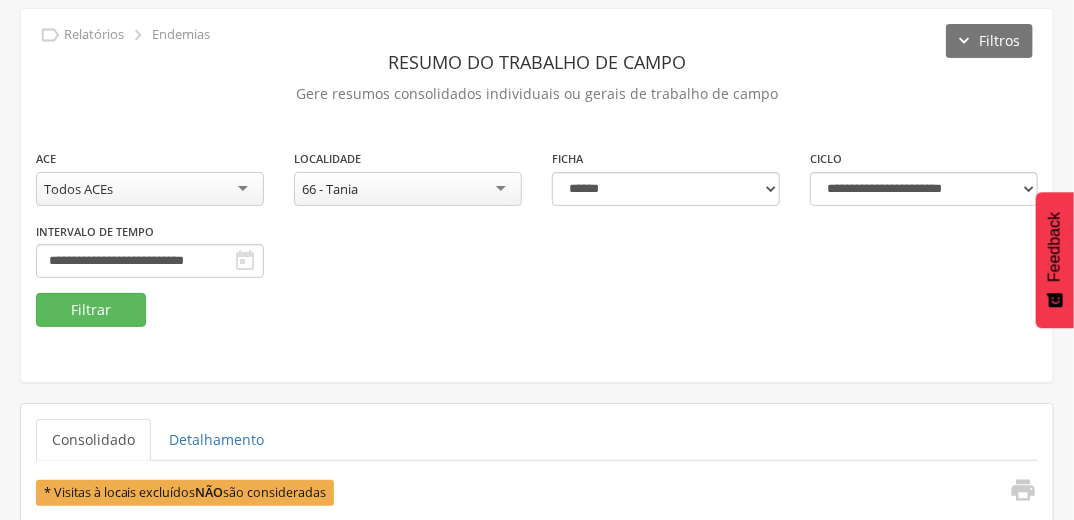 scroll, scrollTop: 240, scrollLeft: 0, axis: vertical 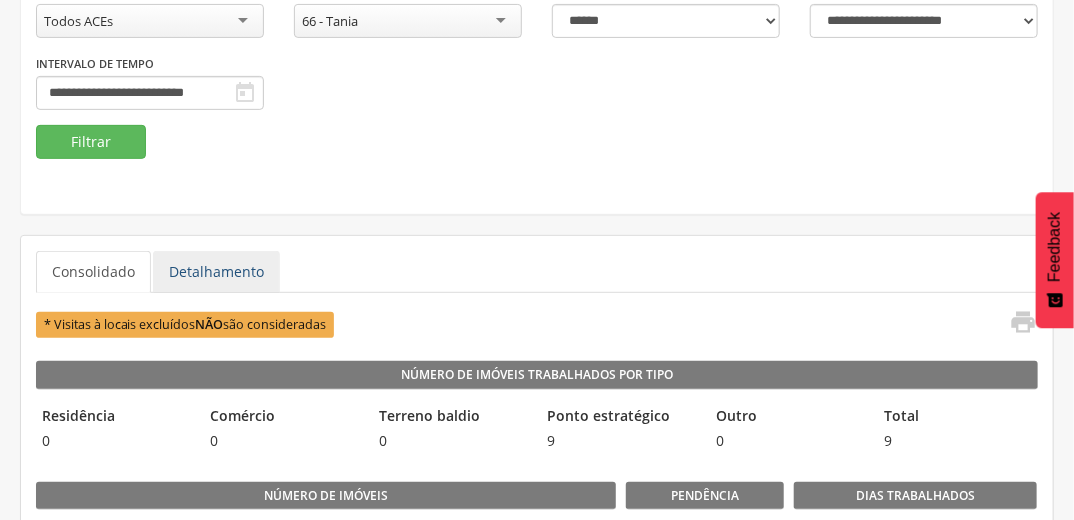 click on "Detalhamento" at bounding box center (216, 272) 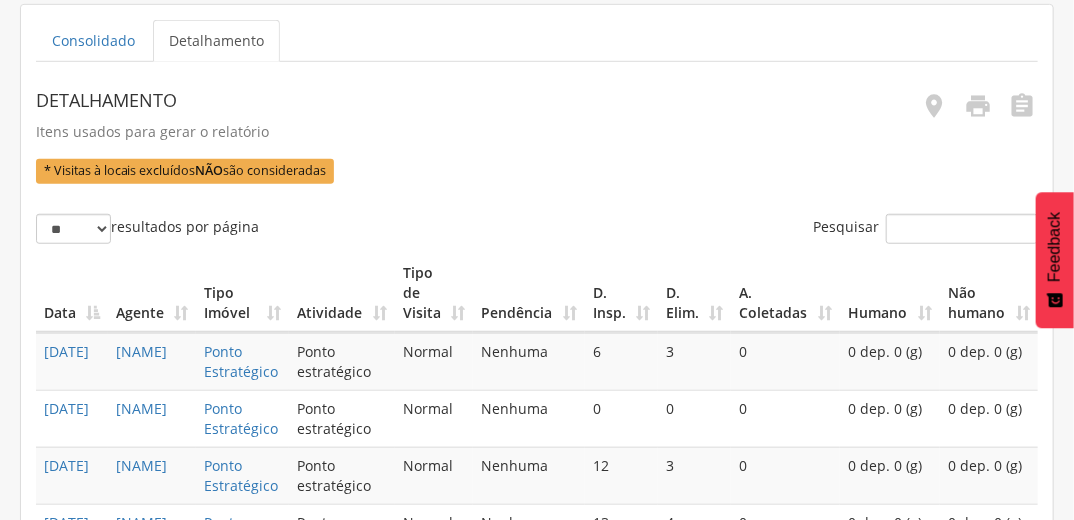 scroll, scrollTop: 240, scrollLeft: 0, axis: vertical 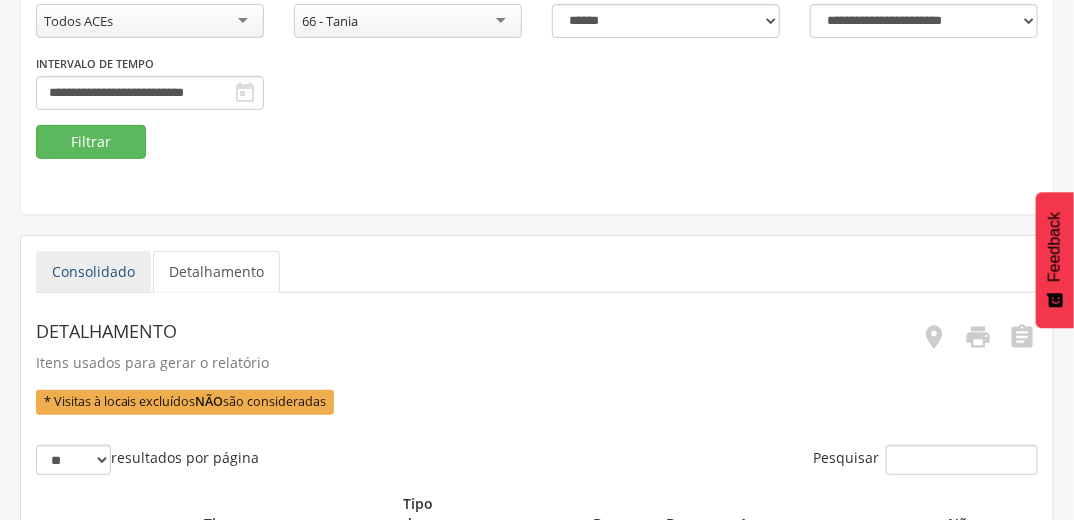click on "Consolidado" at bounding box center [93, 272] 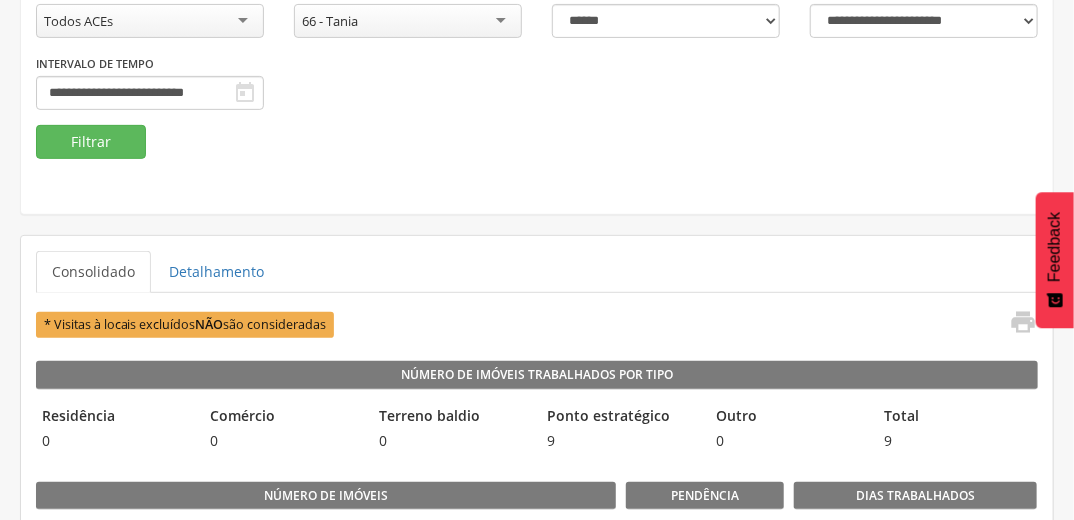 scroll, scrollTop: 0, scrollLeft: 0, axis: both 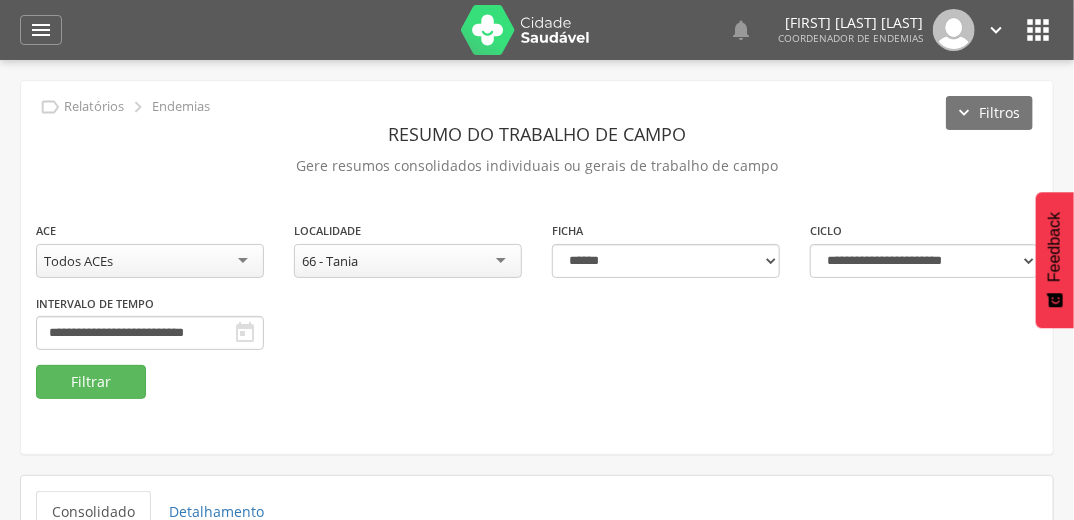 click on "66 - Tania" at bounding box center (408, 261) 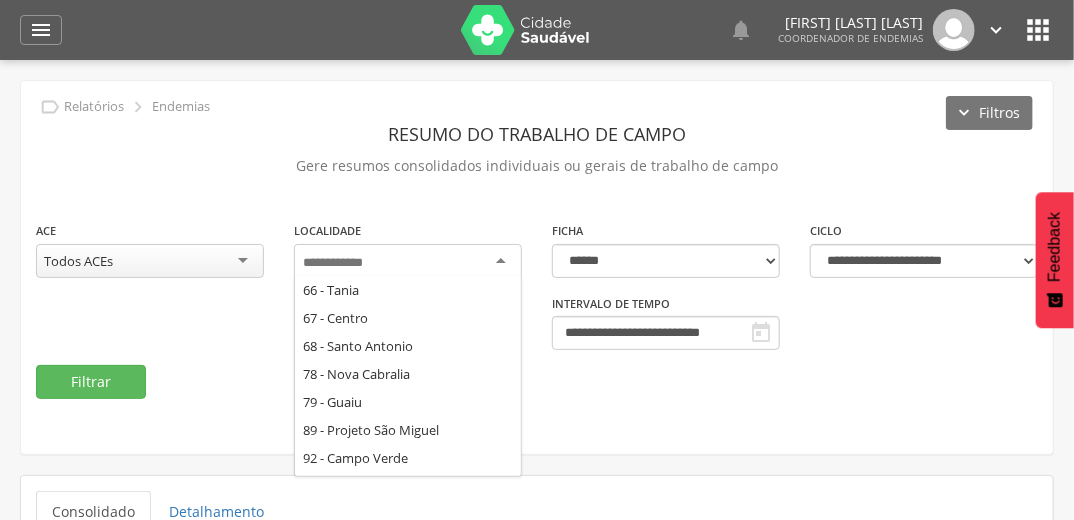 scroll, scrollTop: 280, scrollLeft: 0, axis: vertical 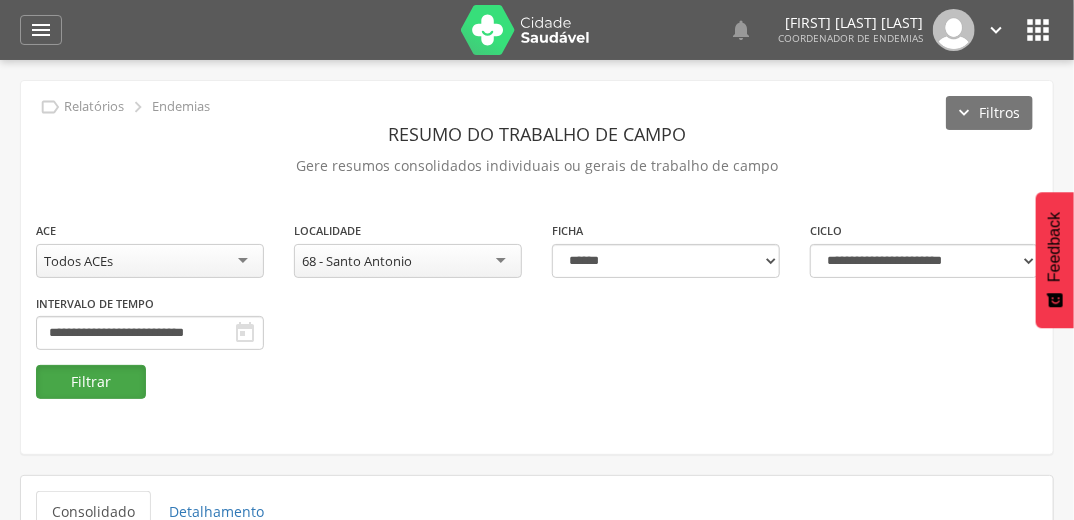 click on "Filtrar" at bounding box center (91, 382) 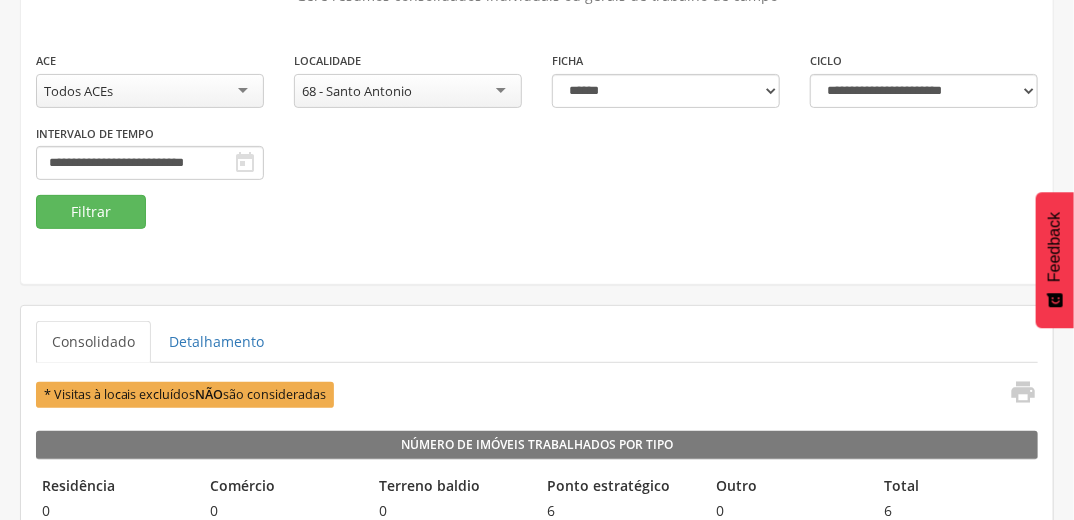 scroll, scrollTop: 164, scrollLeft: 0, axis: vertical 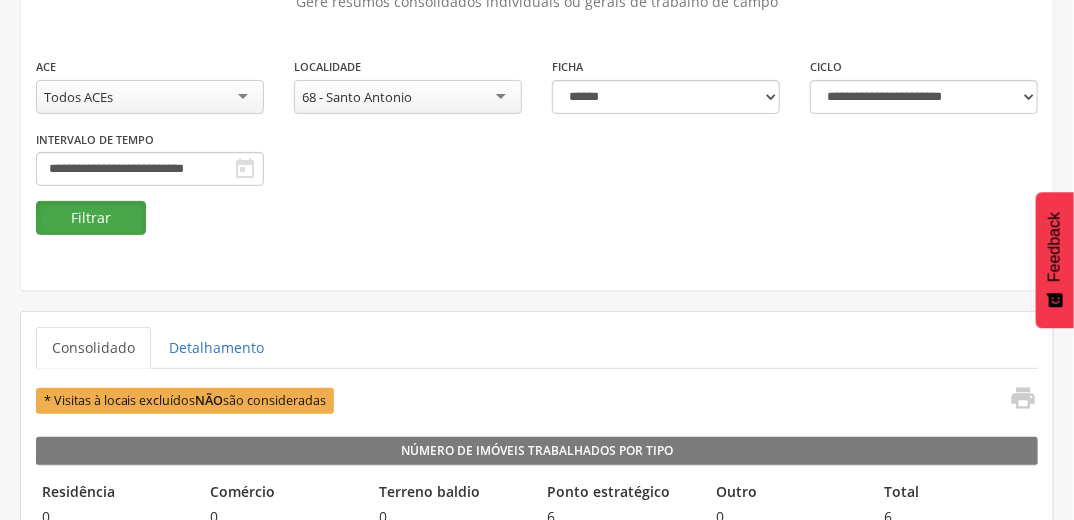 click on "Filtrar" at bounding box center [91, 218] 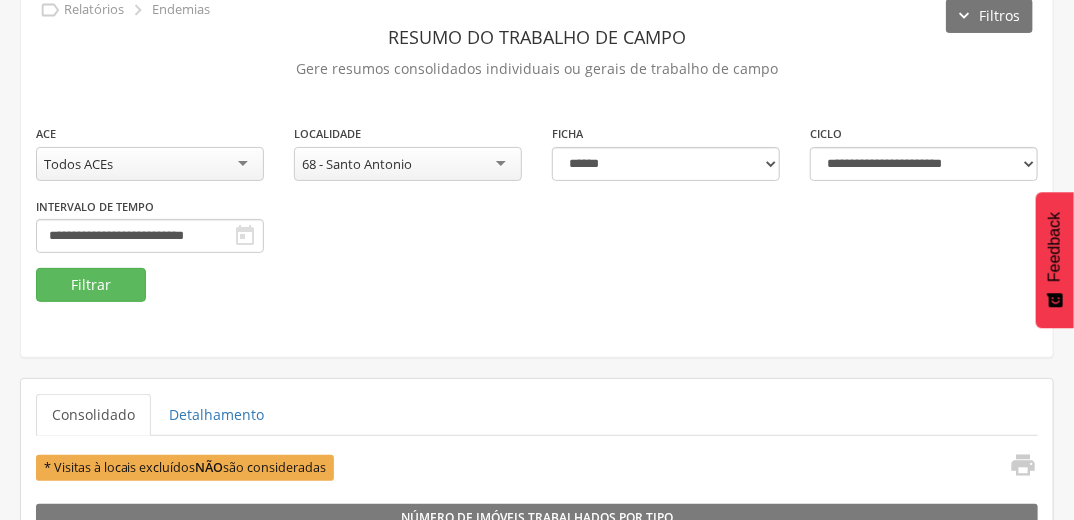 scroll, scrollTop: 84, scrollLeft: 0, axis: vertical 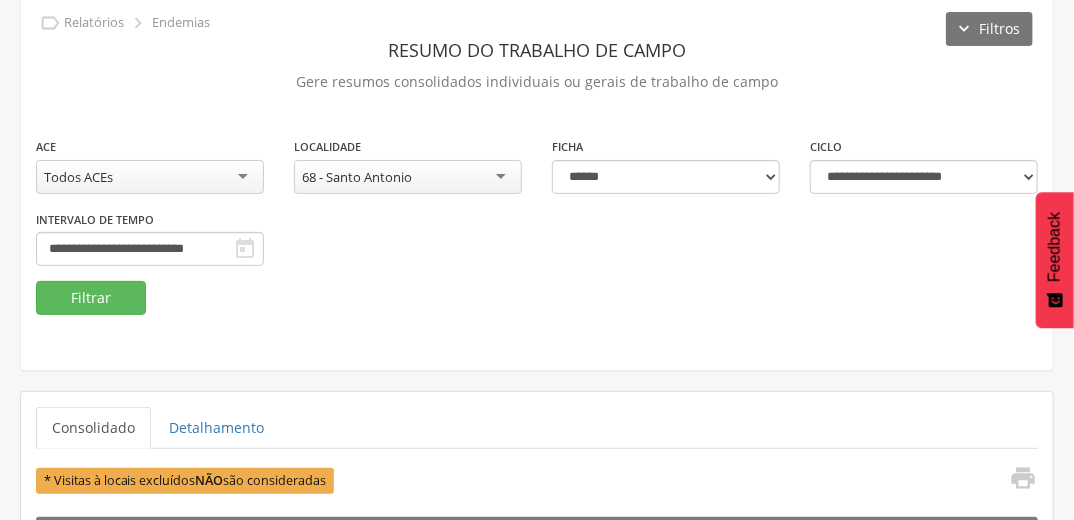 click on "68 - Santo Antonio" at bounding box center [408, 177] 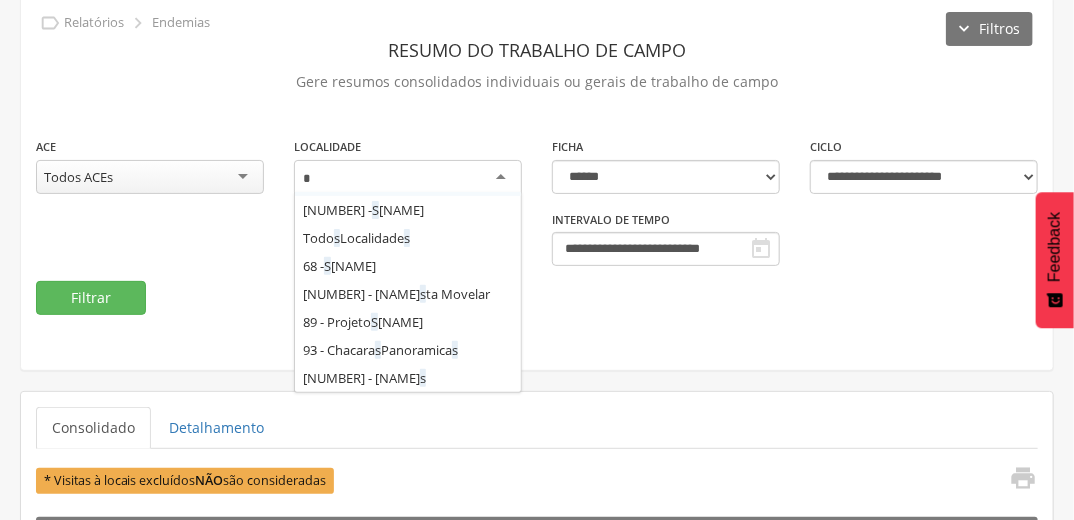 scroll, scrollTop: 0, scrollLeft: 0, axis: both 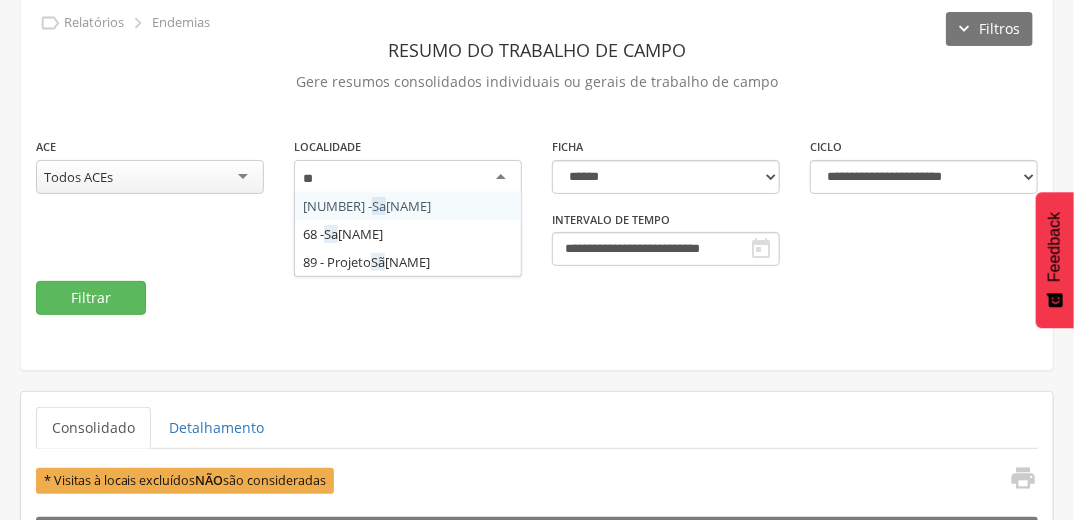 type on "***" 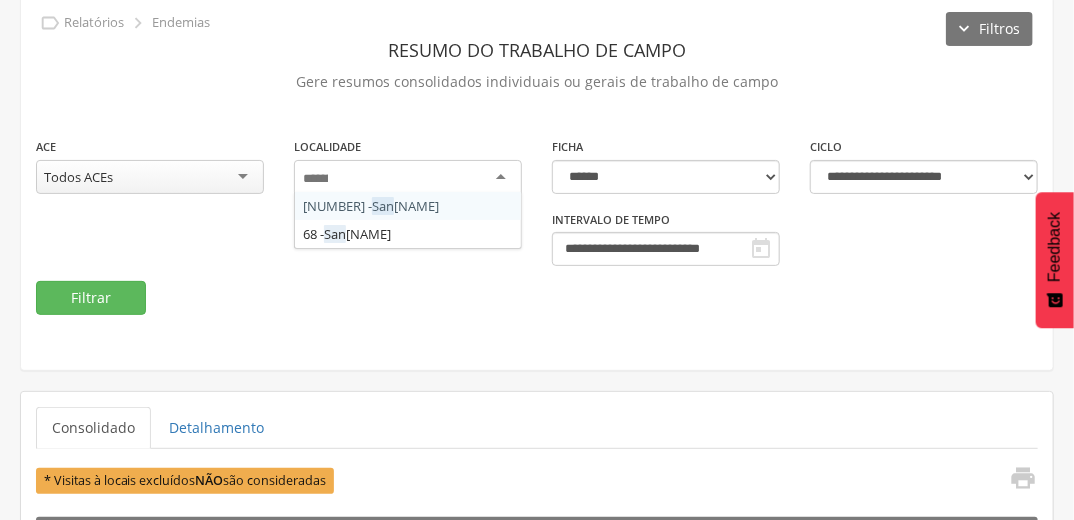 scroll, scrollTop: 0, scrollLeft: 0, axis: both 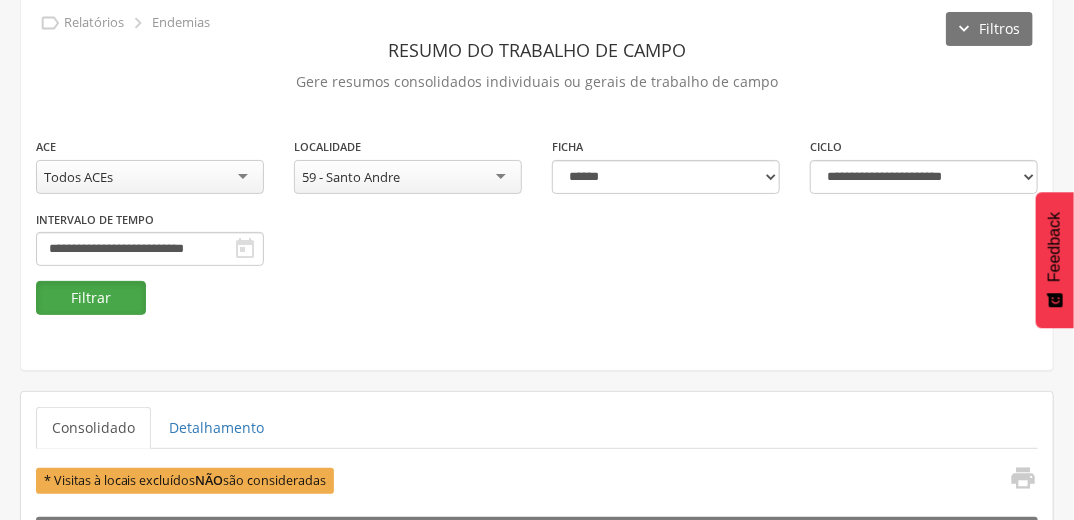 click on "Filtrar" at bounding box center [91, 298] 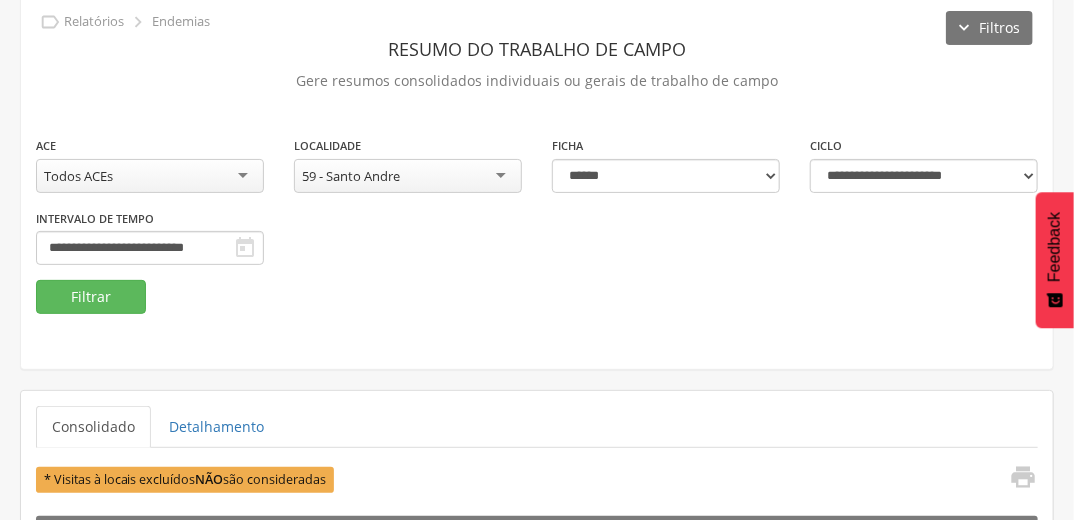 scroll, scrollTop: 84, scrollLeft: 0, axis: vertical 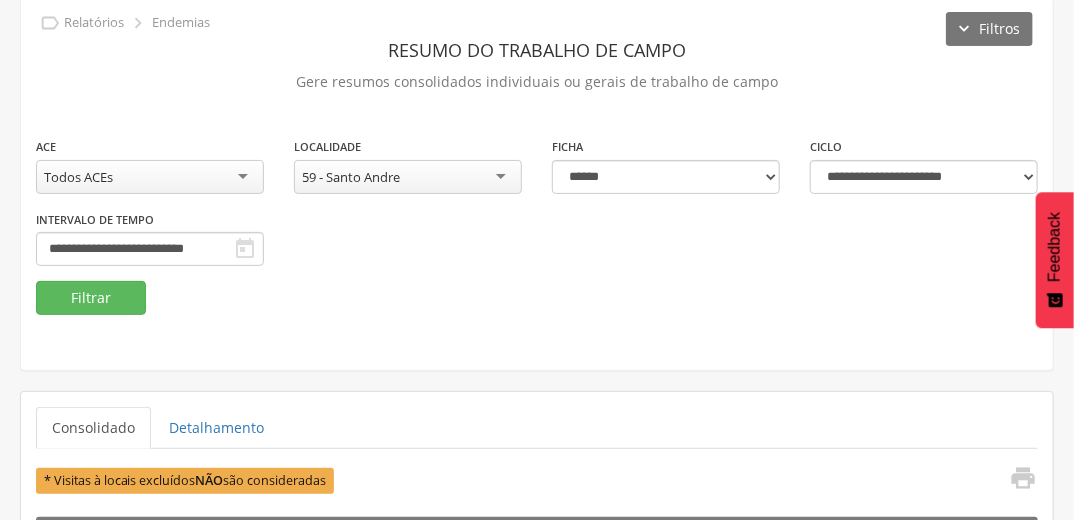 click on "59 - Santo Andre" at bounding box center [408, 177] 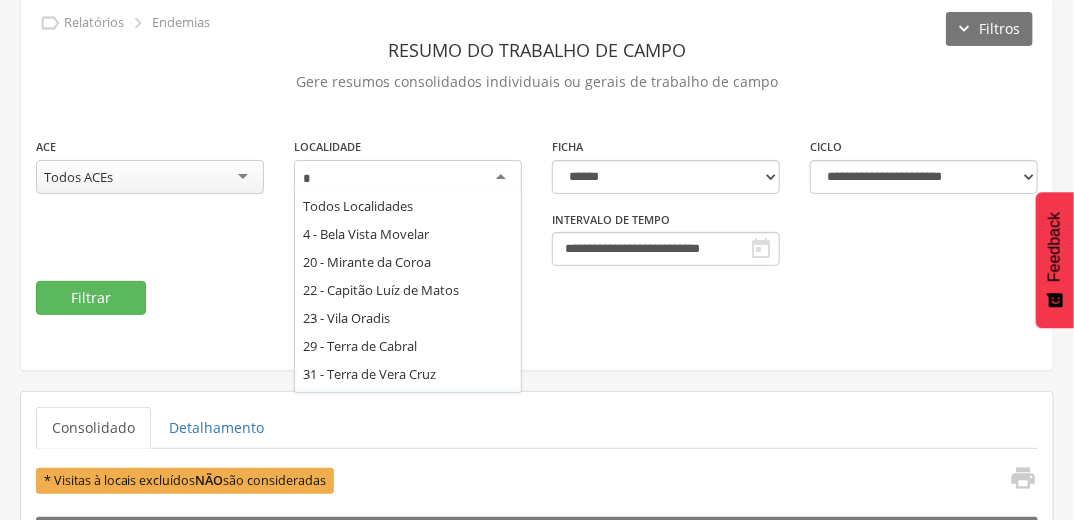 scroll, scrollTop: 0, scrollLeft: 0, axis: both 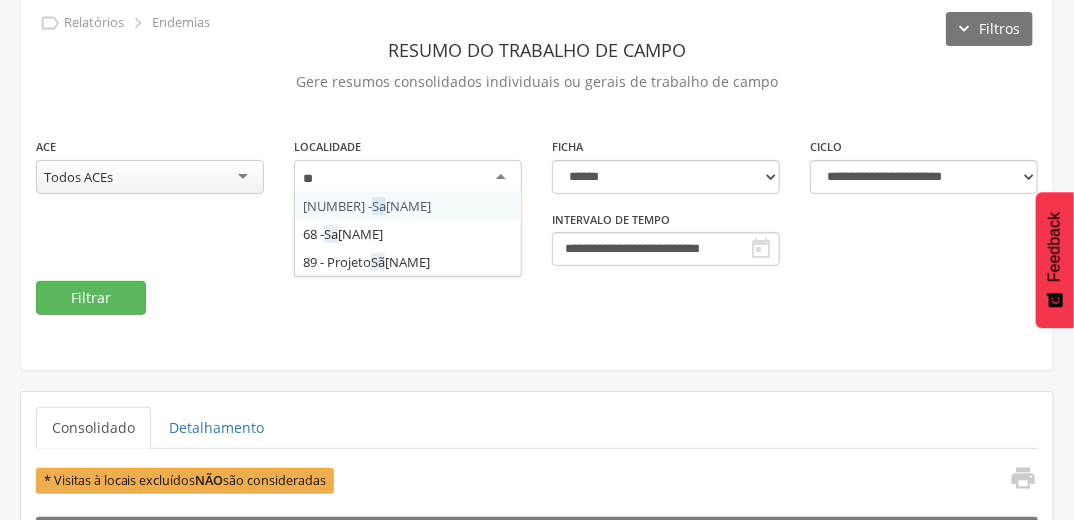 type on "***" 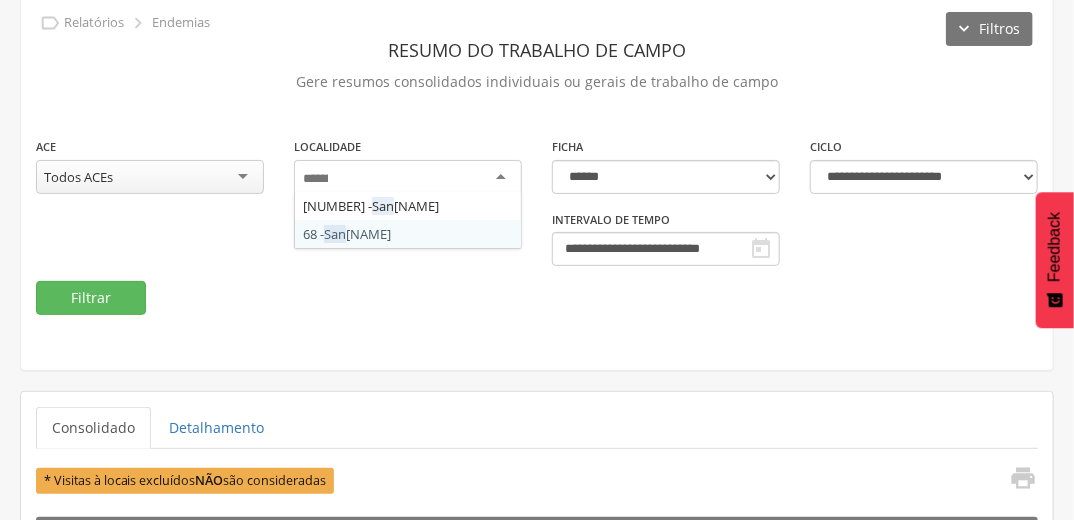 scroll, scrollTop: 0, scrollLeft: 0, axis: both 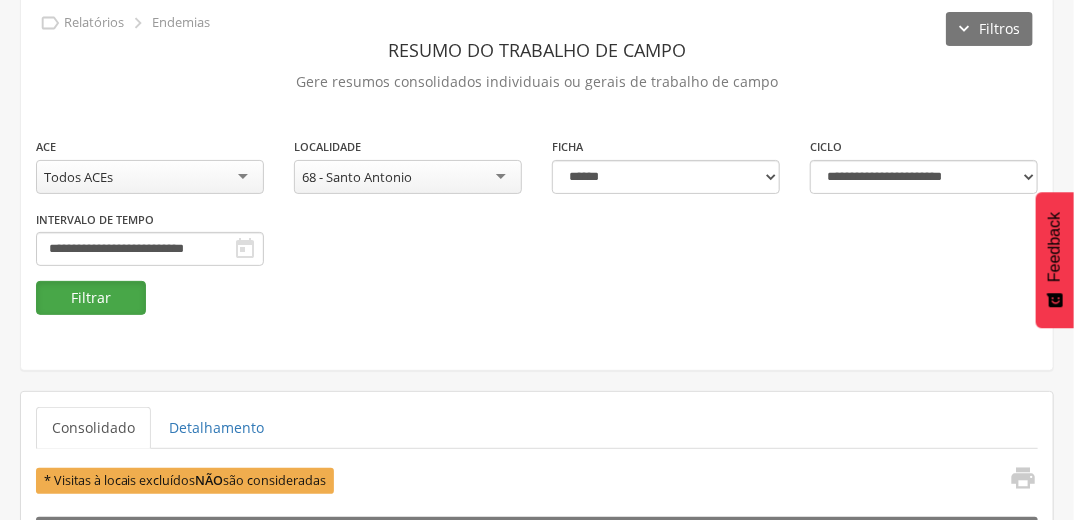 click on "Filtrar" at bounding box center (91, 298) 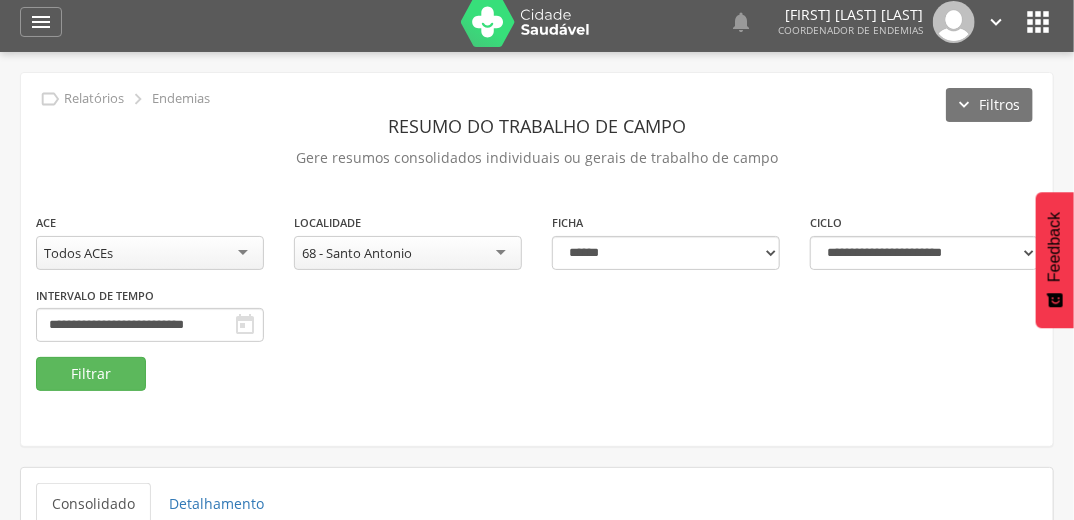 scroll, scrollTop: 0, scrollLeft: 0, axis: both 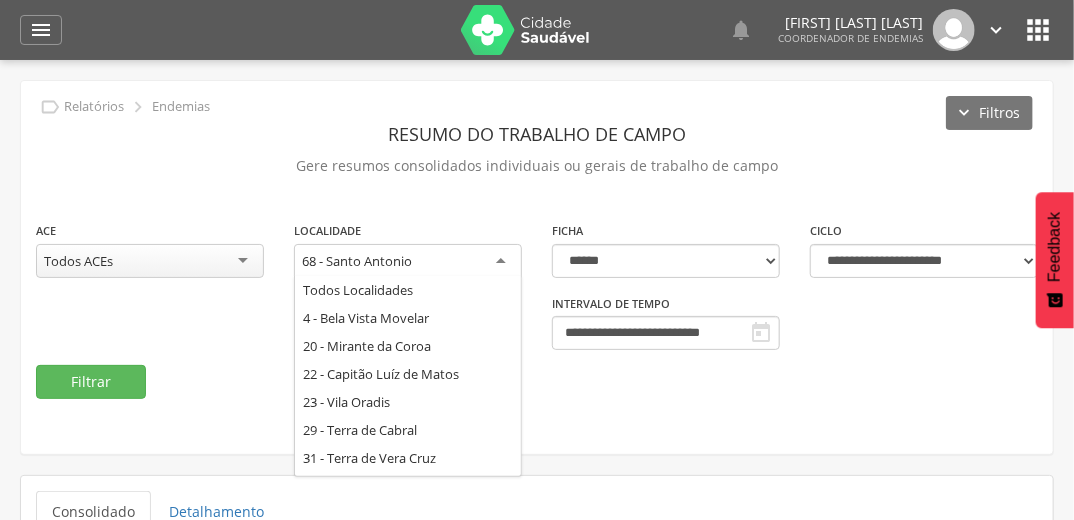 click on "68 - Santo Antonio" at bounding box center [408, 262] 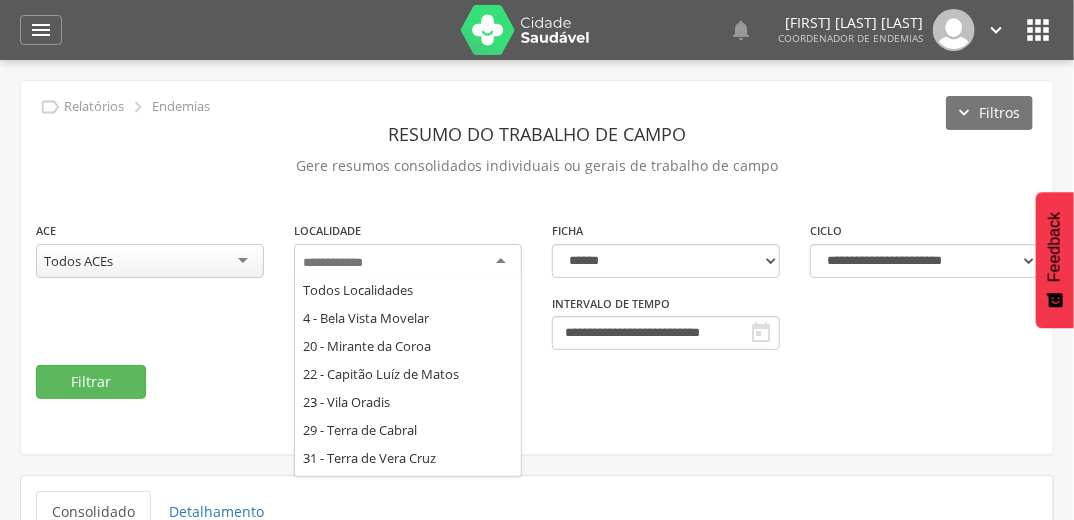 type on "*" 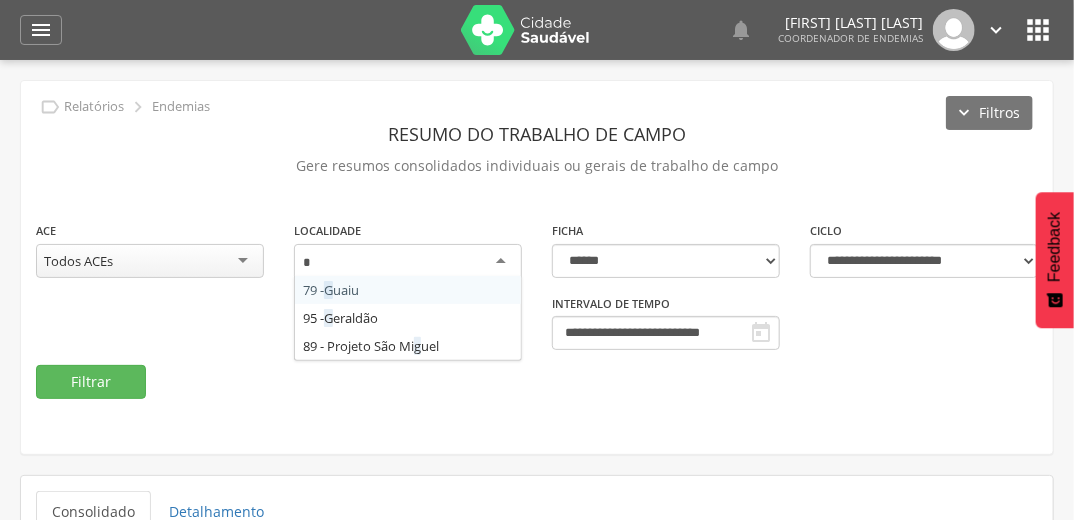 scroll, scrollTop: 0, scrollLeft: 0, axis: both 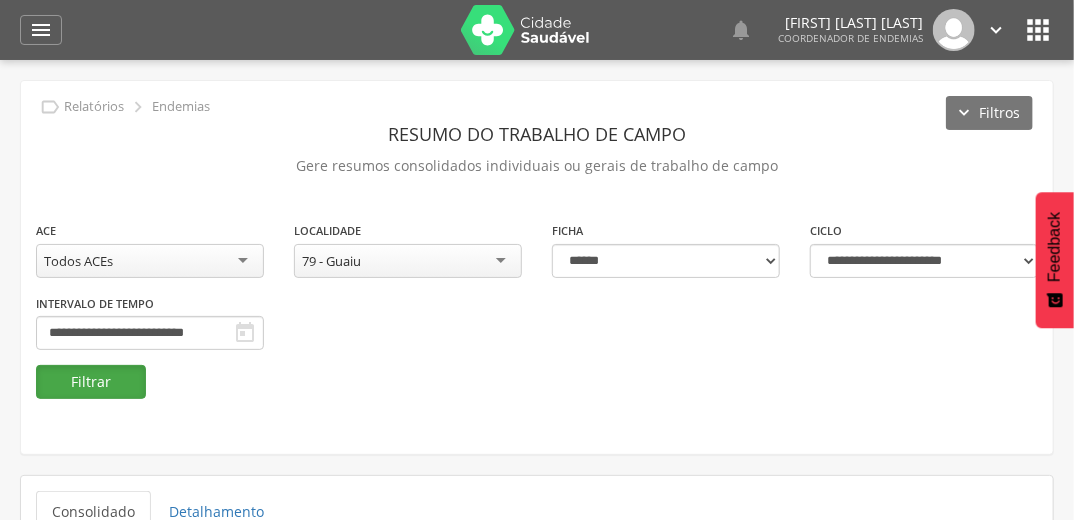 click on "Filtrar" at bounding box center (91, 382) 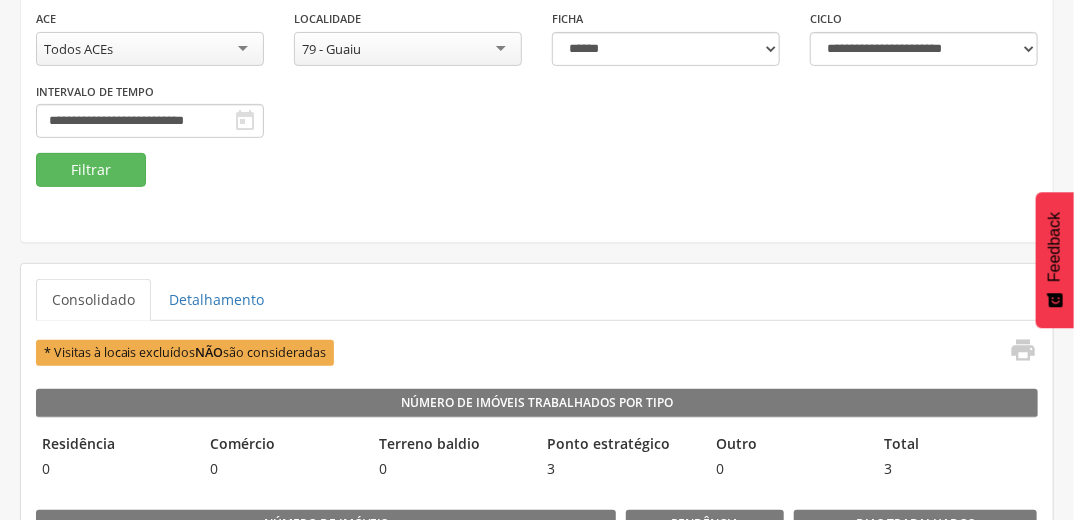scroll, scrollTop: 0, scrollLeft: 0, axis: both 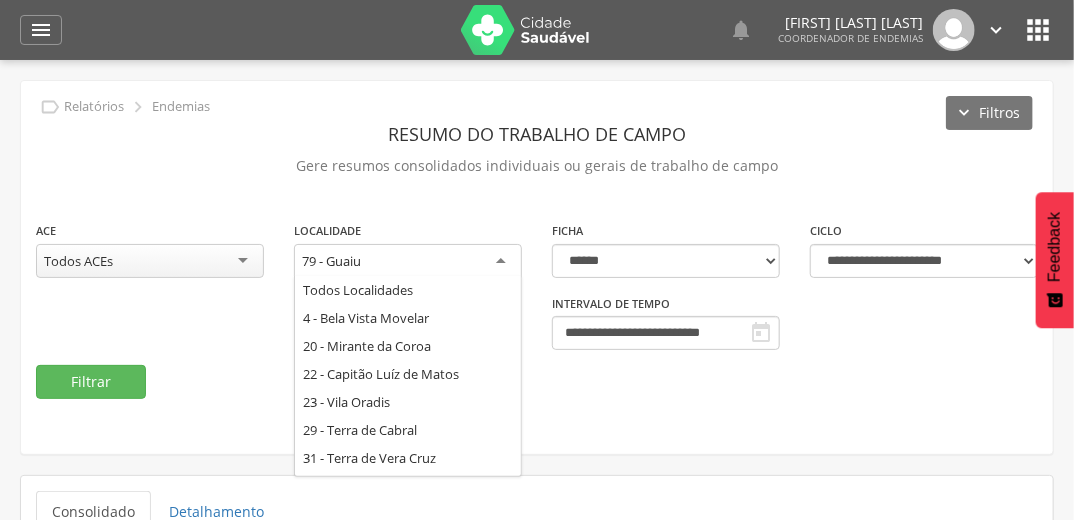 click on "79 - Guaiu" at bounding box center [408, 262] 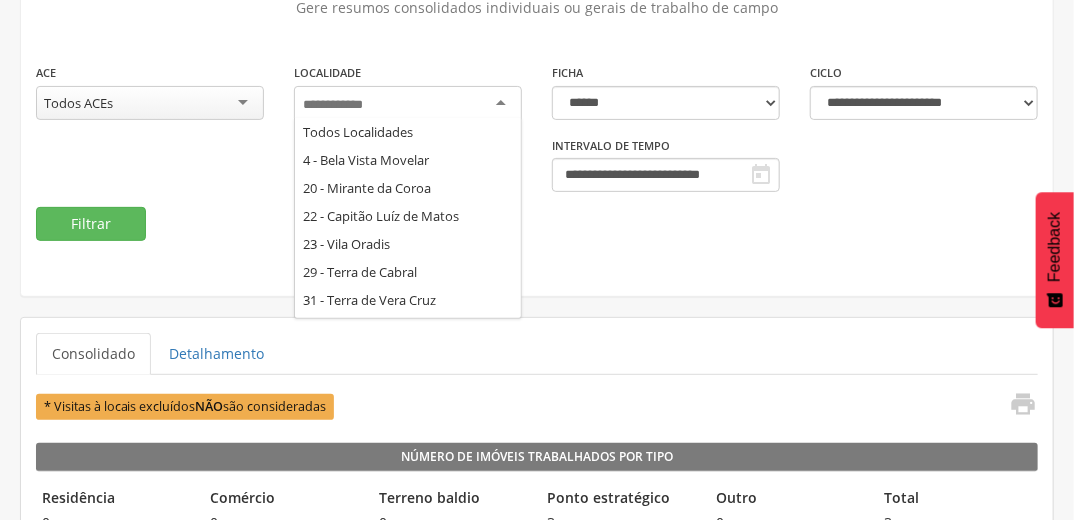 scroll, scrollTop: 160, scrollLeft: 0, axis: vertical 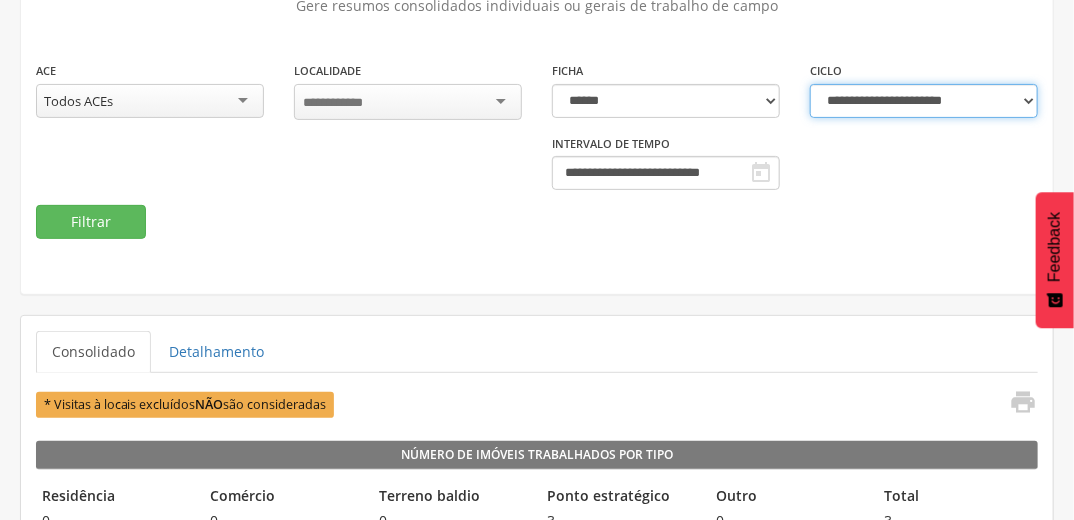 click on "**********" at bounding box center [924, 101] 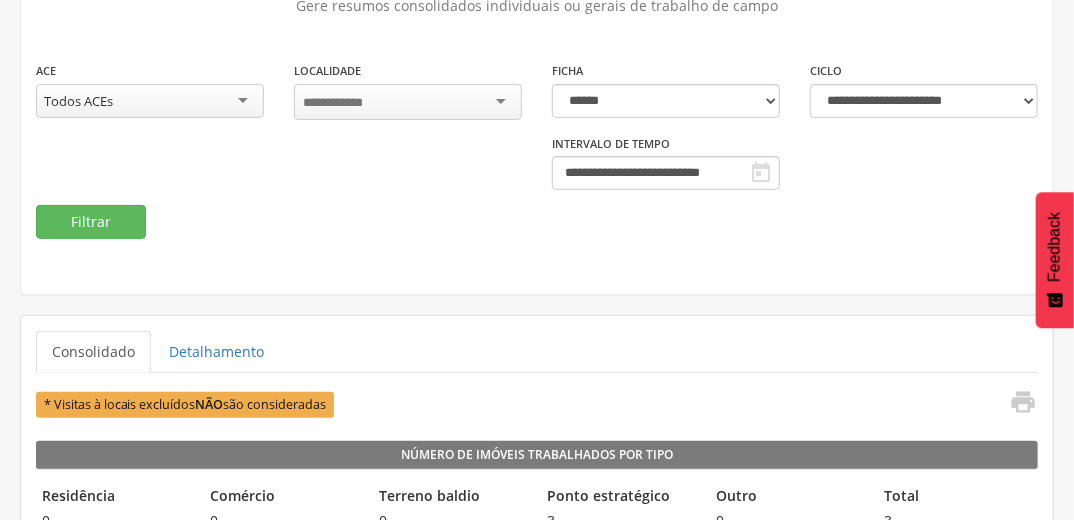 click at bounding box center (408, 102) 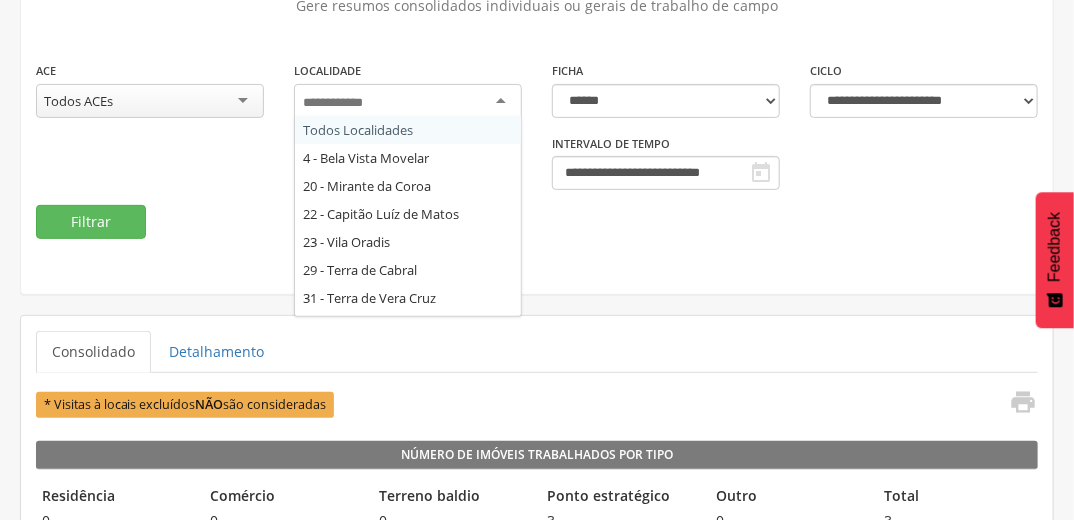 type on "*" 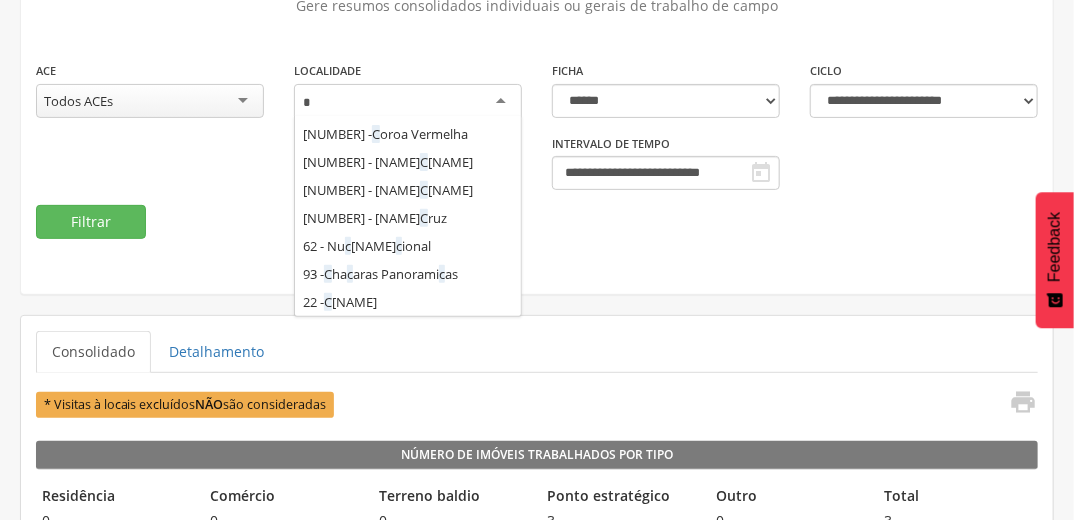 scroll, scrollTop: 0, scrollLeft: 0, axis: both 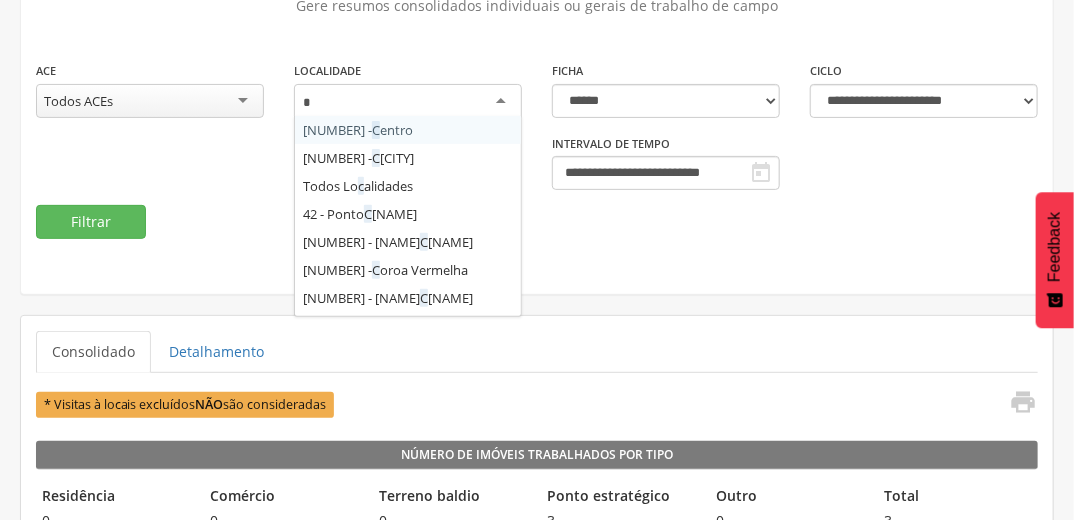 type on "**" 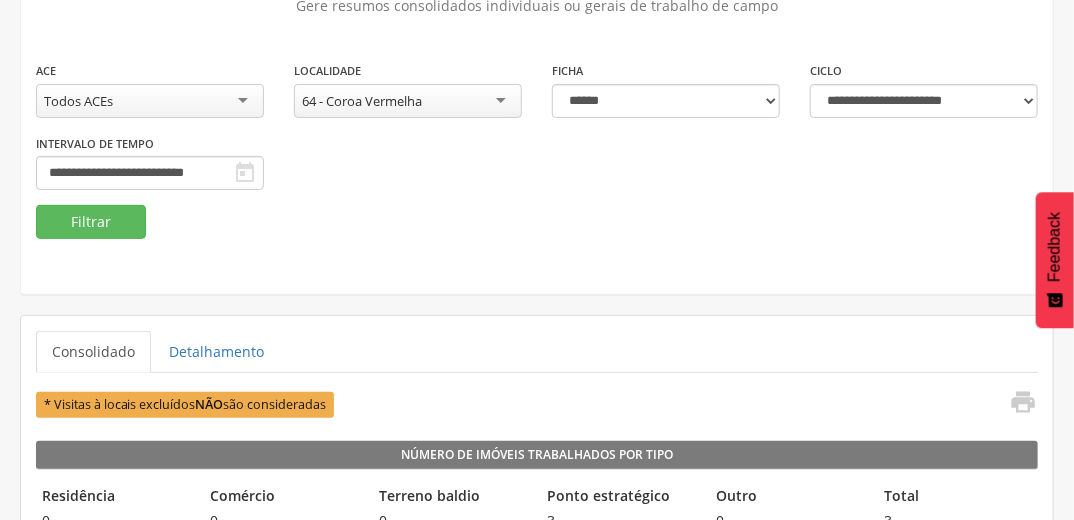 scroll, scrollTop: 0, scrollLeft: 0, axis: both 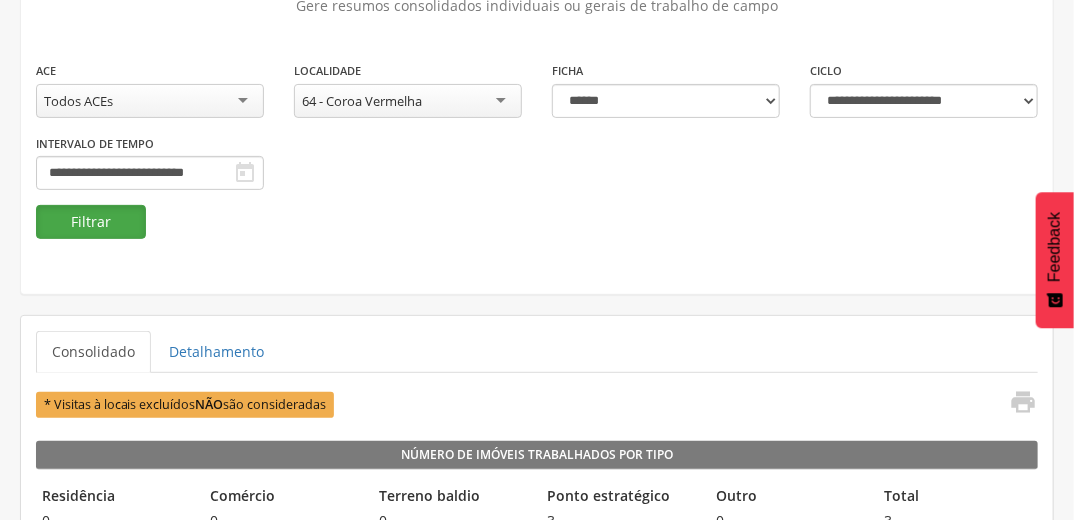 click on "Filtrar" at bounding box center (91, 222) 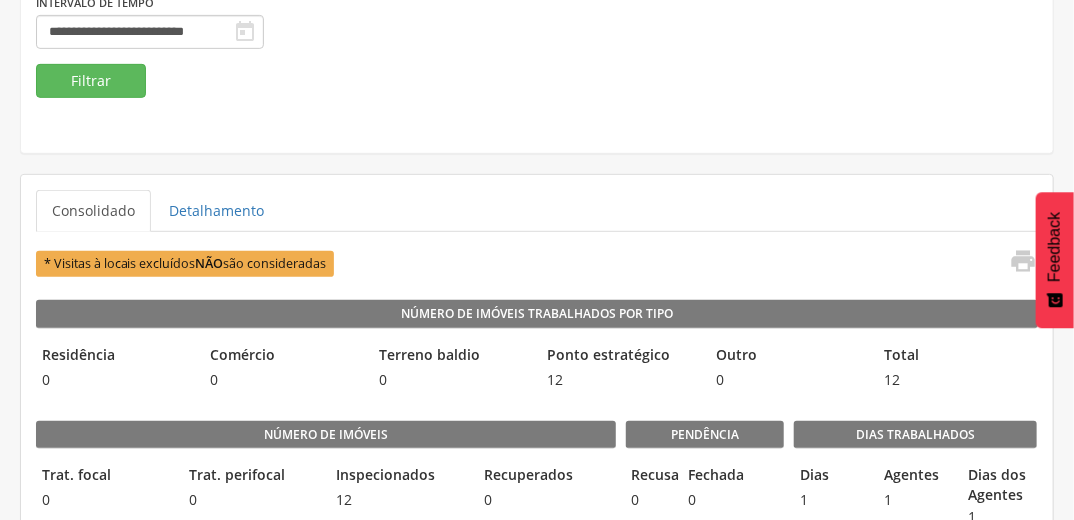 scroll, scrollTop: 256, scrollLeft: 0, axis: vertical 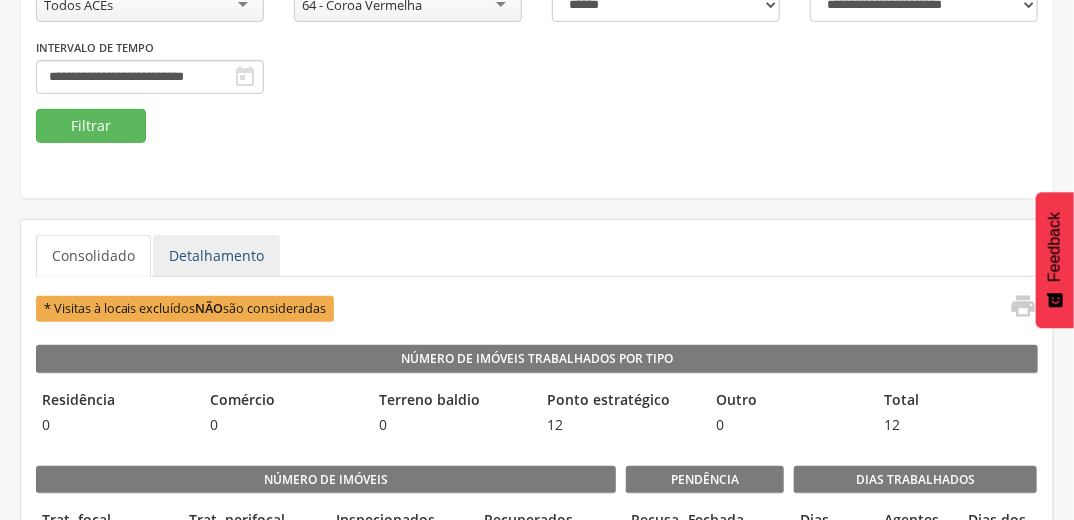 click on "Detalhamento" at bounding box center [216, 256] 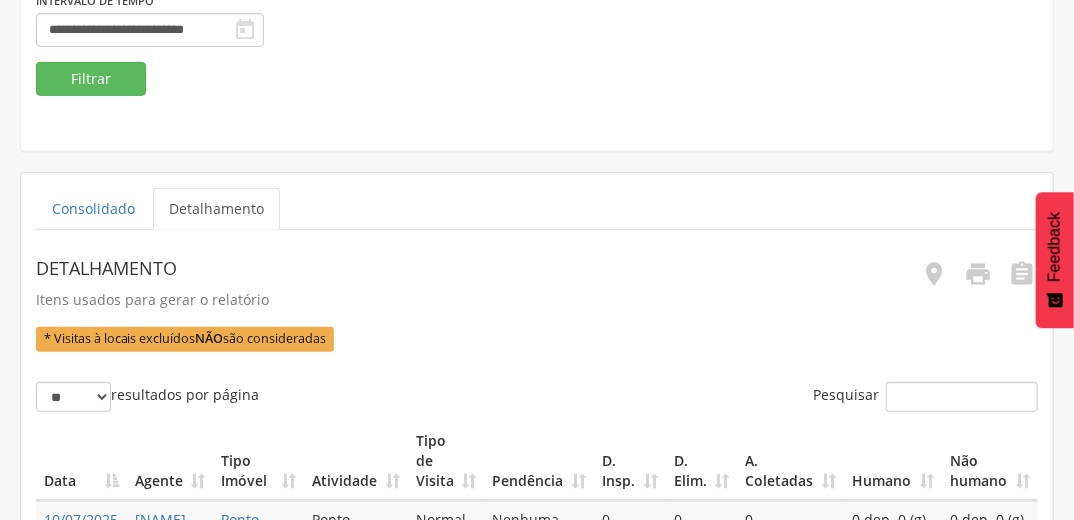 scroll, scrollTop: 256, scrollLeft: 0, axis: vertical 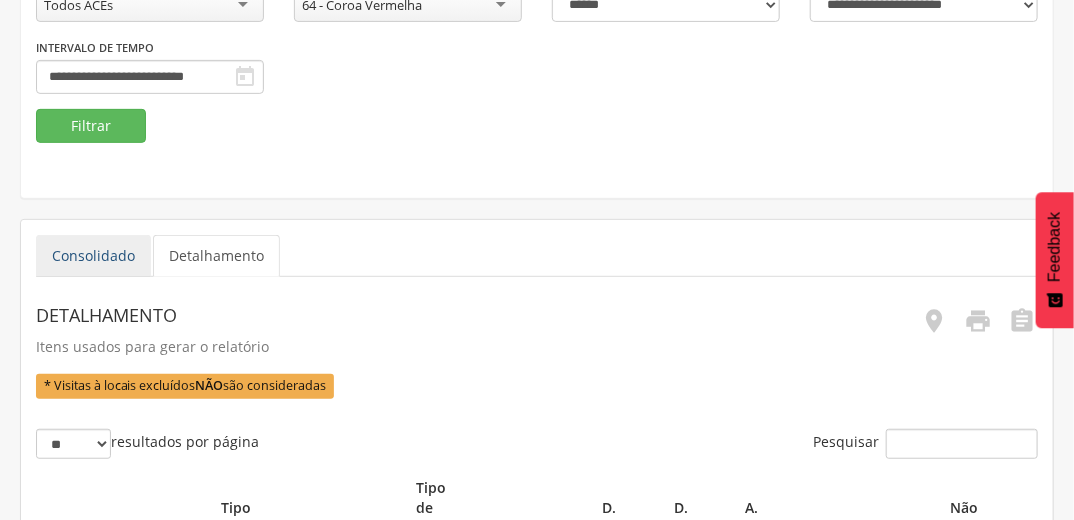 click on "Consolidado" at bounding box center (93, 256) 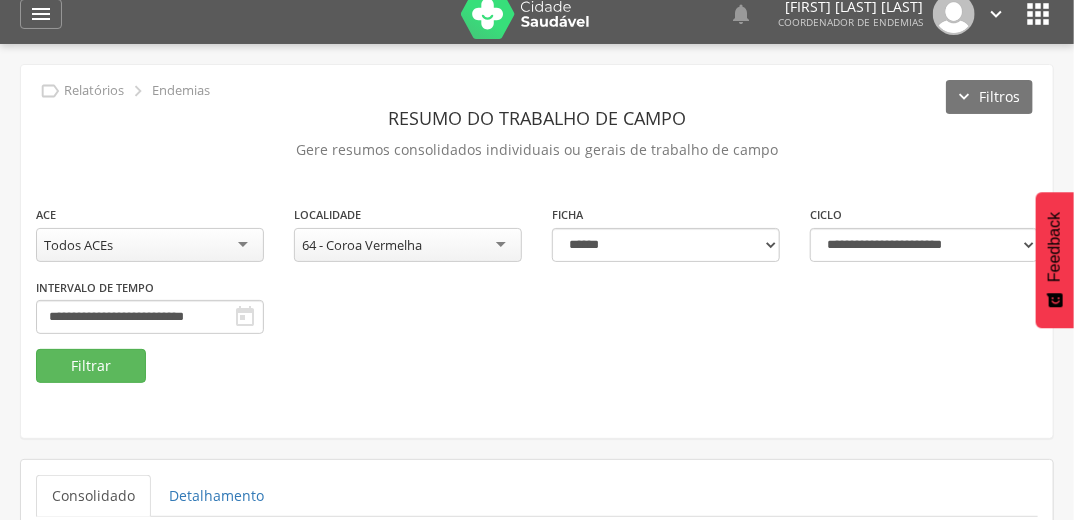 scroll, scrollTop: 0, scrollLeft: 0, axis: both 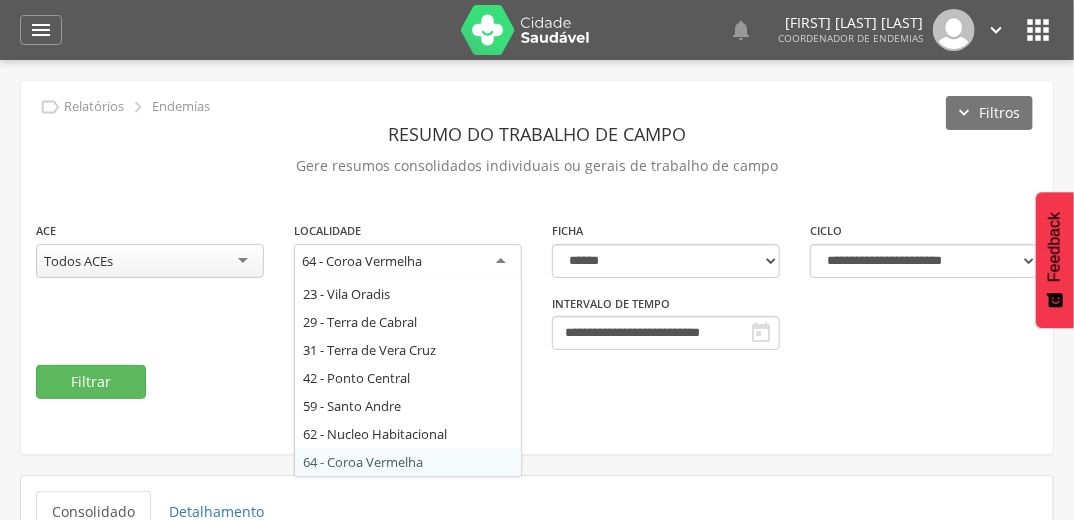 click on "64 - Coroa Vermelha" at bounding box center (408, 262) 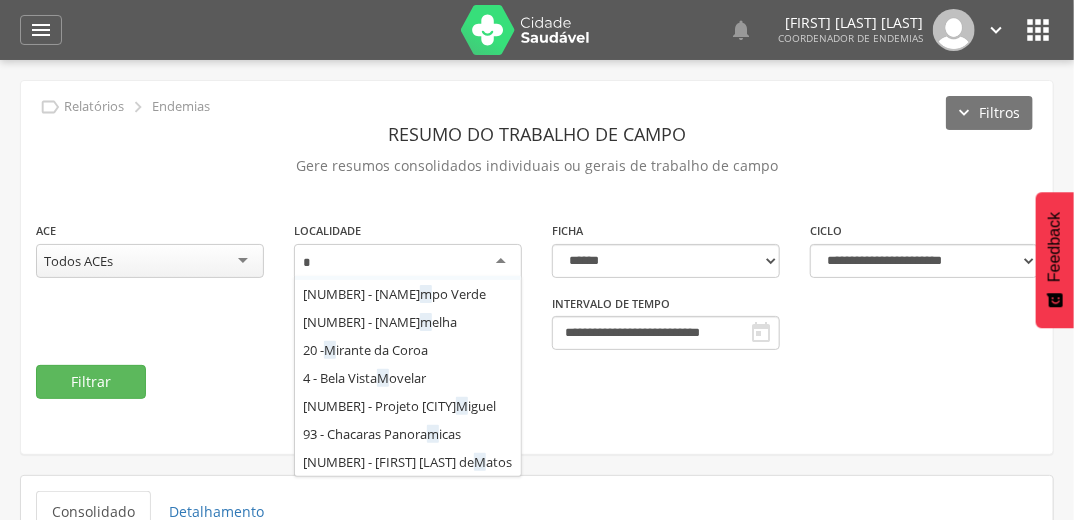 scroll, scrollTop: 0, scrollLeft: 0, axis: both 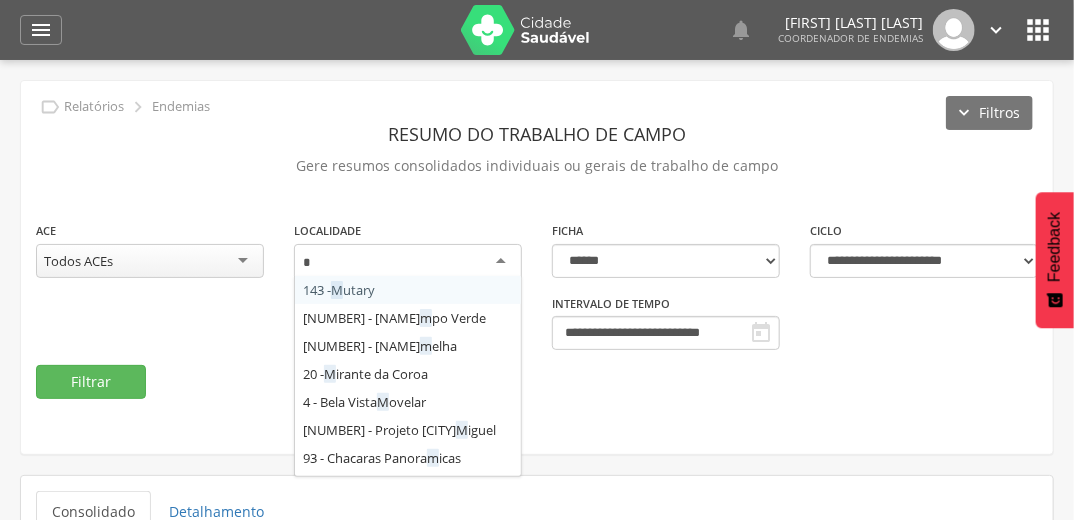 type on "**" 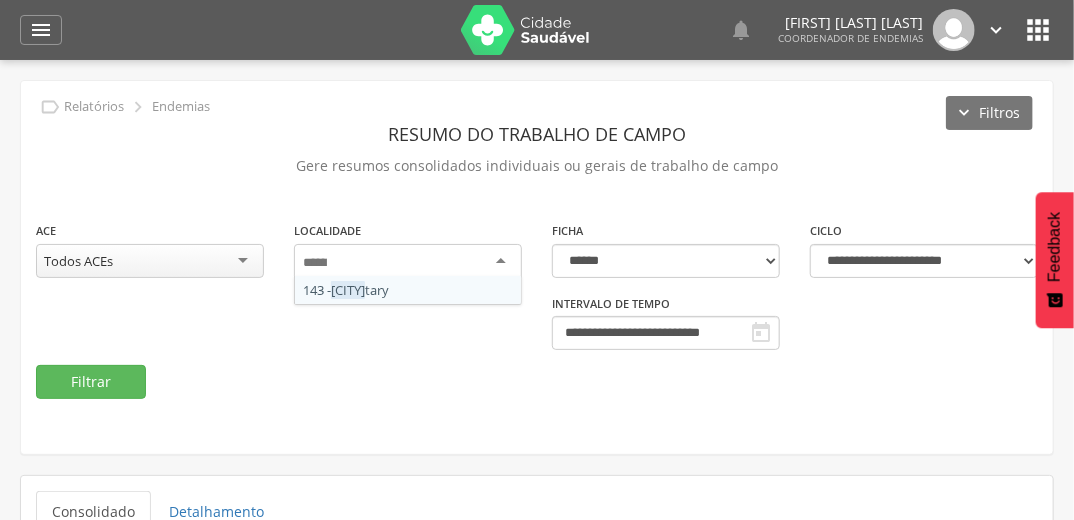 scroll, scrollTop: 0, scrollLeft: 0, axis: both 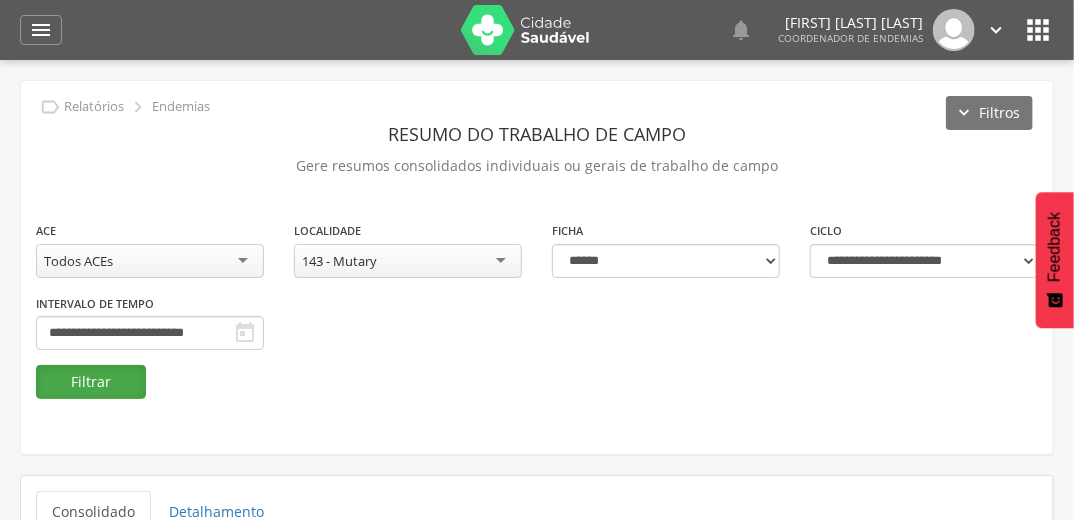 click on "Filtrar" at bounding box center [91, 382] 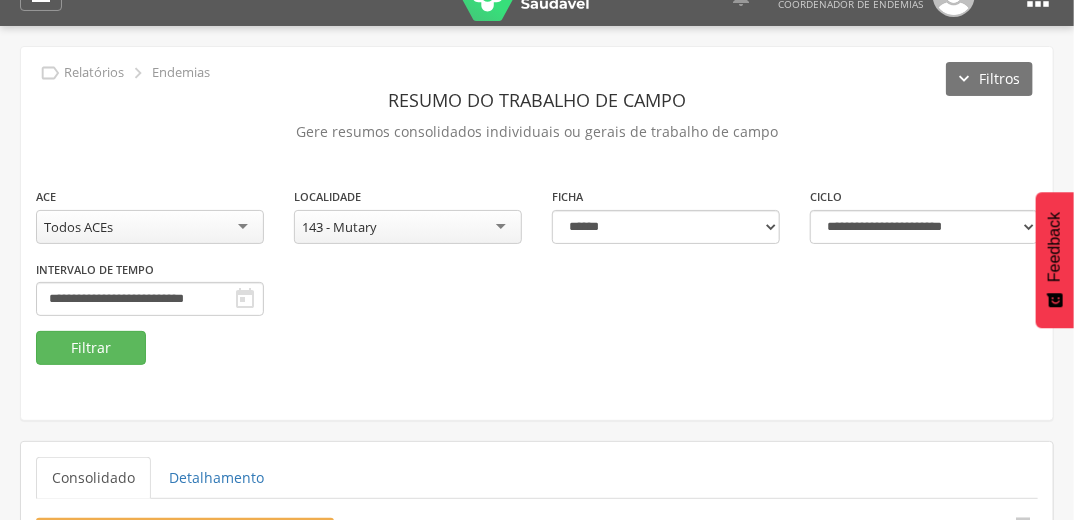 scroll, scrollTop: 4, scrollLeft: 0, axis: vertical 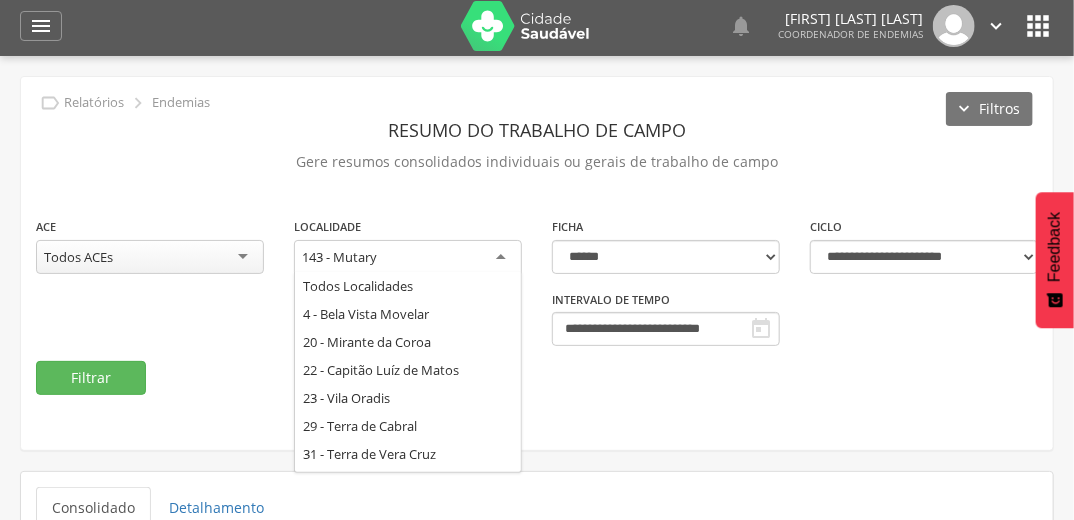 click on "143 - Mutary" at bounding box center [408, 258] 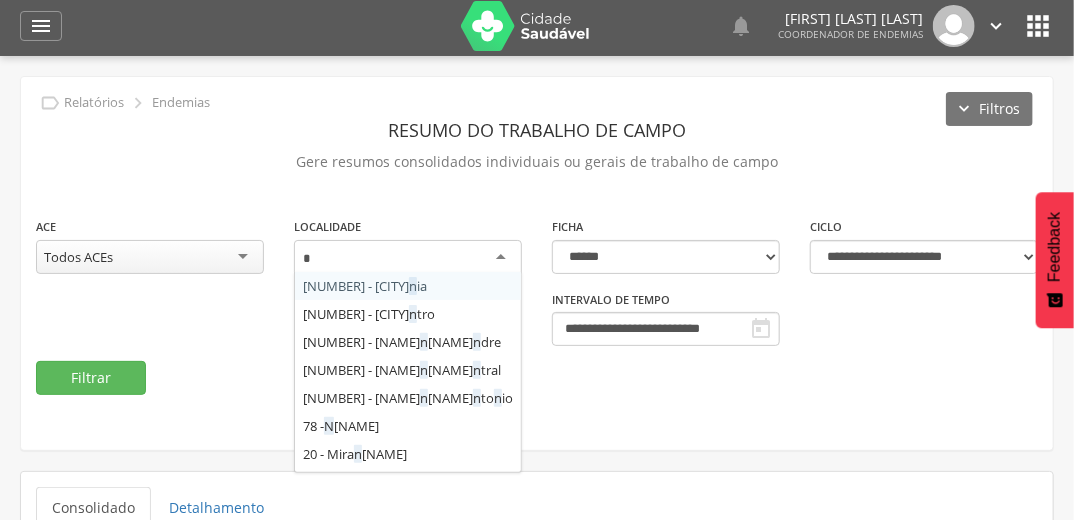 scroll, scrollTop: 0, scrollLeft: 0, axis: both 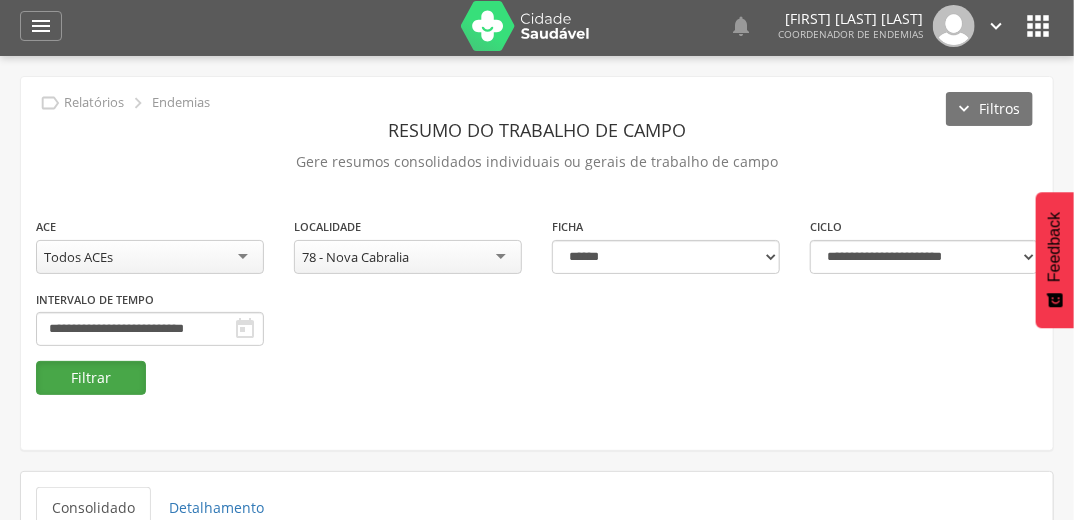 click on "Filtrar" at bounding box center (91, 378) 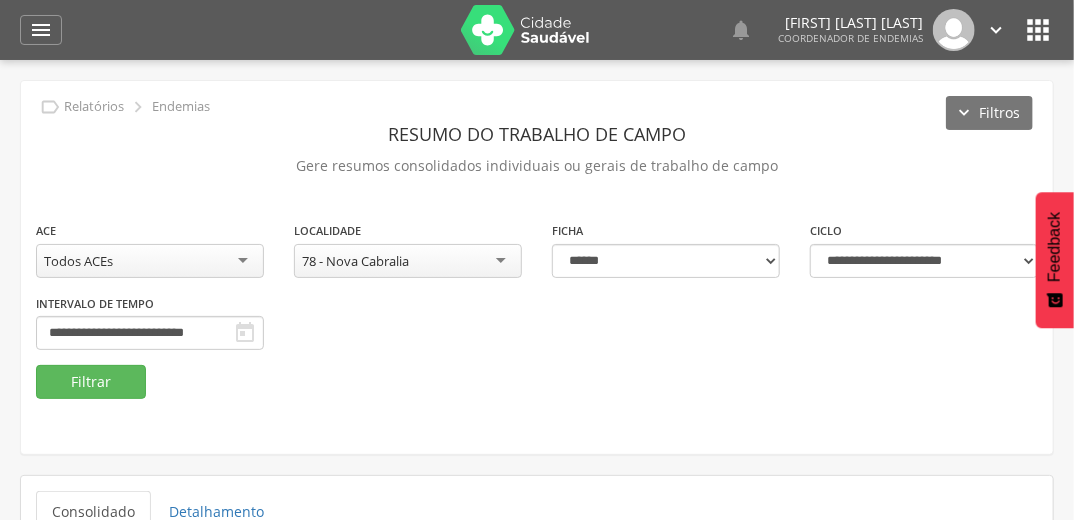 scroll, scrollTop: 0, scrollLeft: 0, axis: both 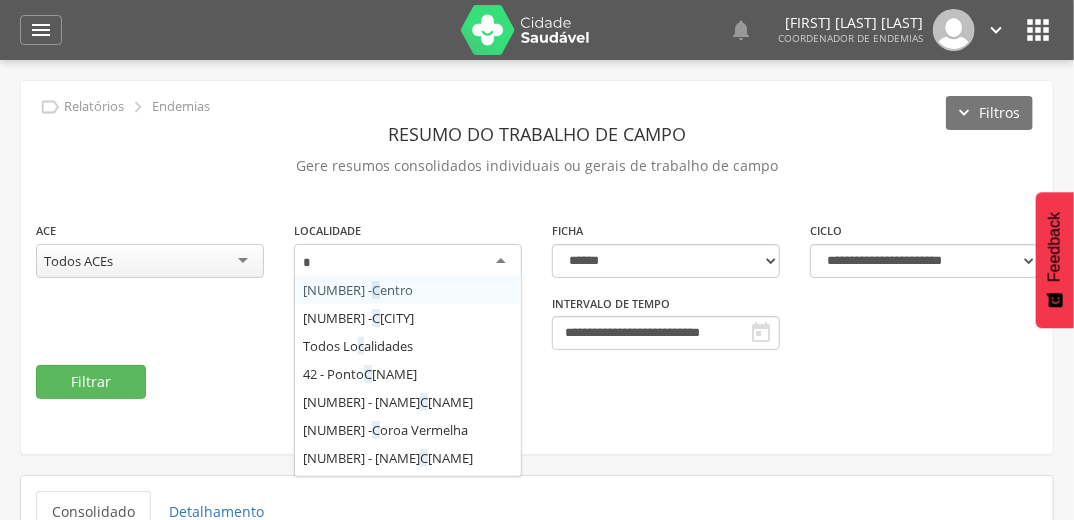 type on "**" 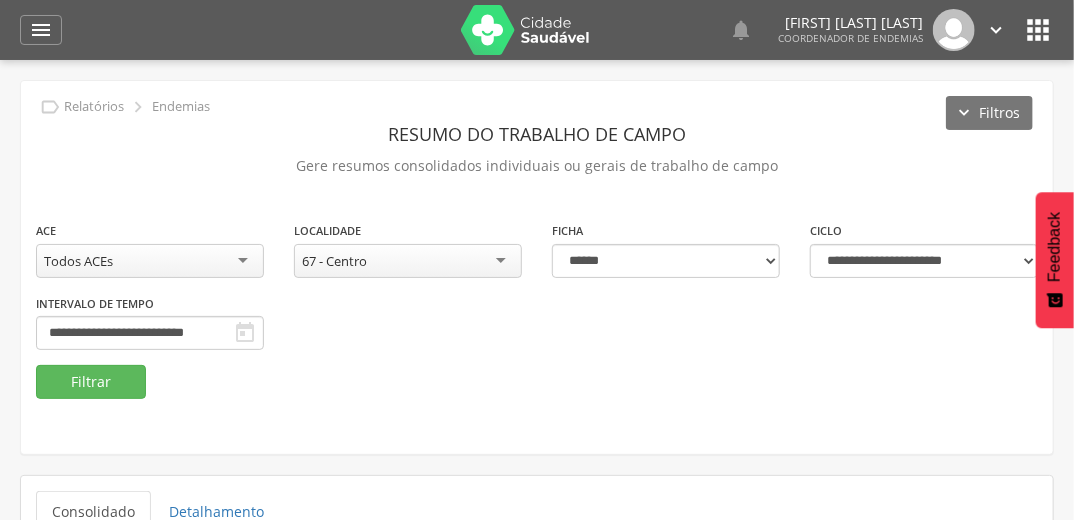 scroll, scrollTop: 0, scrollLeft: 0, axis: both 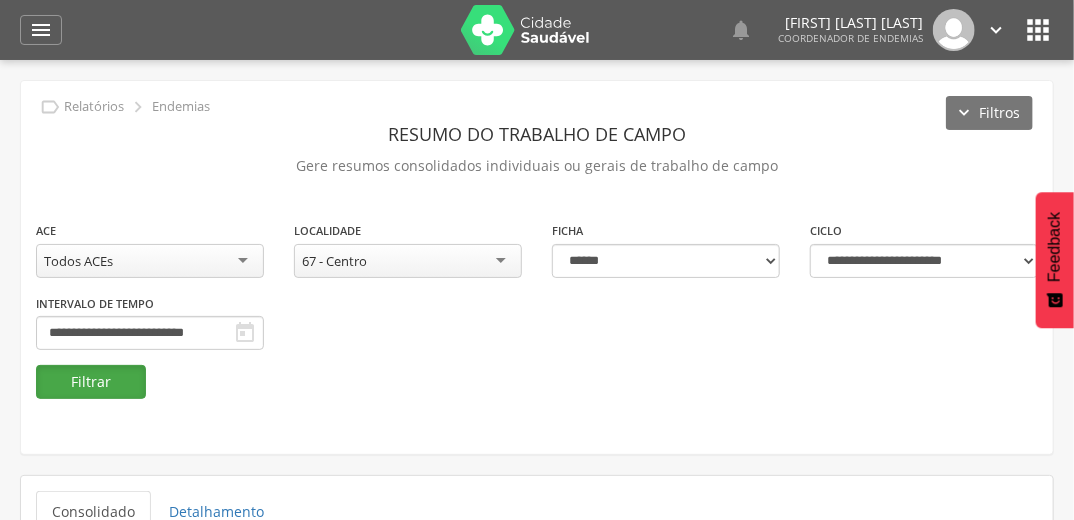 click on "Filtrar" at bounding box center [91, 382] 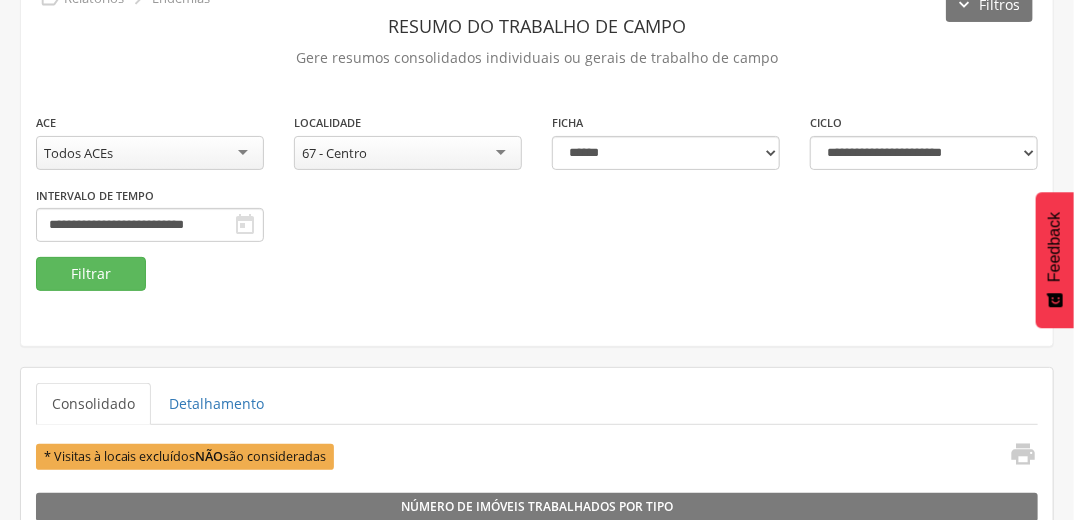 scroll, scrollTop: 107, scrollLeft: 0, axis: vertical 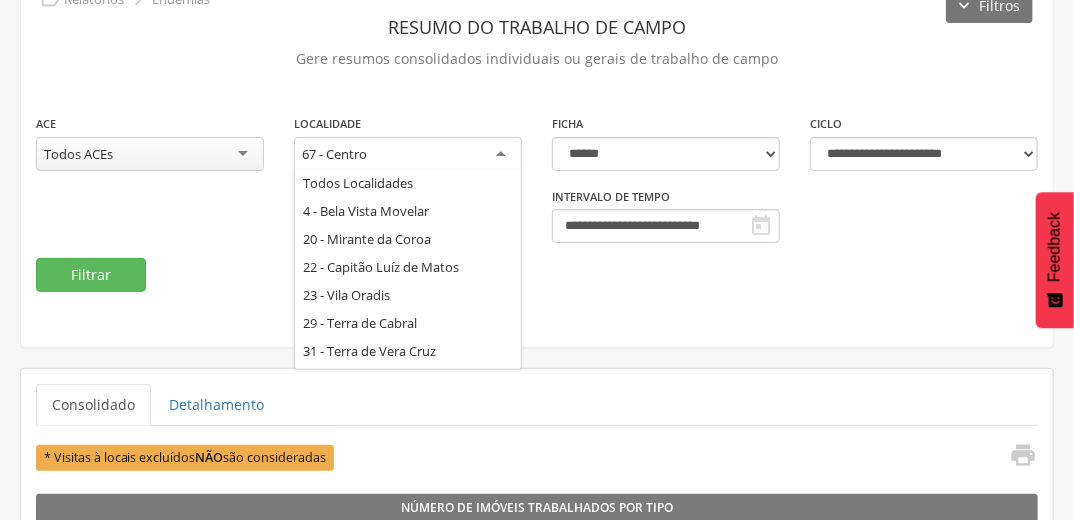 click on "67 - Centro" at bounding box center [408, 155] 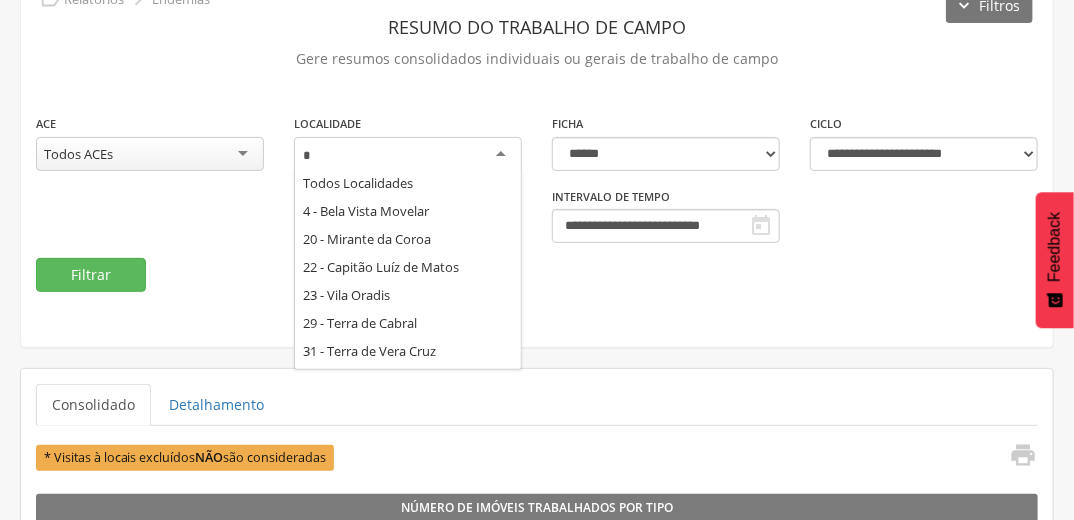 scroll, scrollTop: 0, scrollLeft: 0, axis: both 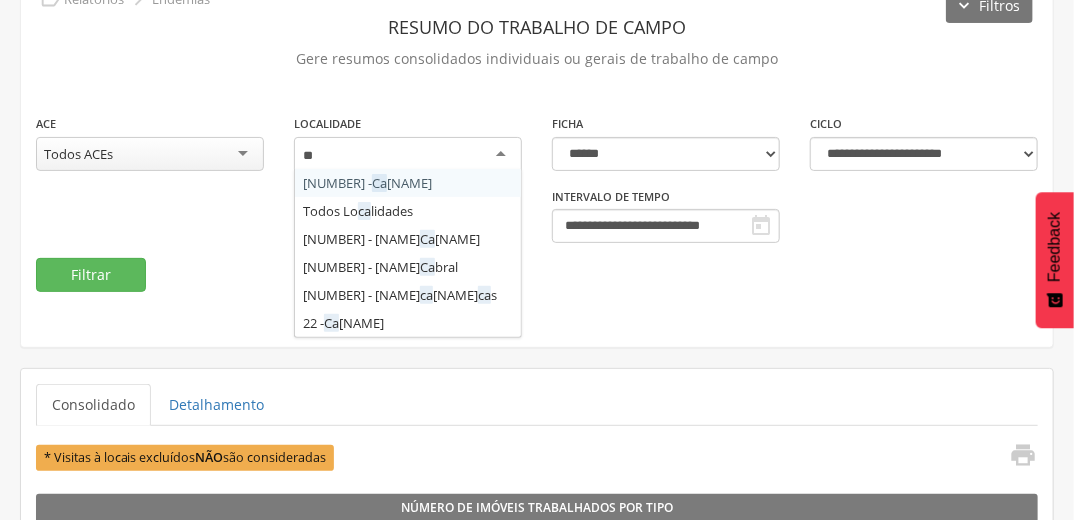 type on "***" 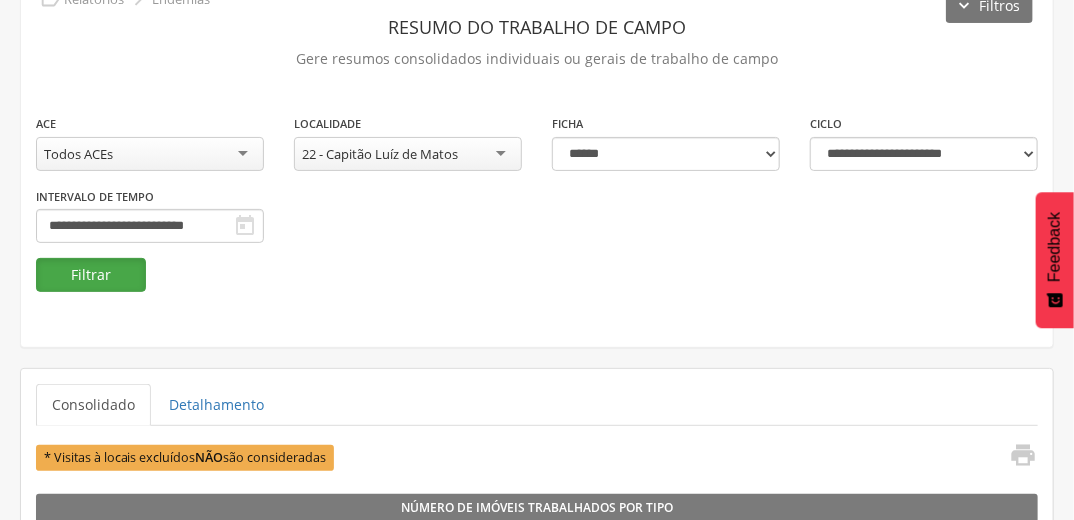 click on "Filtrar" at bounding box center (91, 275) 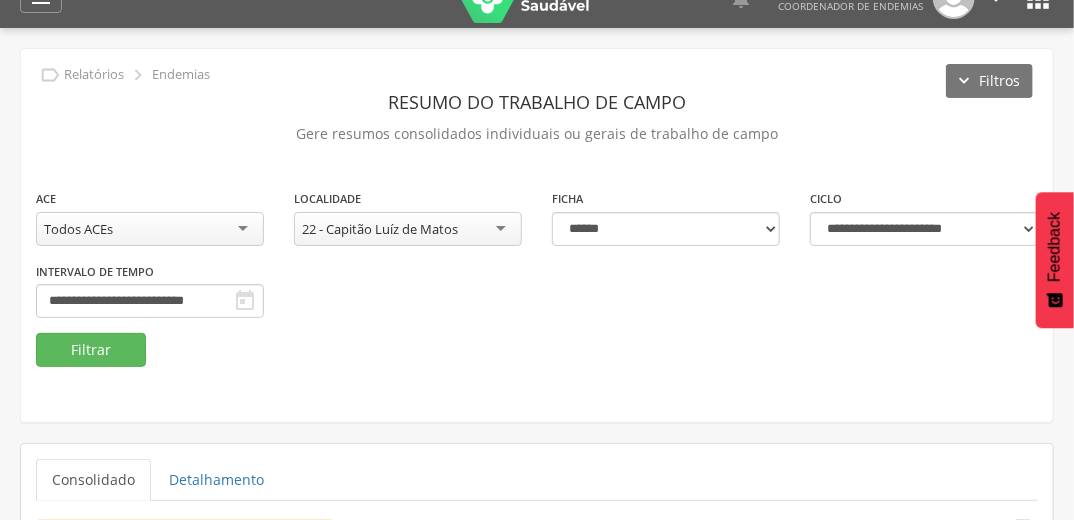 scroll, scrollTop: 27, scrollLeft: 0, axis: vertical 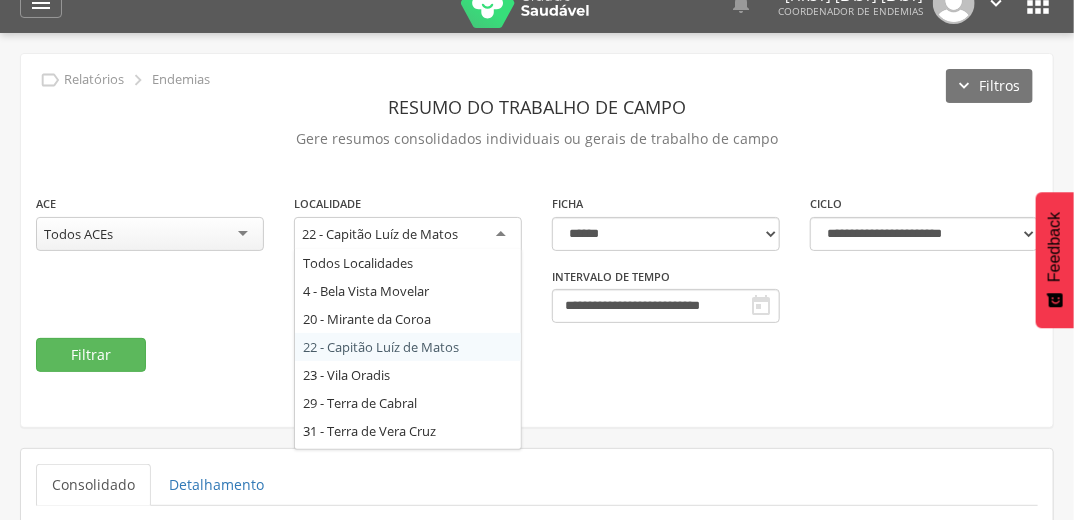 click on "22 - Capitão Luíz de Matos" at bounding box center [408, 235] 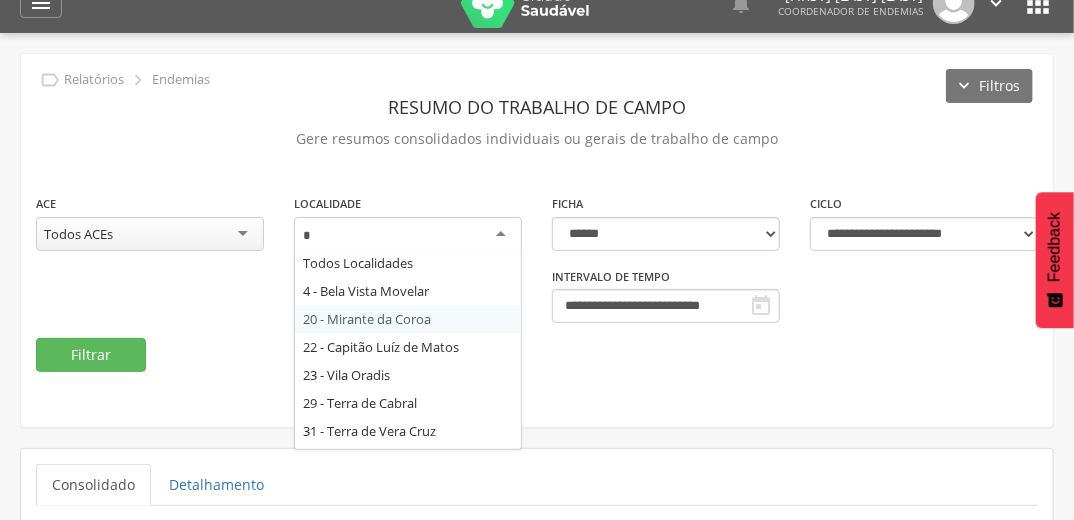 scroll, scrollTop: 24, scrollLeft: 0, axis: vertical 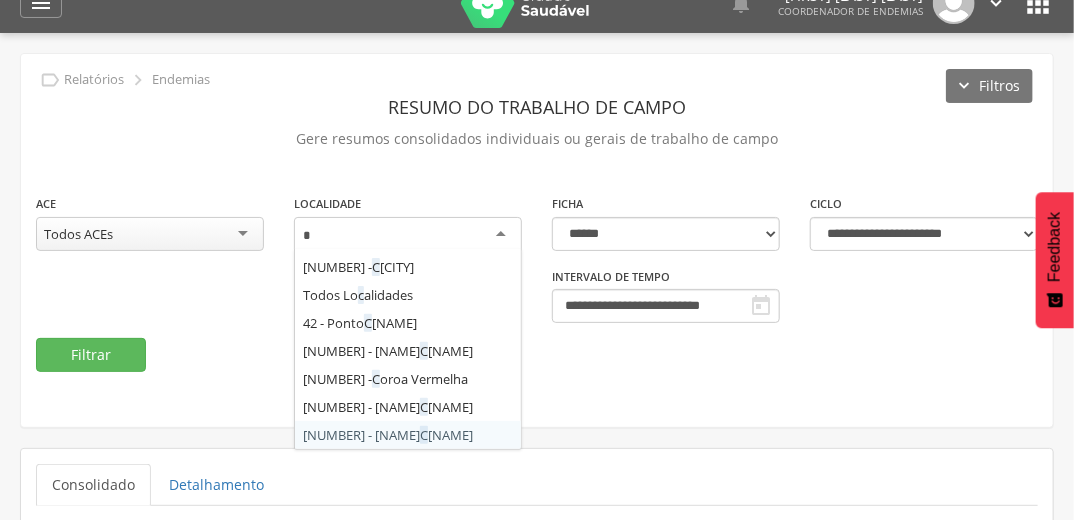 type on "**" 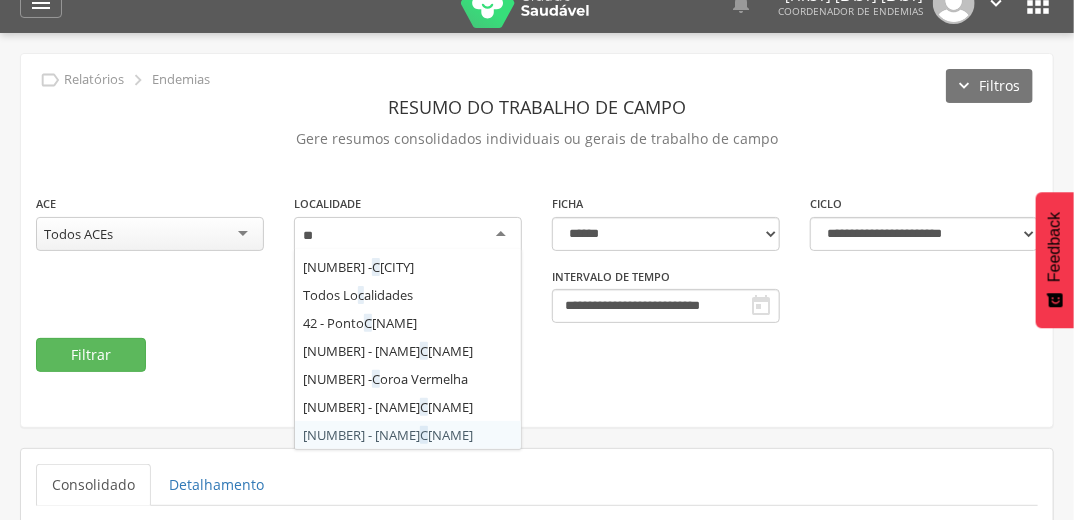 scroll, scrollTop: 0, scrollLeft: 0, axis: both 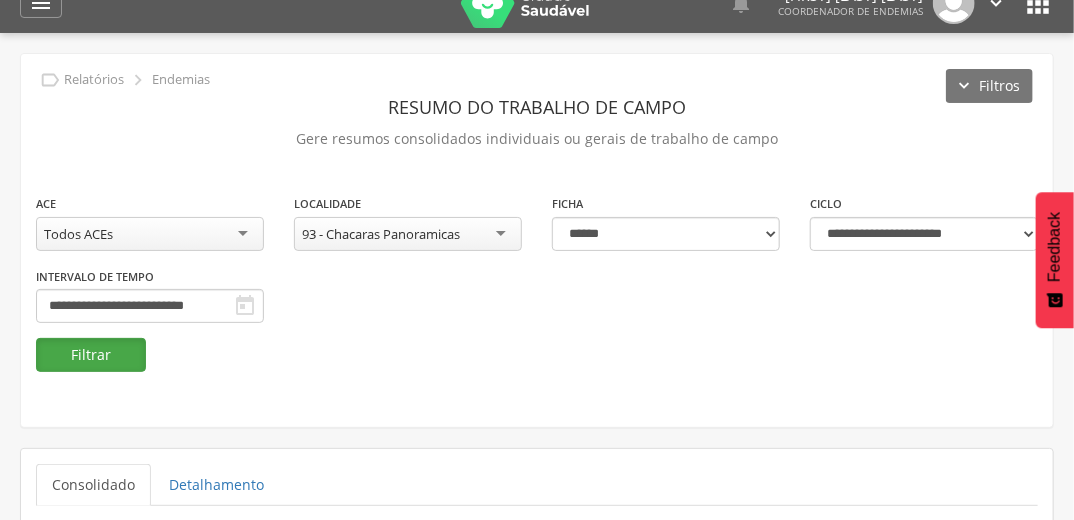click on "Filtrar" at bounding box center (91, 355) 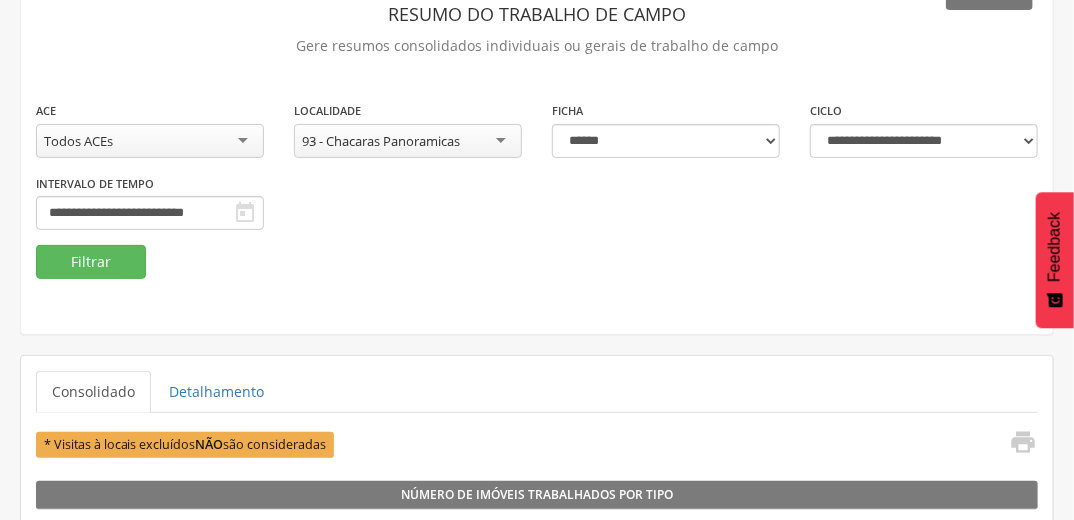 scroll, scrollTop: 107, scrollLeft: 0, axis: vertical 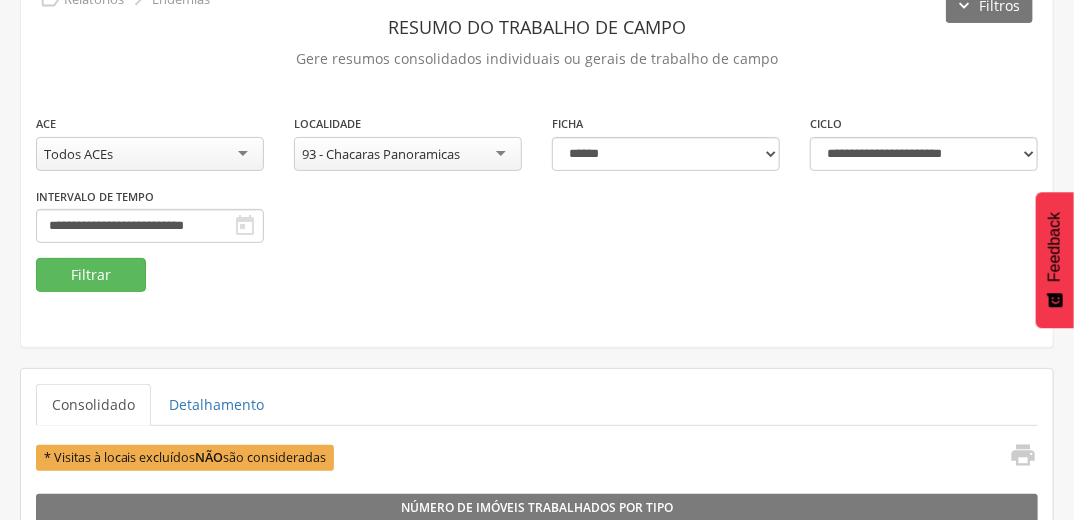 click on "93 - Chacaras Panoramicas" at bounding box center (408, 154) 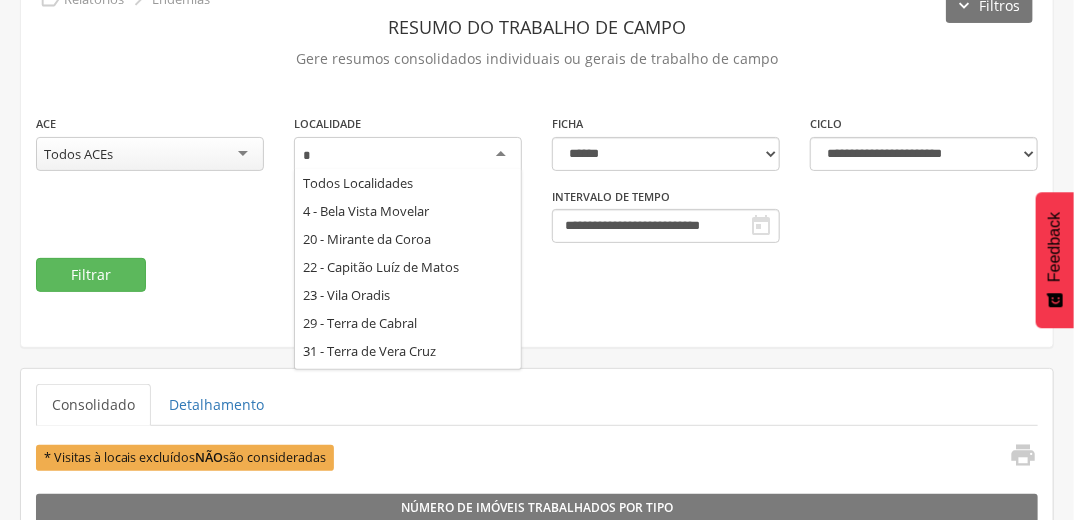 scroll, scrollTop: 0, scrollLeft: 0, axis: both 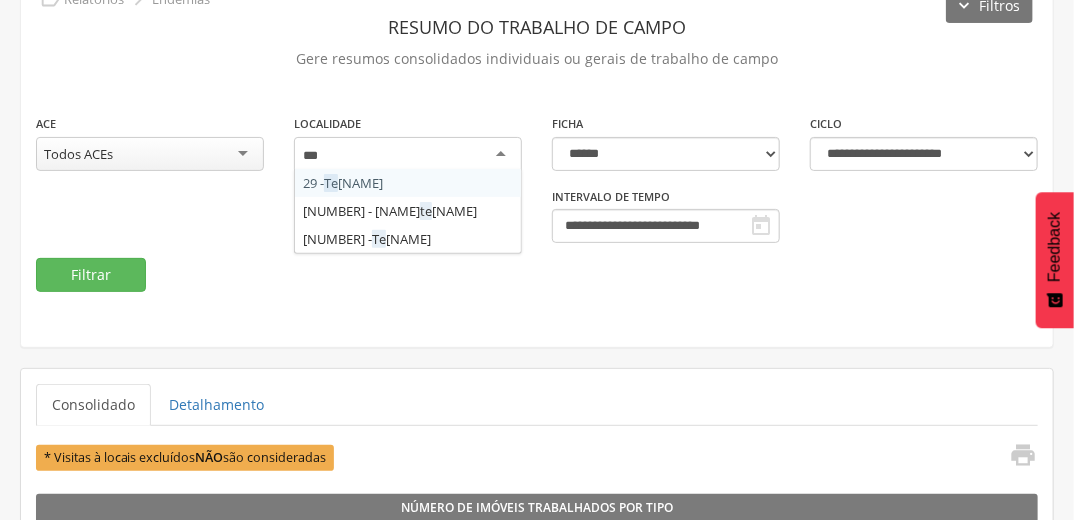 type on "****" 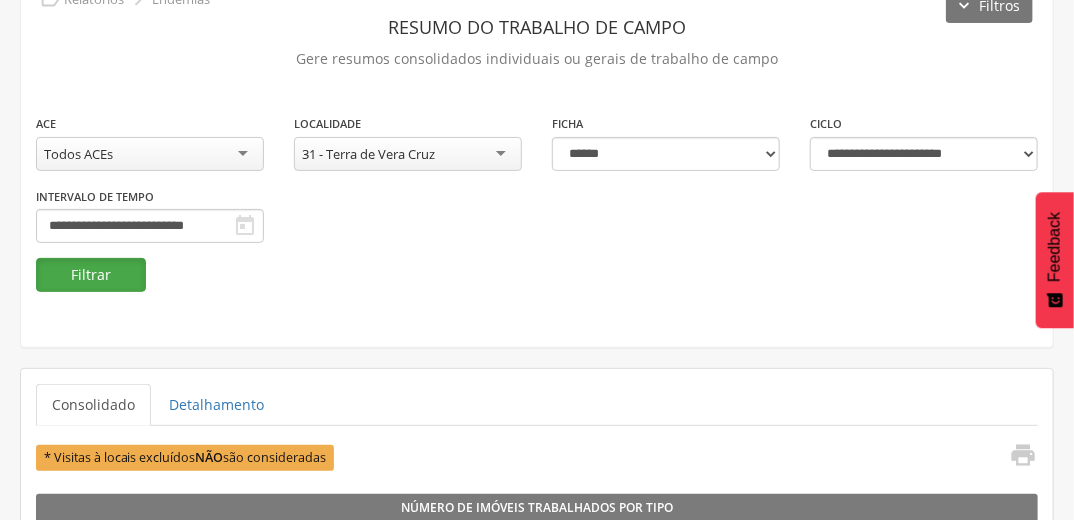 click on "Filtrar" at bounding box center (91, 275) 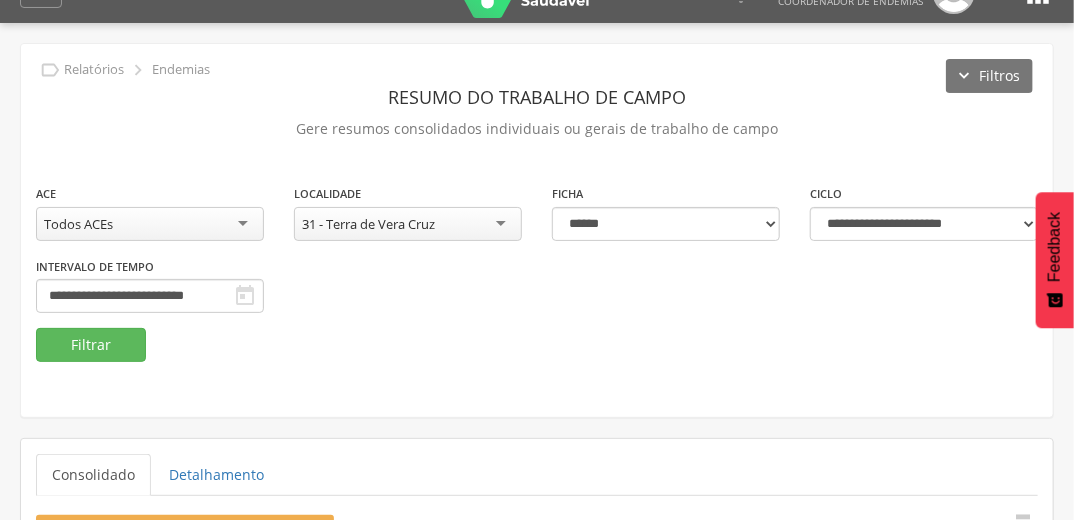 scroll, scrollTop: 16, scrollLeft: 0, axis: vertical 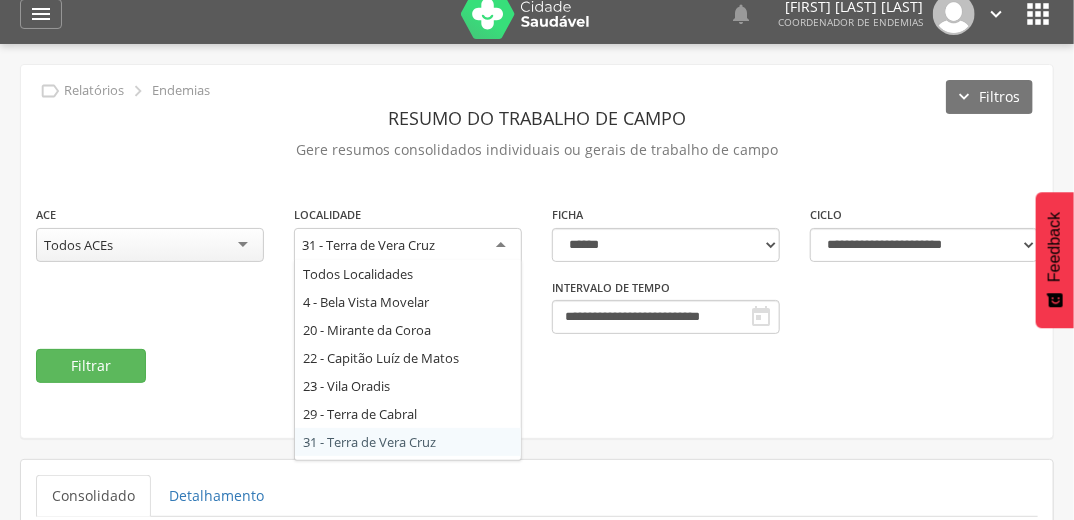 click on "31 - Terra de Vera Cruz" at bounding box center [408, 246] 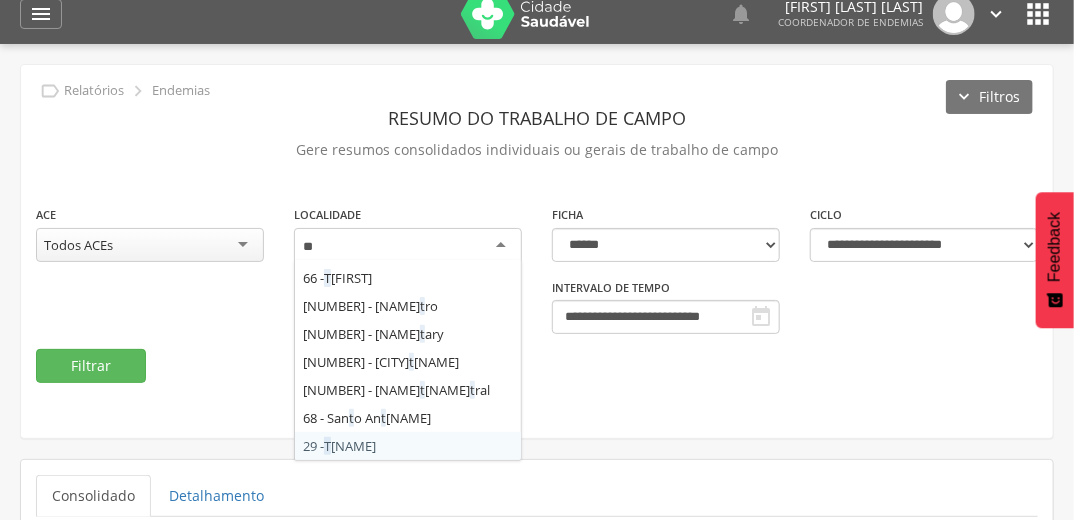 scroll, scrollTop: 0, scrollLeft: 0, axis: both 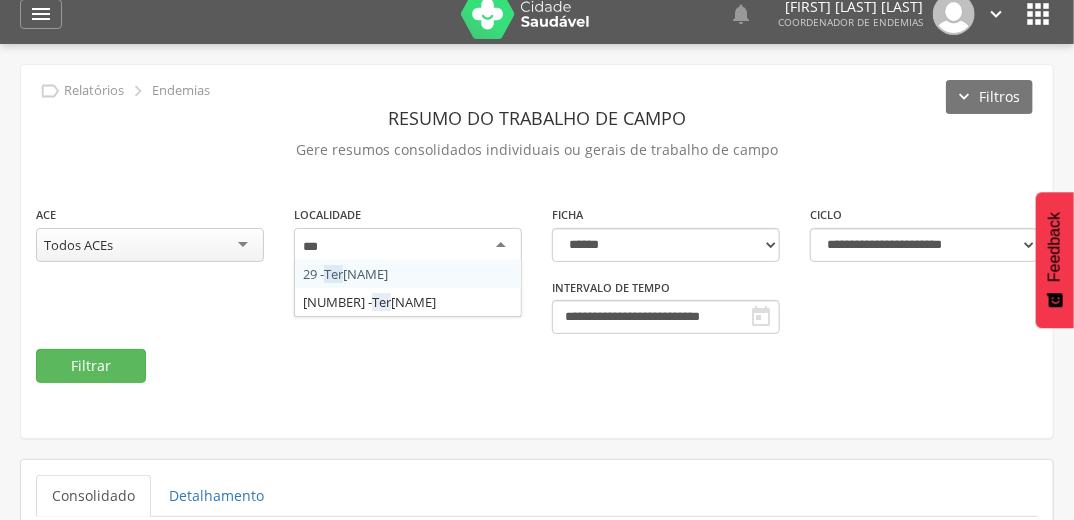 type on "****" 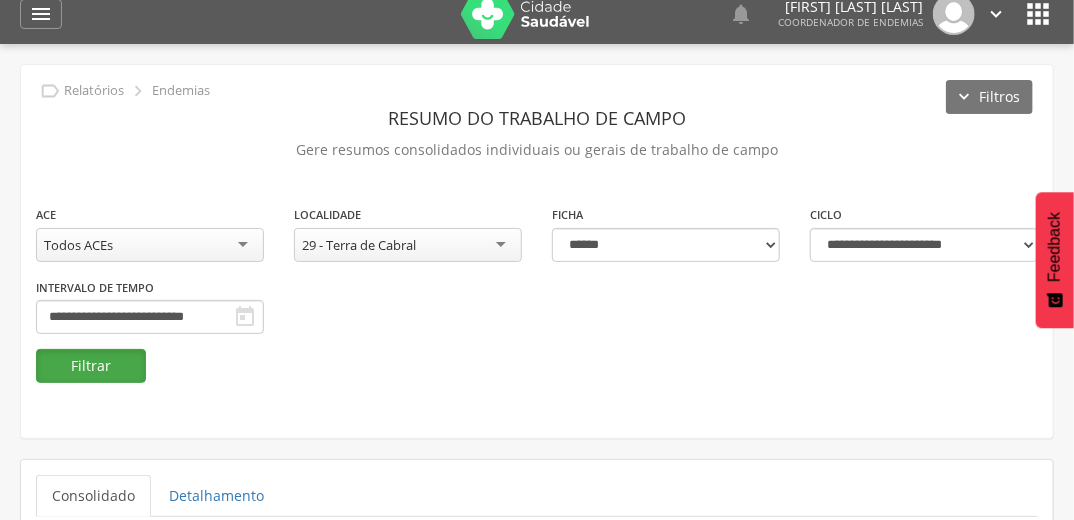 click on "Filtrar" at bounding box center [91, 366] 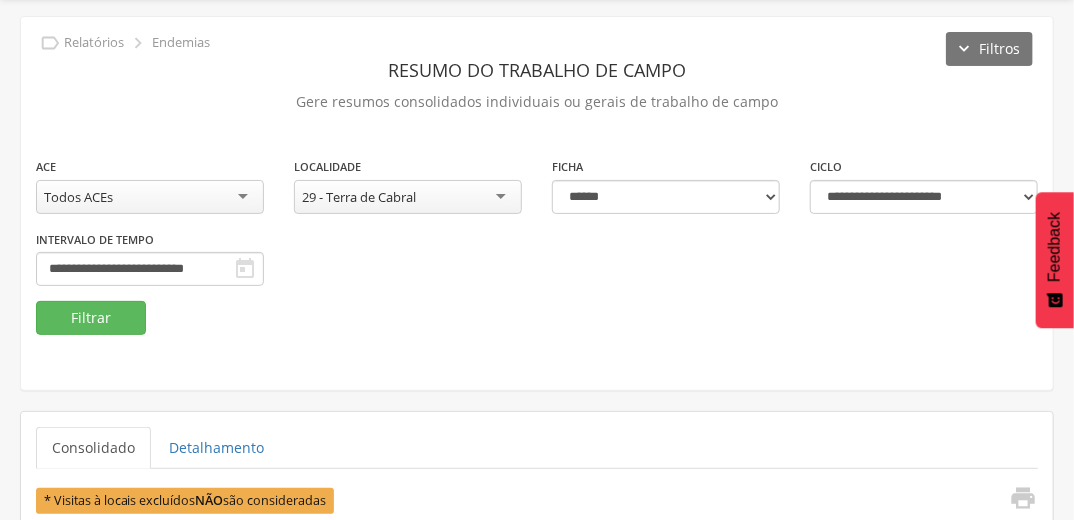 scroll, scrollTop: 16, scrollLeft: 0, axis: vertical 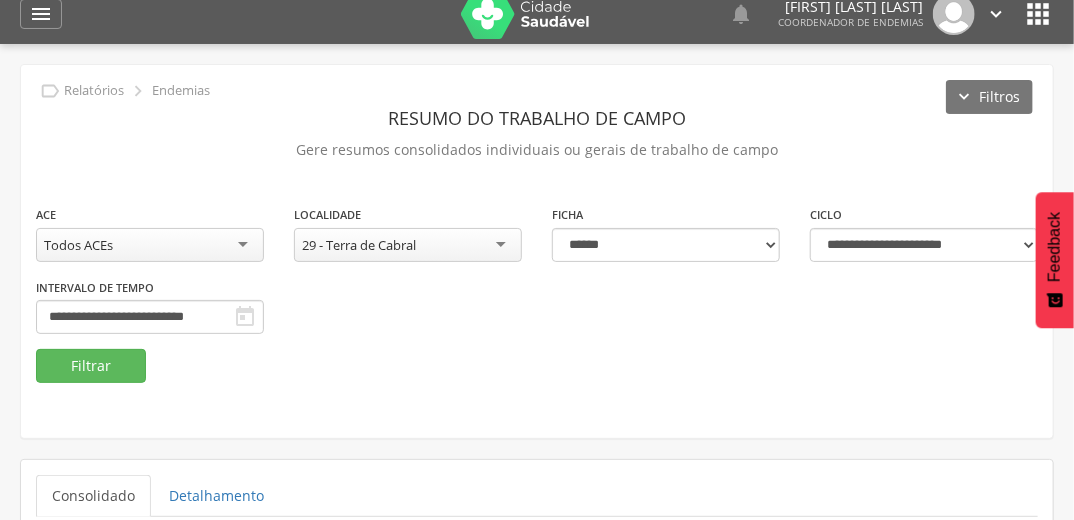 click on "29 - Terra de Cabral" at bounding box center (408, 245) 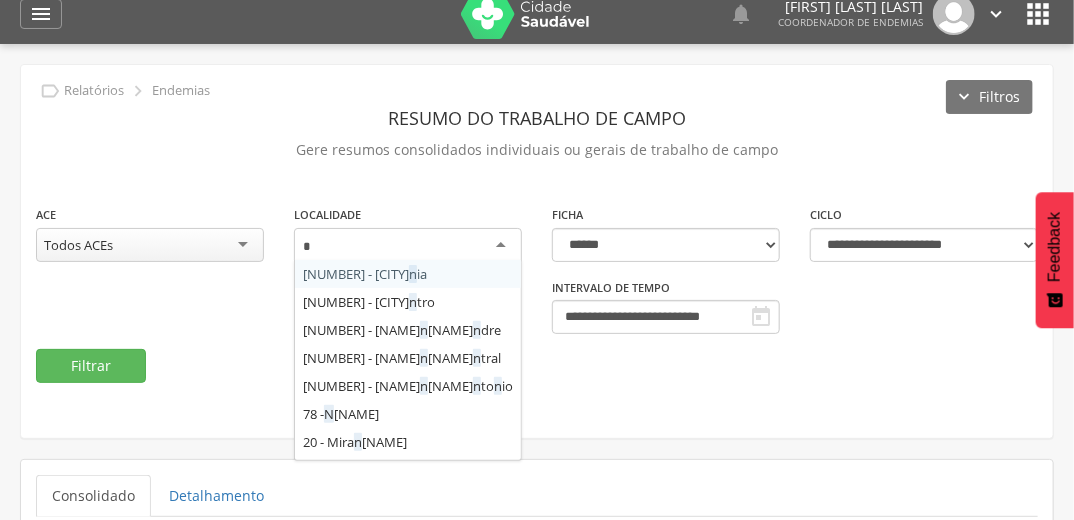 type on "**" 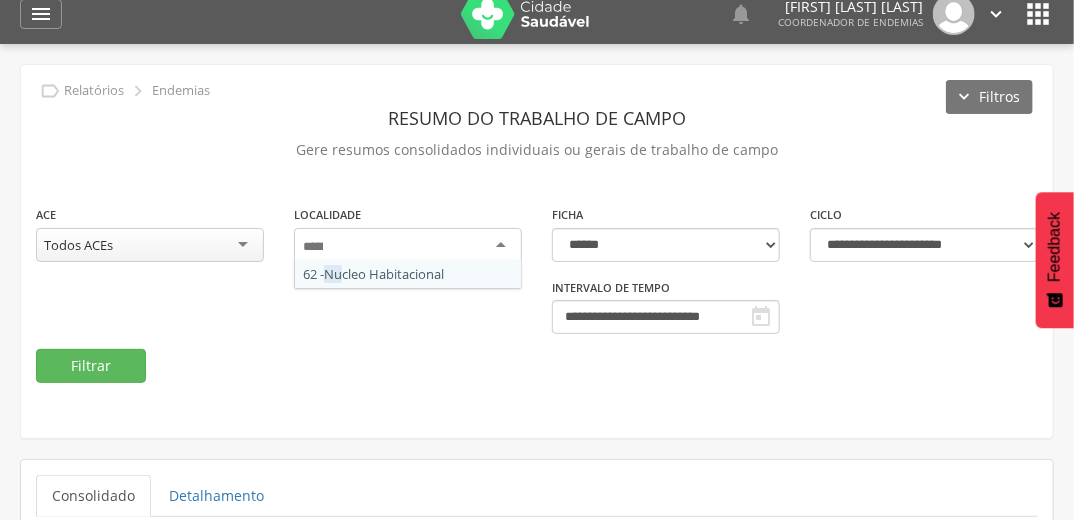 scroll, scrollTop: 0, scrollLeft: 0, axis: both 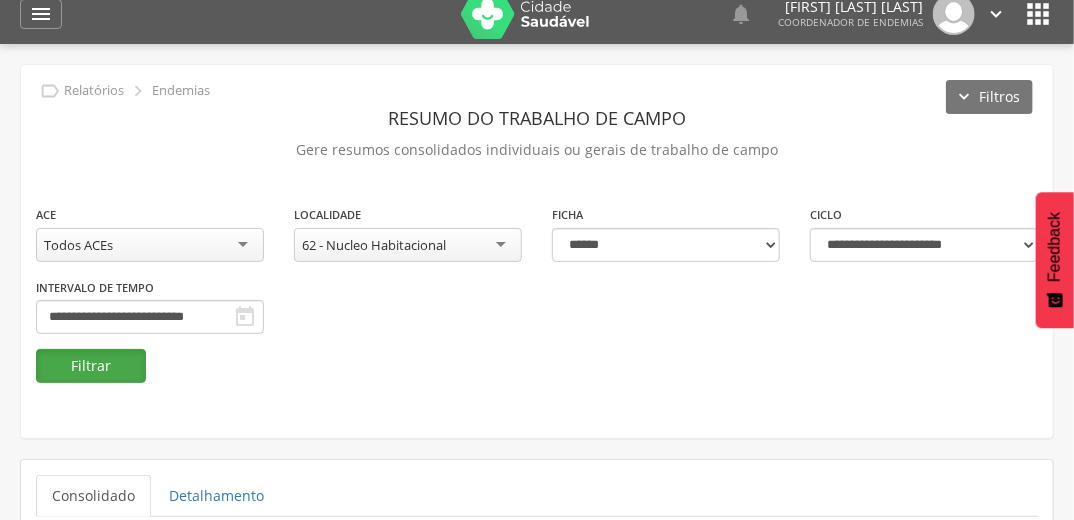 click on "Filtrar" at bounding box center (91, 366) 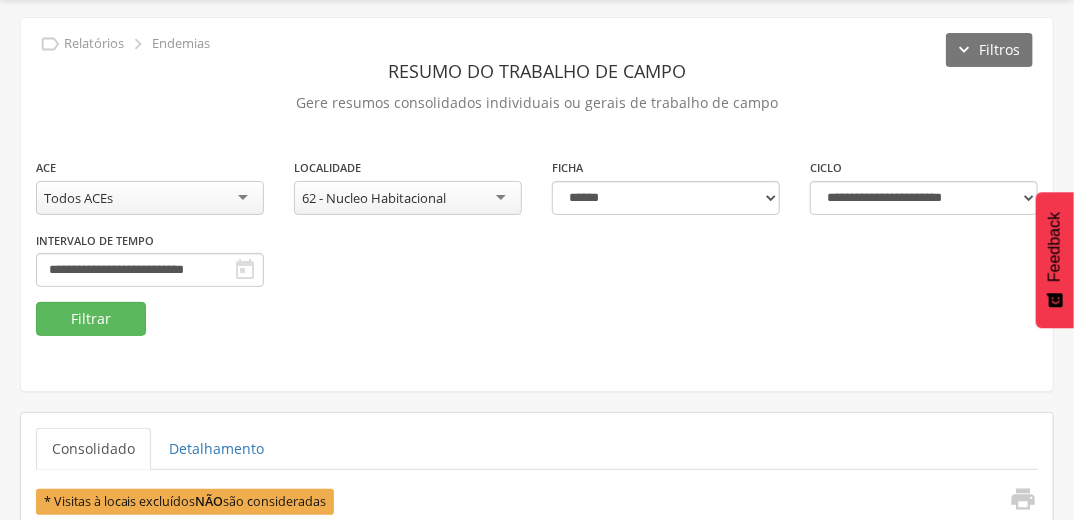 scroll, scrollTop: 58, scrollLeft: 0, axis: vertical 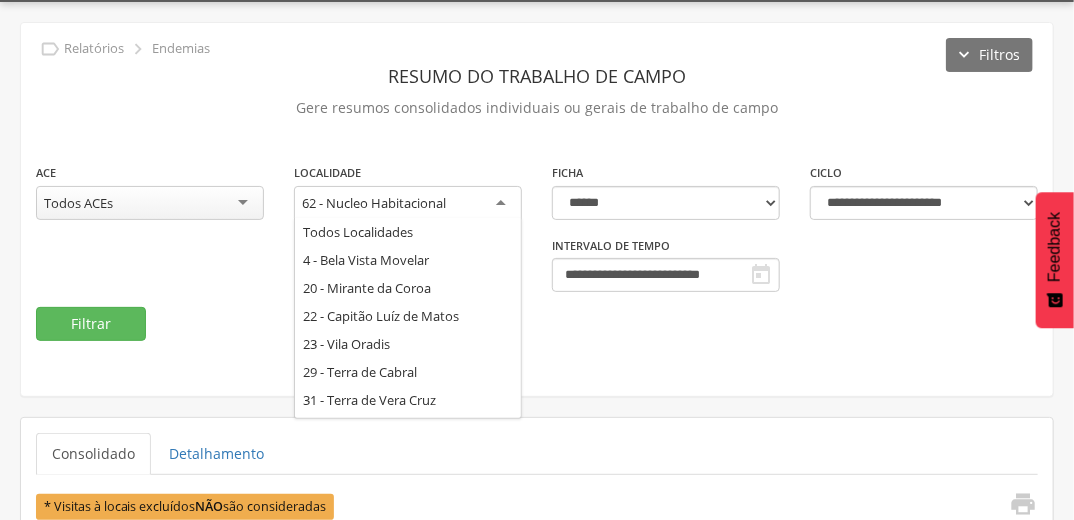 click on "62 - Nucleo Habitacional" at bounding box center (408, 204) 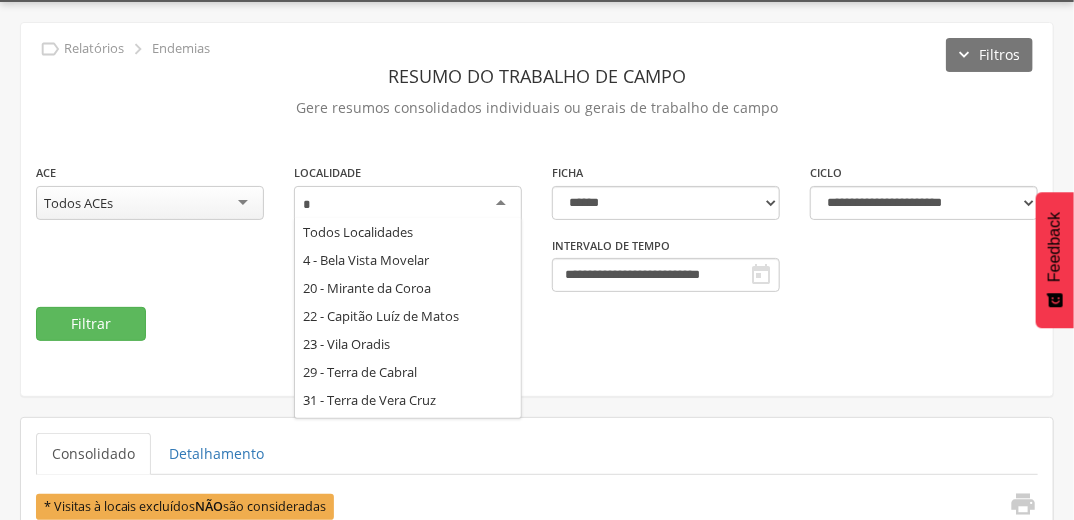 scroll, scrollTop: 0, scrollLeft: 0, axis: both 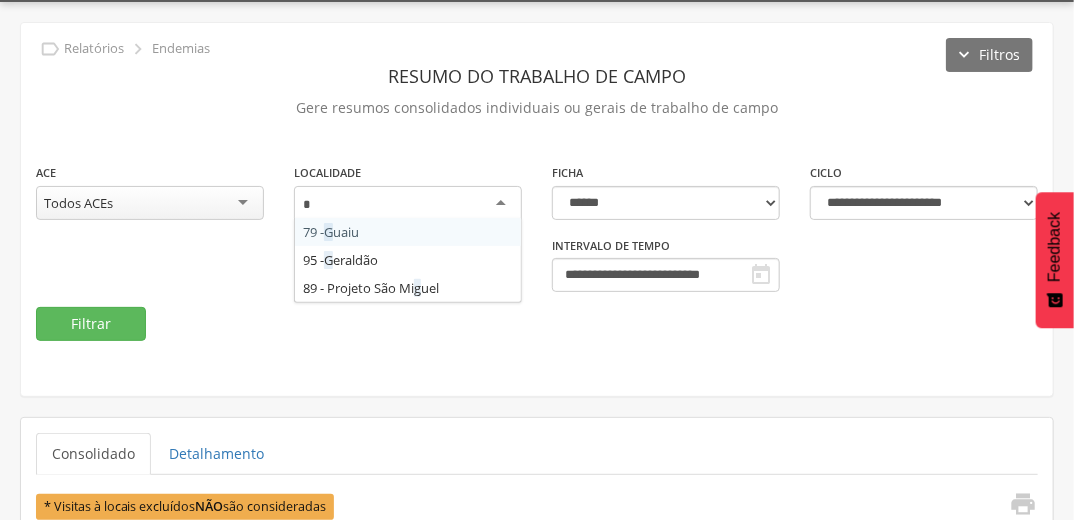 type on "**" 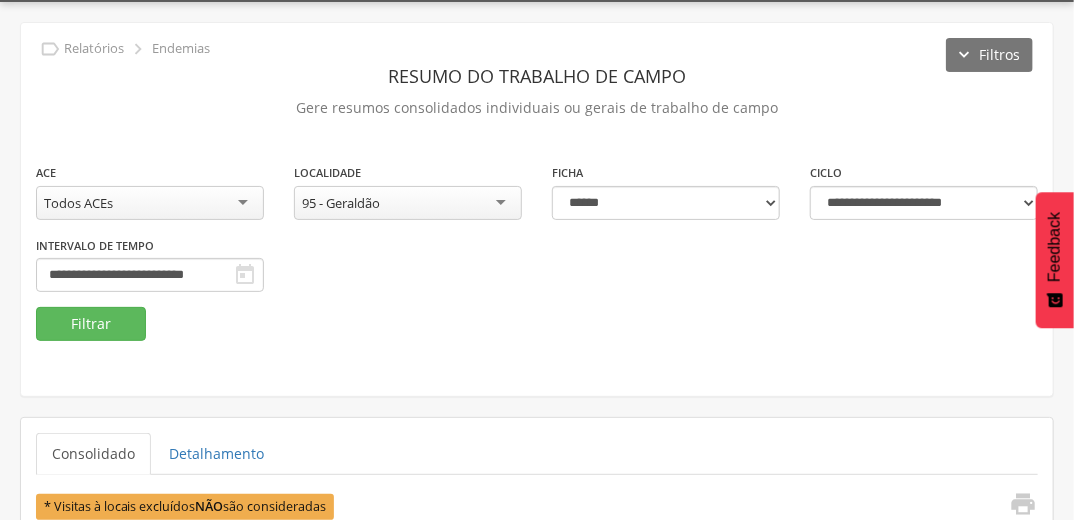 scroll, scrollTop: 0, scrollLeft: 0, axis: both 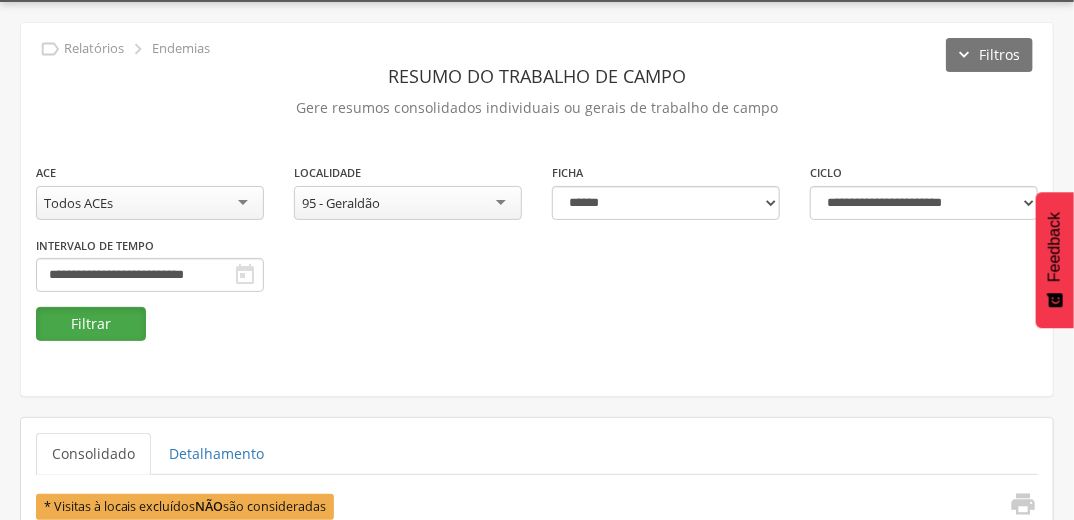 click on "Filtrar" at bounding box center [91, 324] 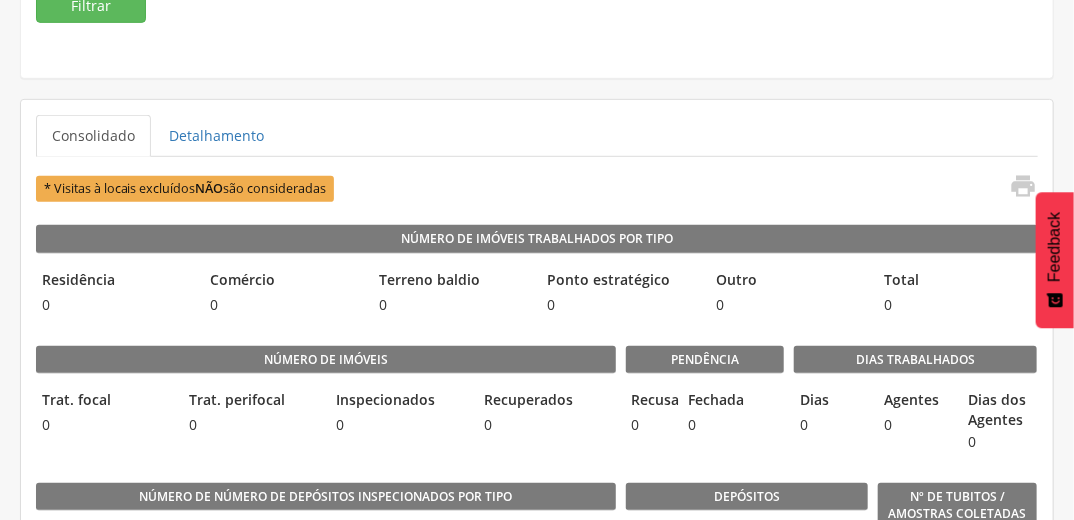 scroll, scrollTop: 58, scrollLeft: 0, axis: vertical 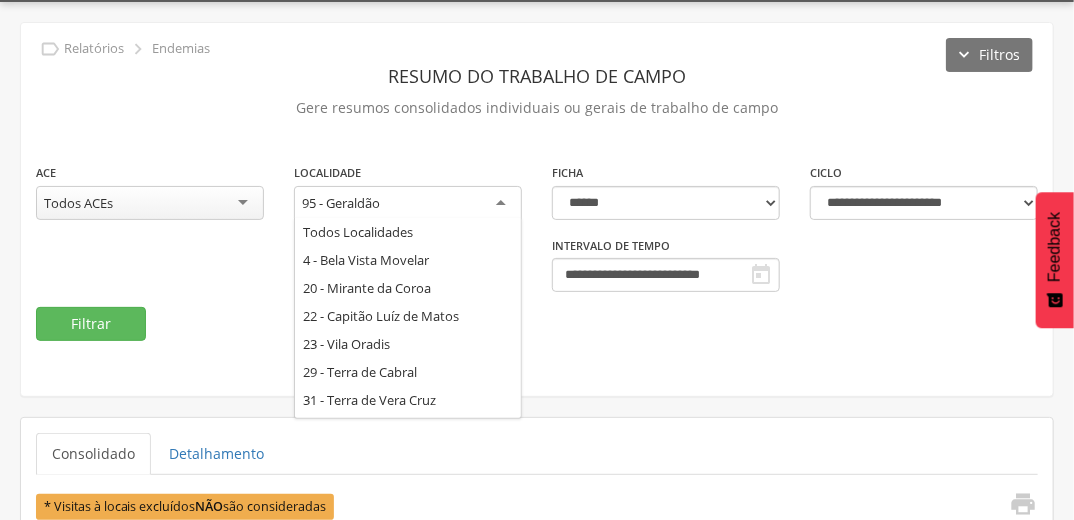 click on "95 - Geraldão" at bounding box center [408, 204] 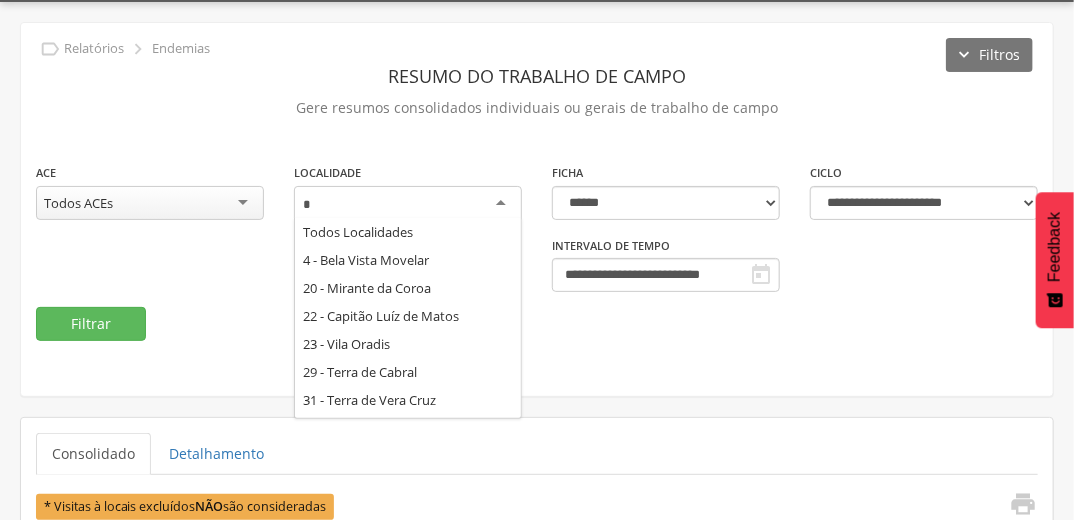 scroll, scrollTop: 0, scrollLeft: 0, axis: both 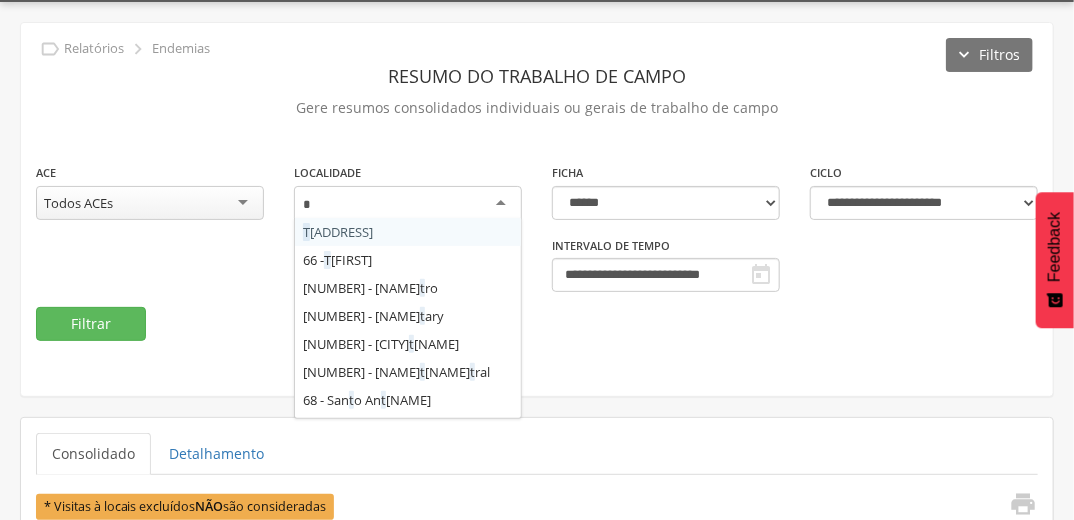 type on "**" 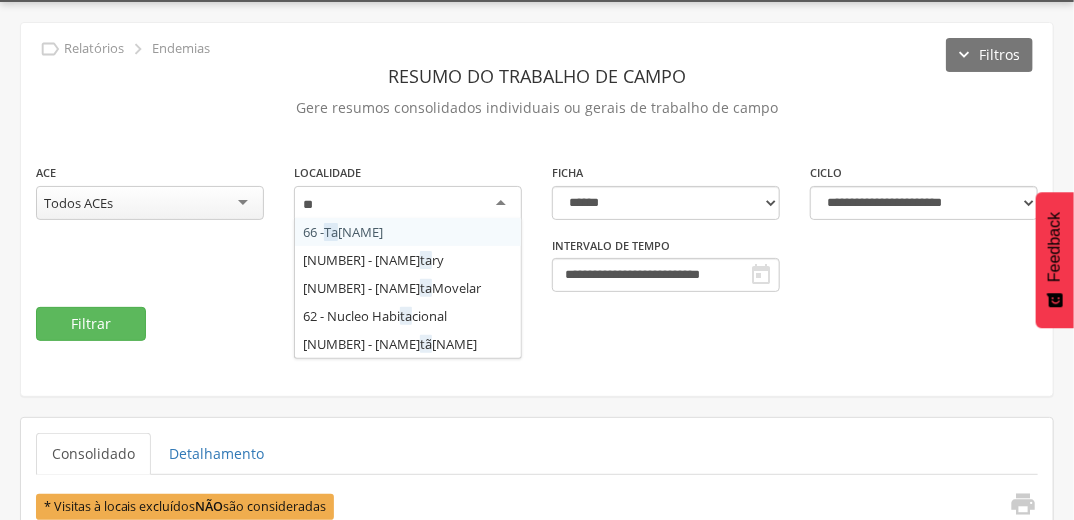 type 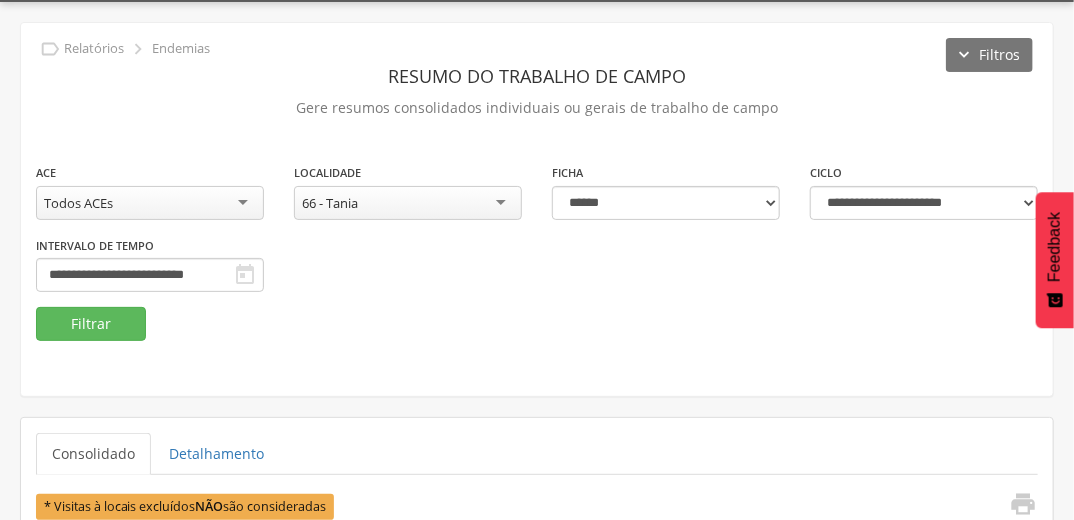 scroll, scrollTop: 0, scrollLeft: 0, axis: both 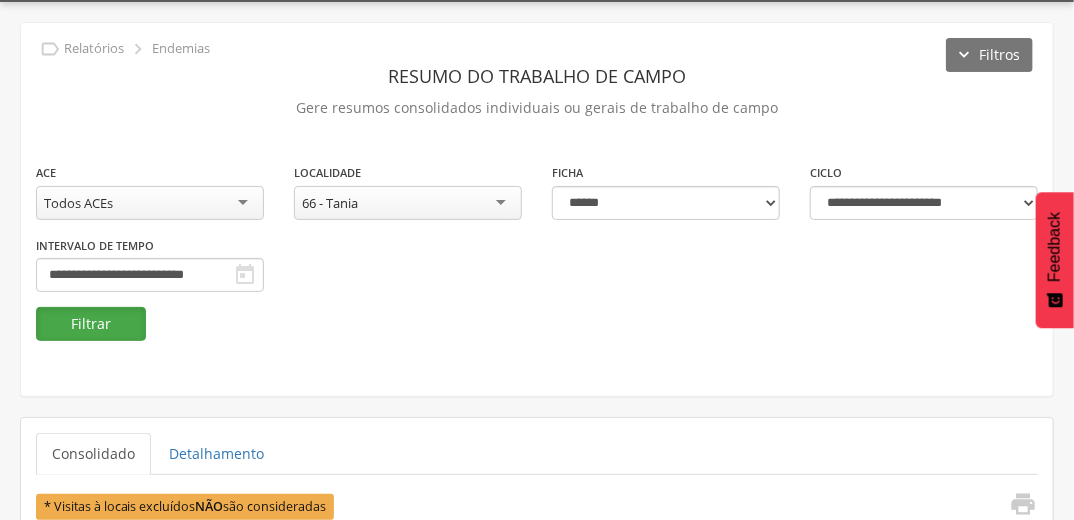 click on "Filtrar" at bounding box center [91, 324] 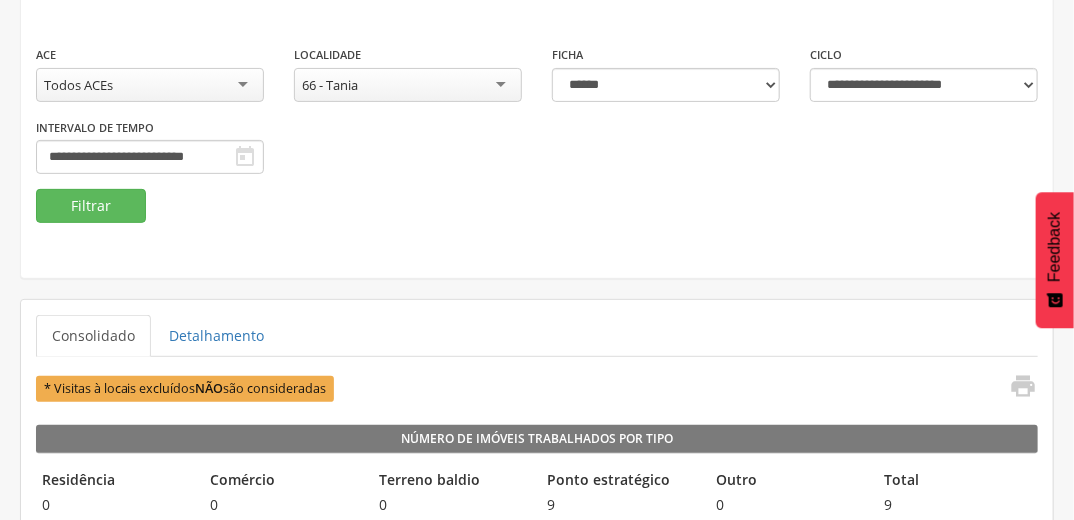 scroll, scrollTop: 96, scrollLeft: 0, axis: vertical 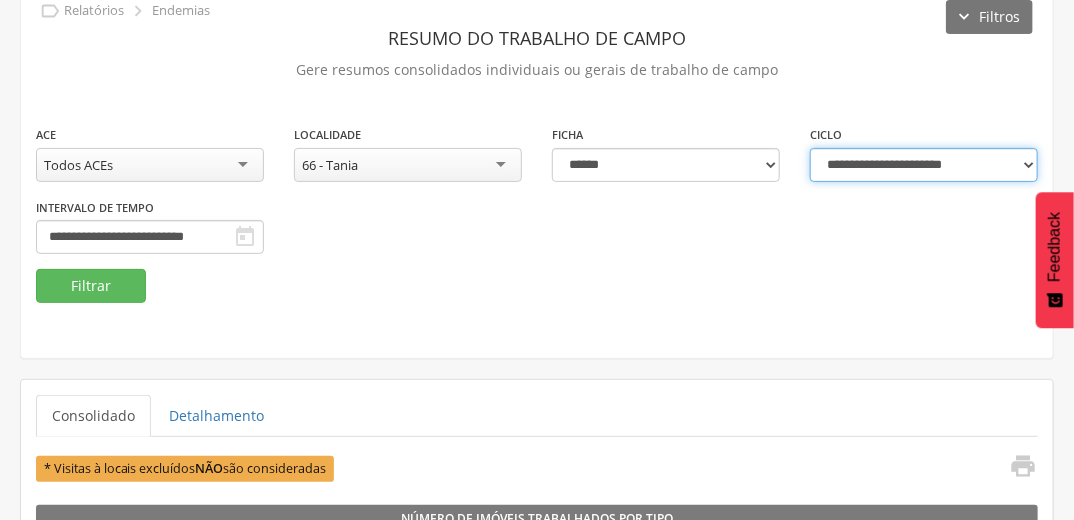 click on "**********" at bounding box center [924, 165] 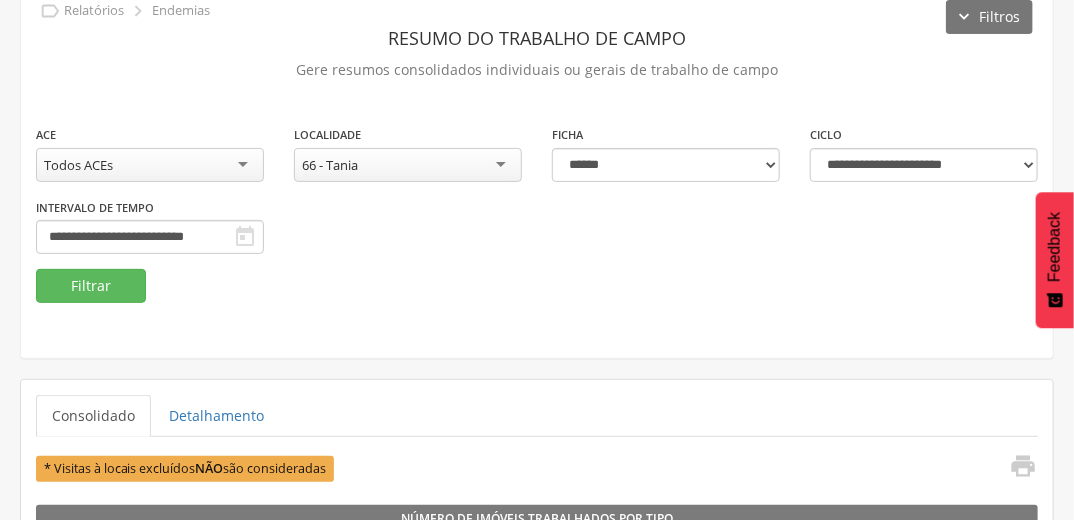 click on "Gere resumos consolidados individuais ou gerais de trabalho de campo" at bounding box center [537, 70] 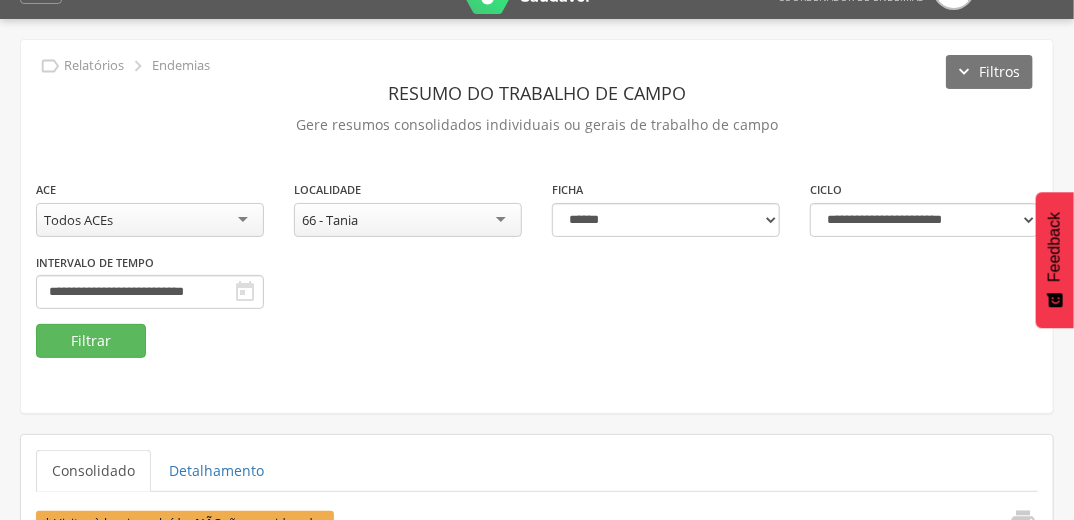 scroll, scrollTop: 0, scrollLeft: 0, axis: both 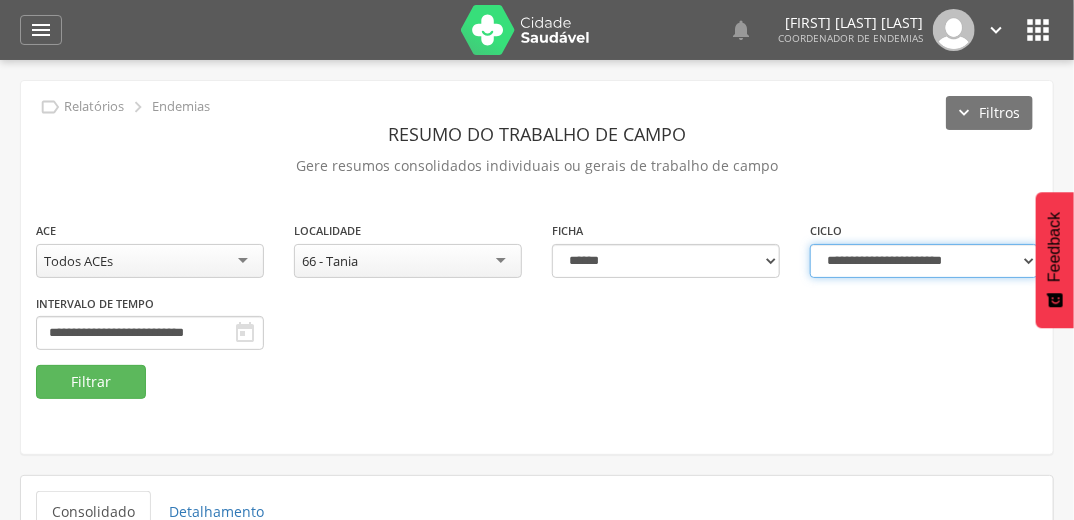 click on "**********" at bounding box center [924, 261] 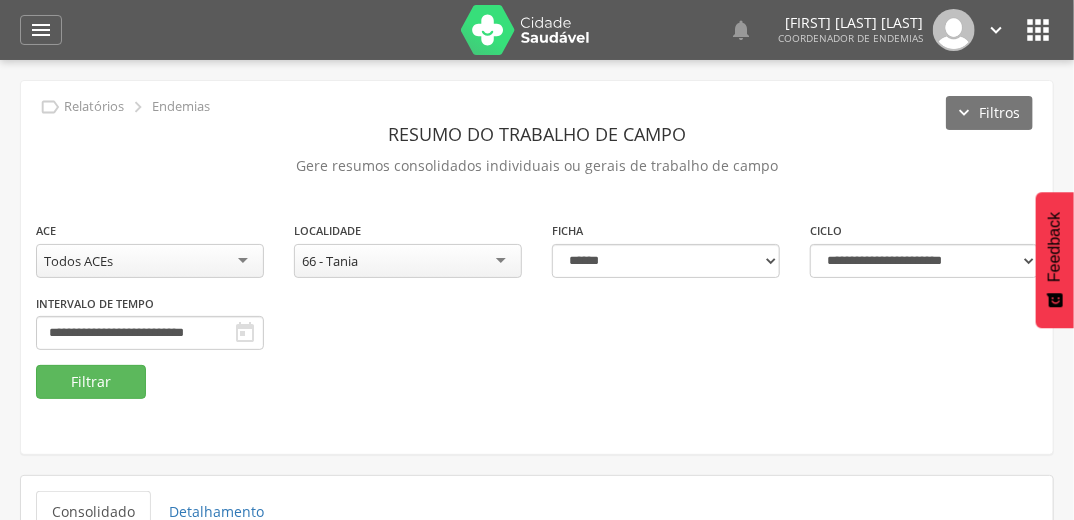 click on "**********" at bounding box center (537, 292) 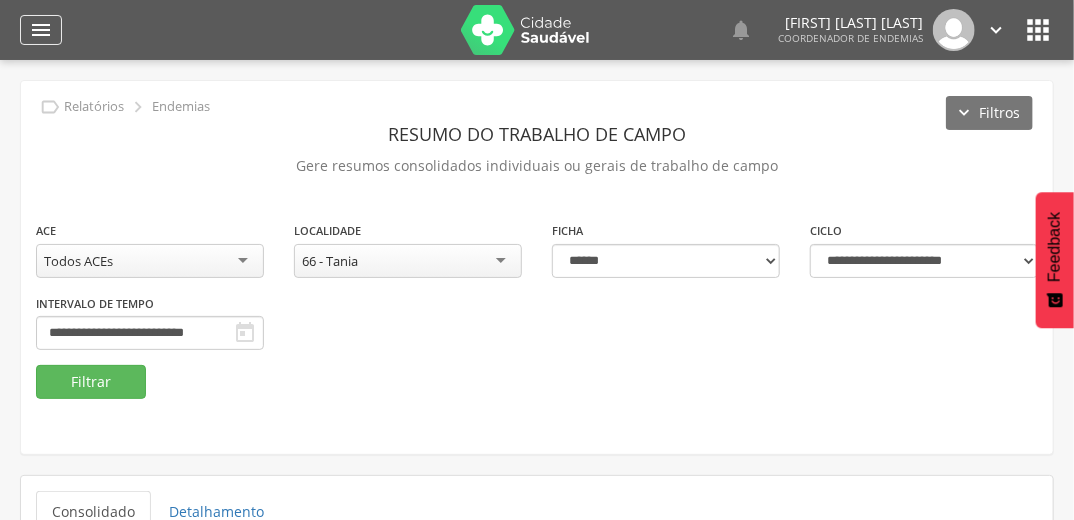 click on "" at bounding box center [41, 30] 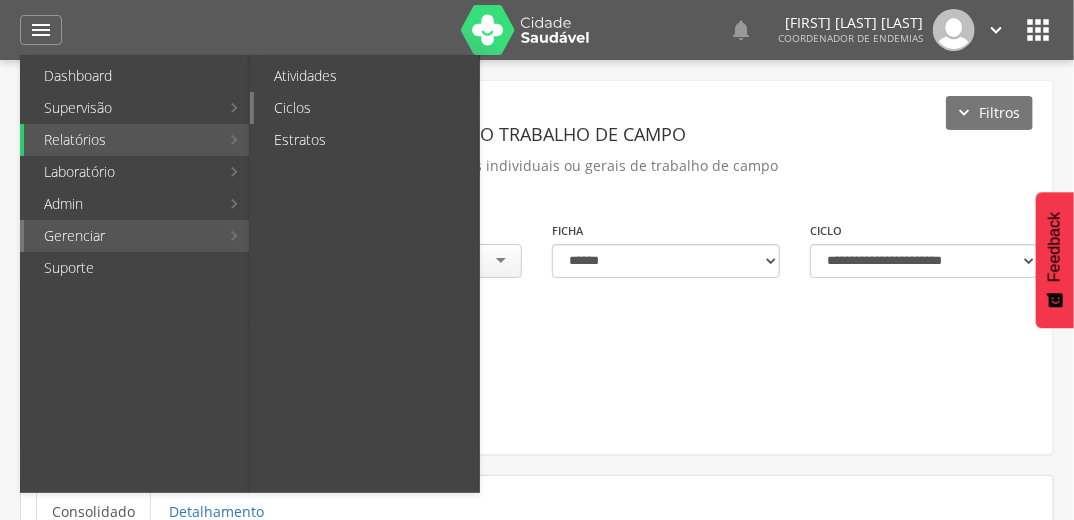 click on "Ciclos" at bounding box center (366, 108) 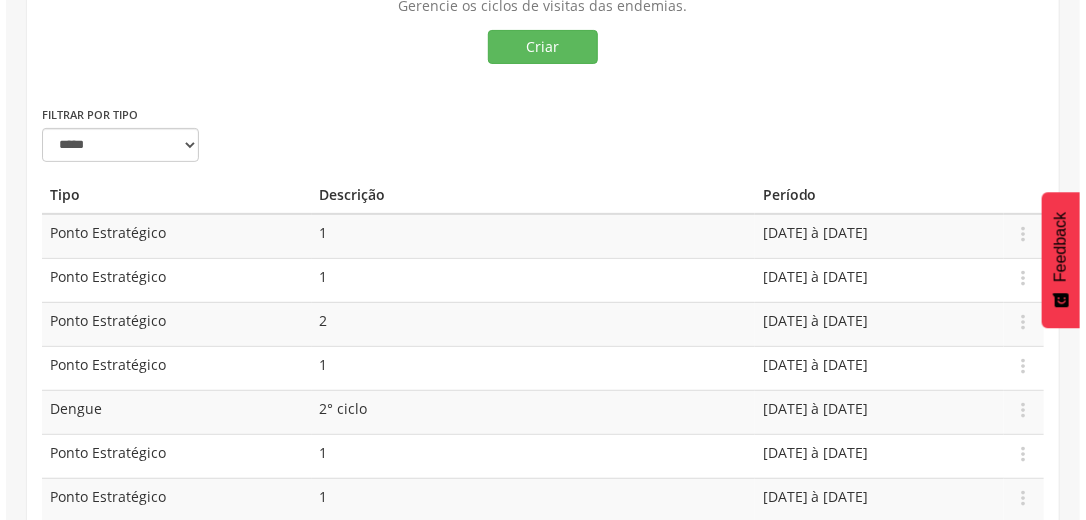 scroll, scrollTop: 80, scrollLeft: 0, axis: vertical 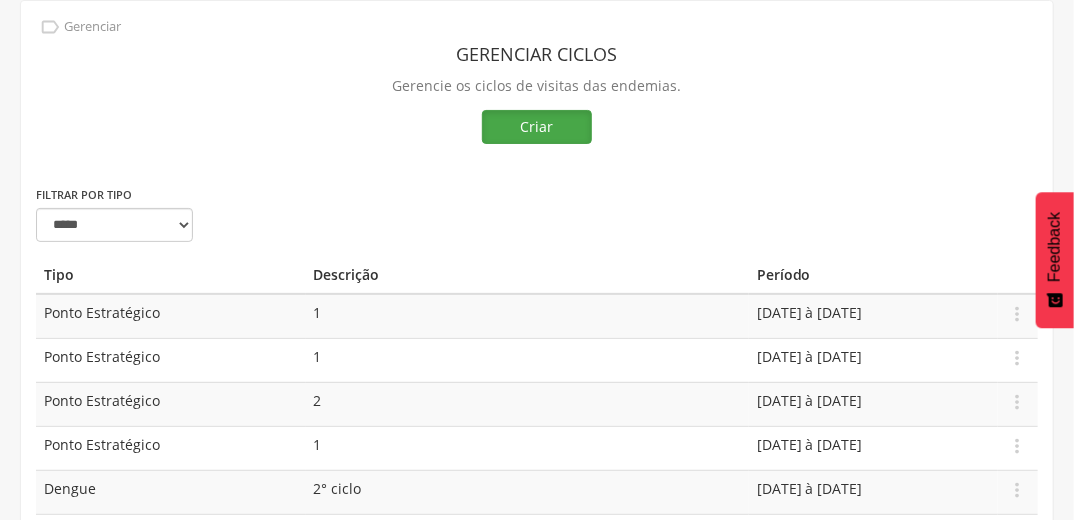 click on "Criar" at bounding box center [537, 127] 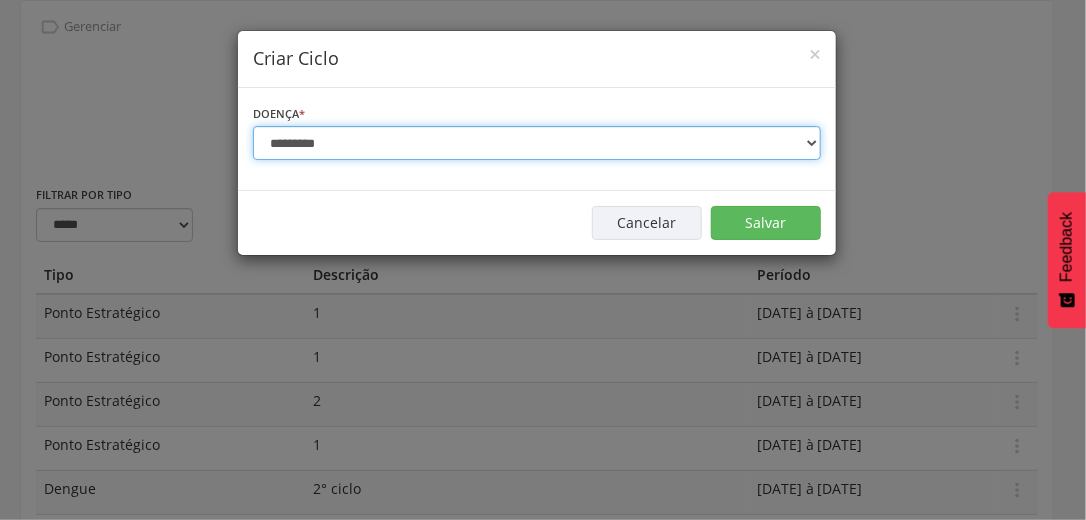 click on "**********" at bounding box center [537, 143] 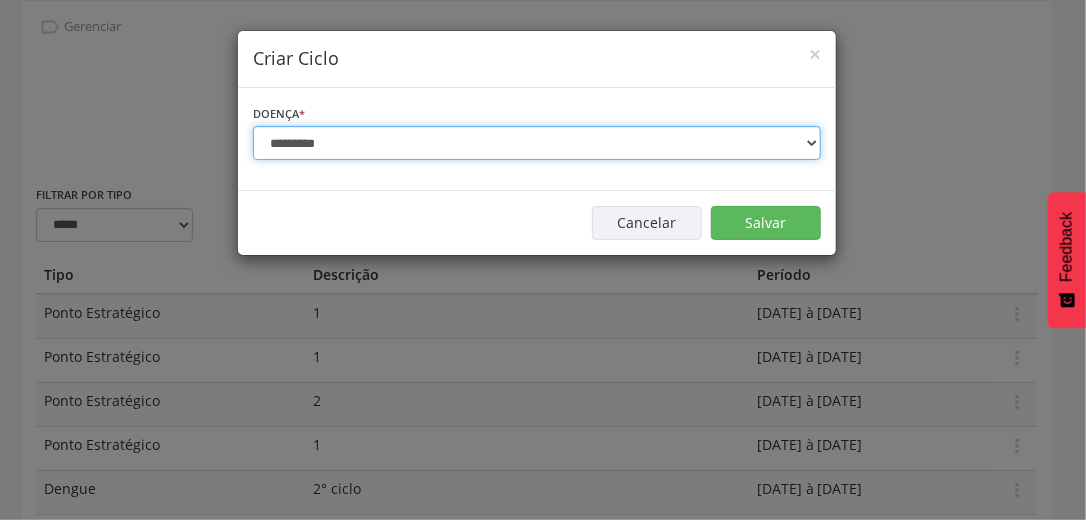 select on "*" 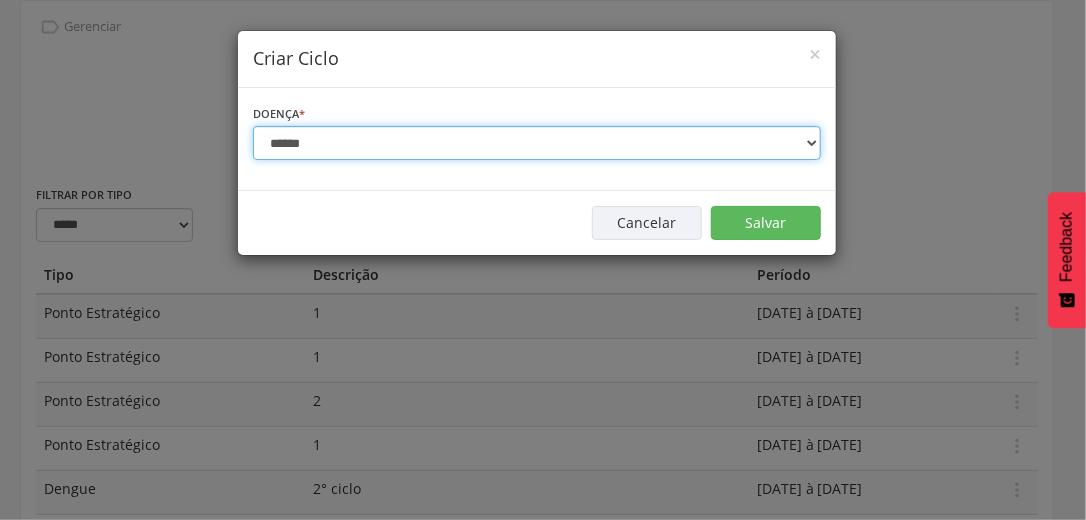 click on "**********" at bounding box center (537, 143) 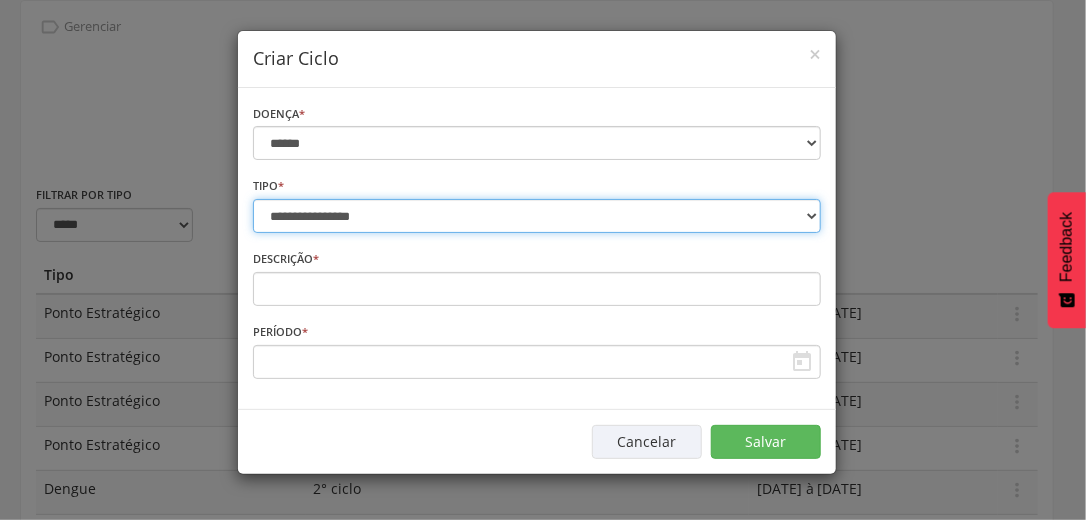 click on "**********" at bounding box center [537, 216] 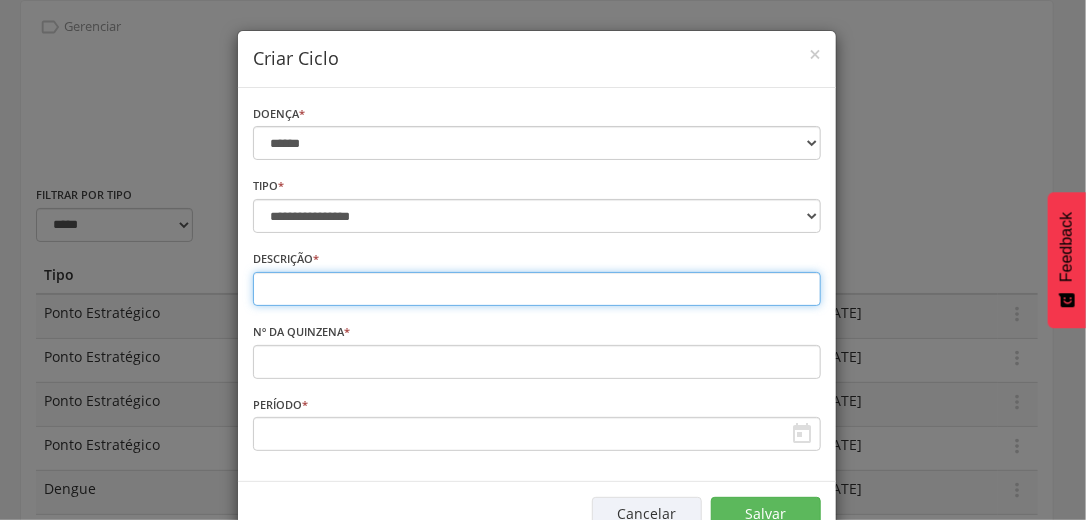click at bounding box center [537, 289] 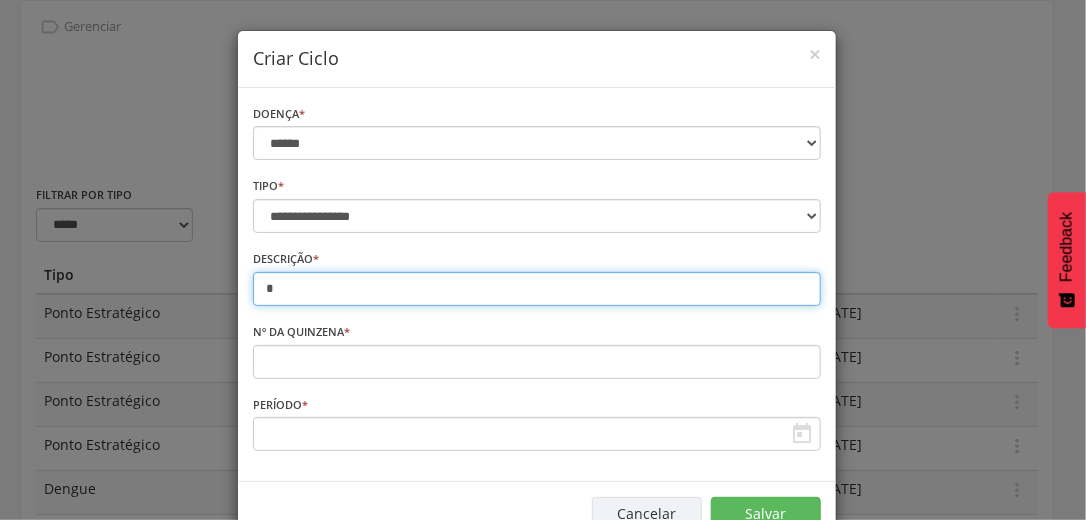 type on "*" 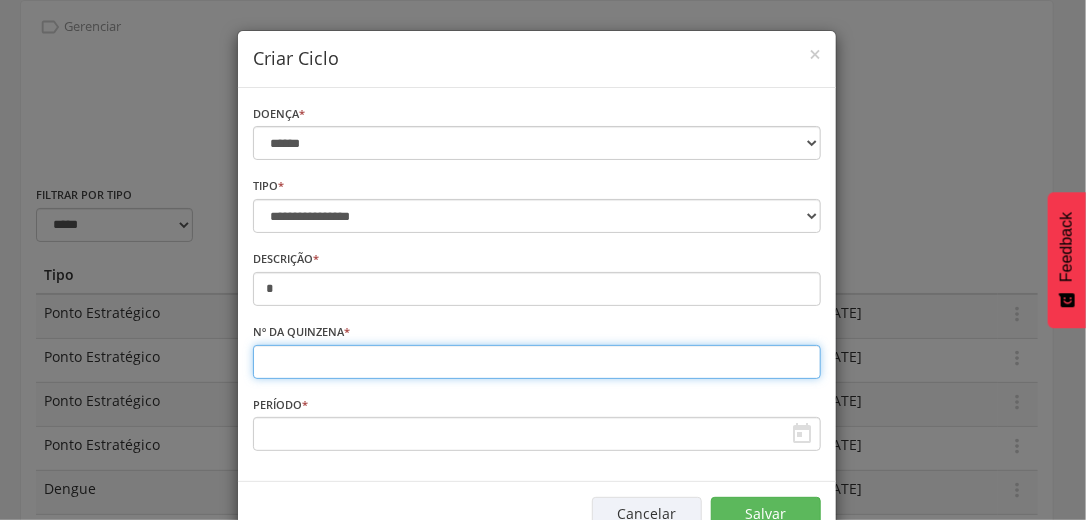 click at bounding box center (537, 362) 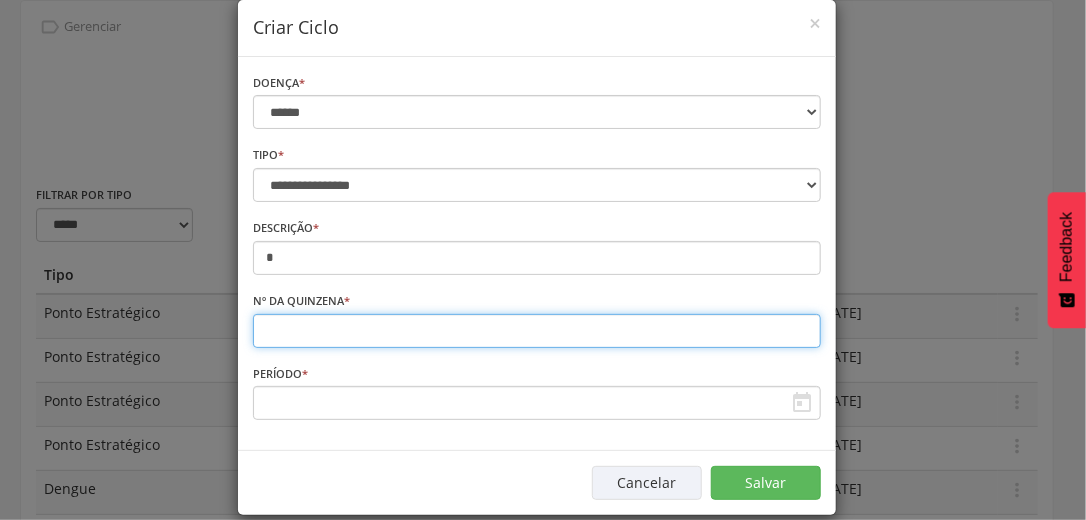 scroll, scrollTop: 56, scrollLeft: 0, axis: vertical 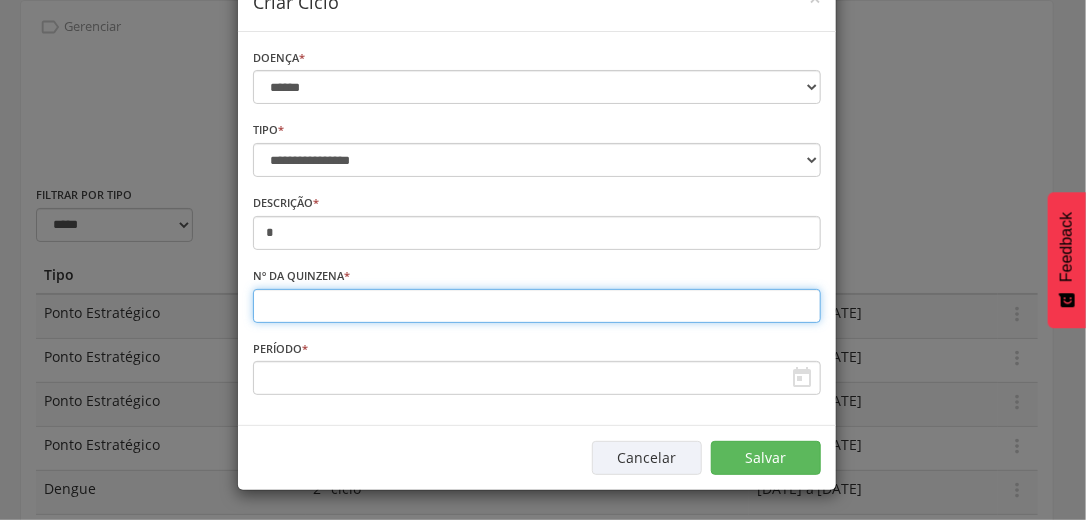 type on "**" 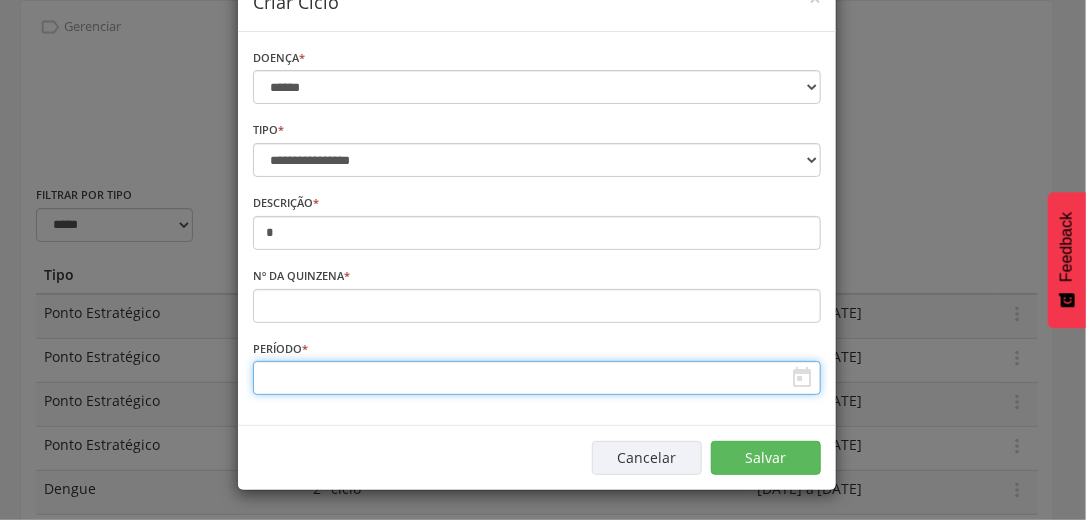 click at bounding box center (537, 378) 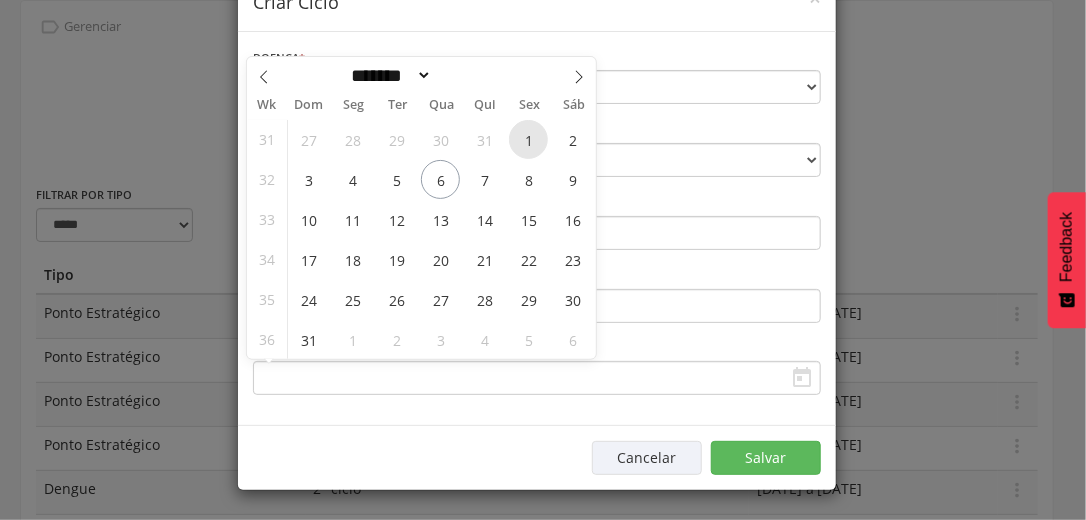 click on "1" at bounding box center [528, 139] 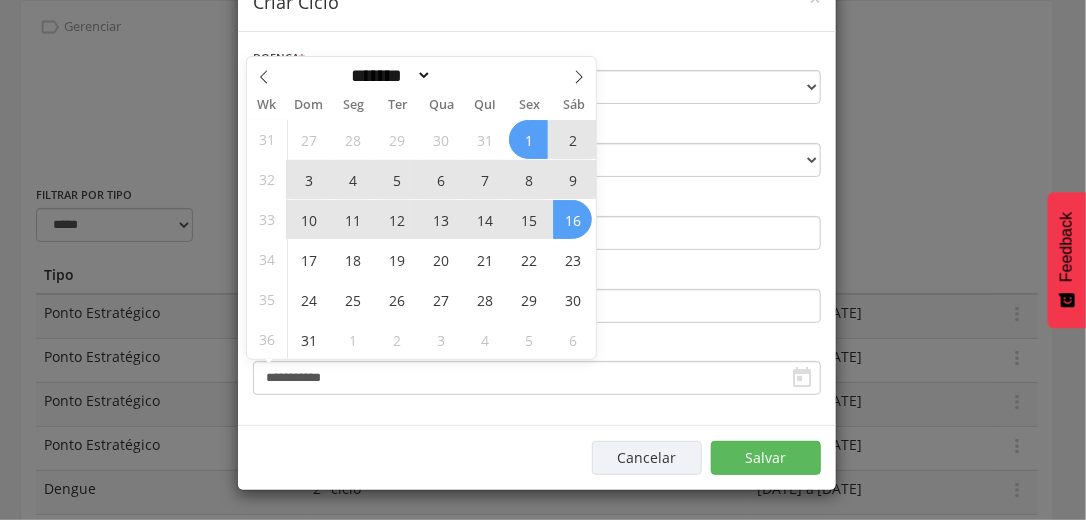 click on "16" at bounding box center (572, 219) 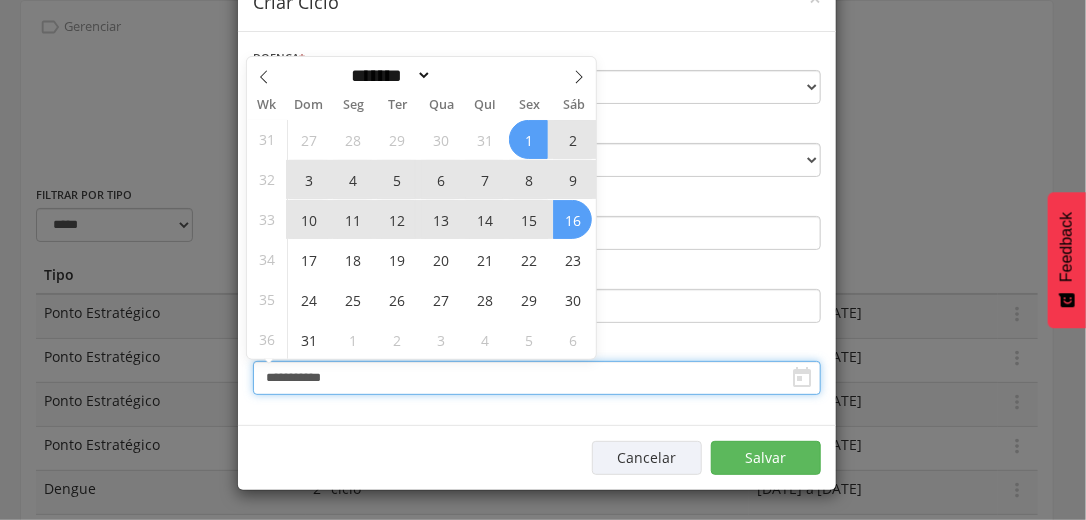 type on "**********" 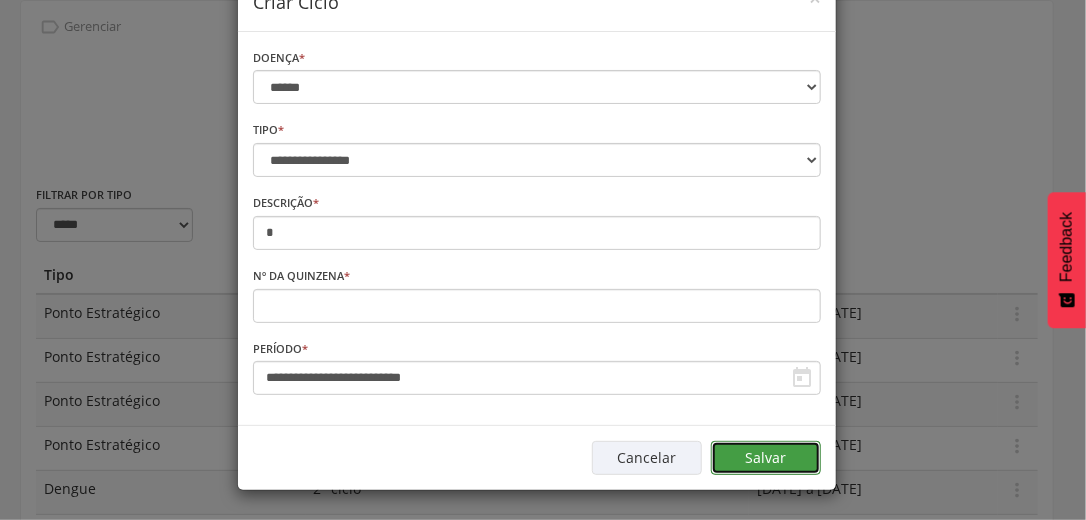 click on "Salvar" at bounding box center (766, 458) 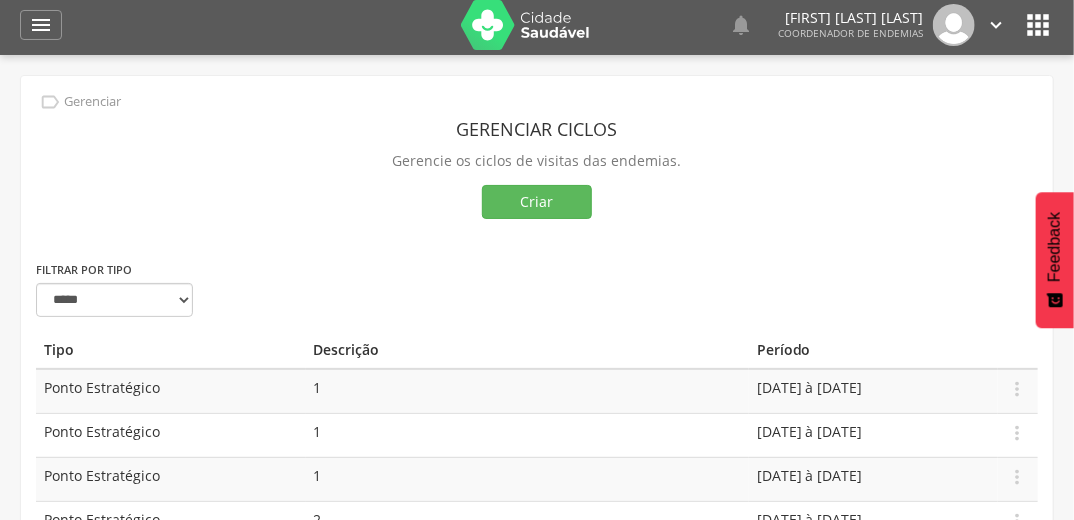 scroll, scrollTop: 0, scrollLeft: 0, axis: both 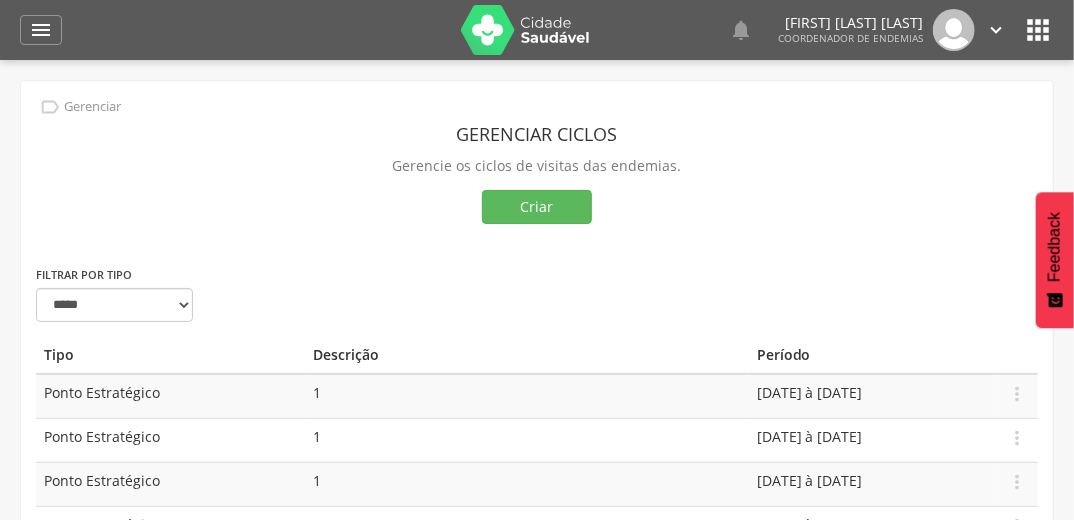 click on "Gerencie os ciclos de visitas das endemias." at bounding box center [537, 166] 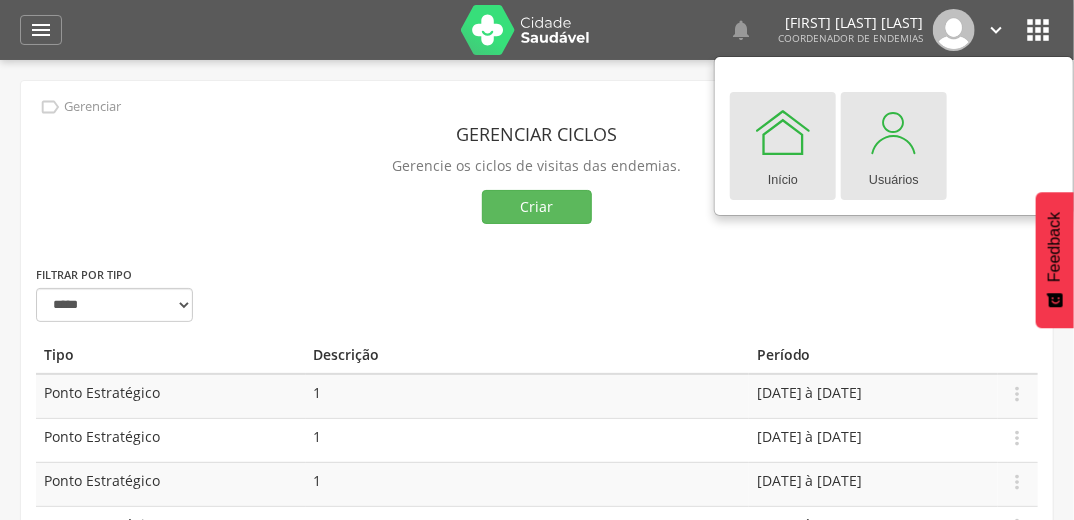 click at bounding box center (894, 132) 